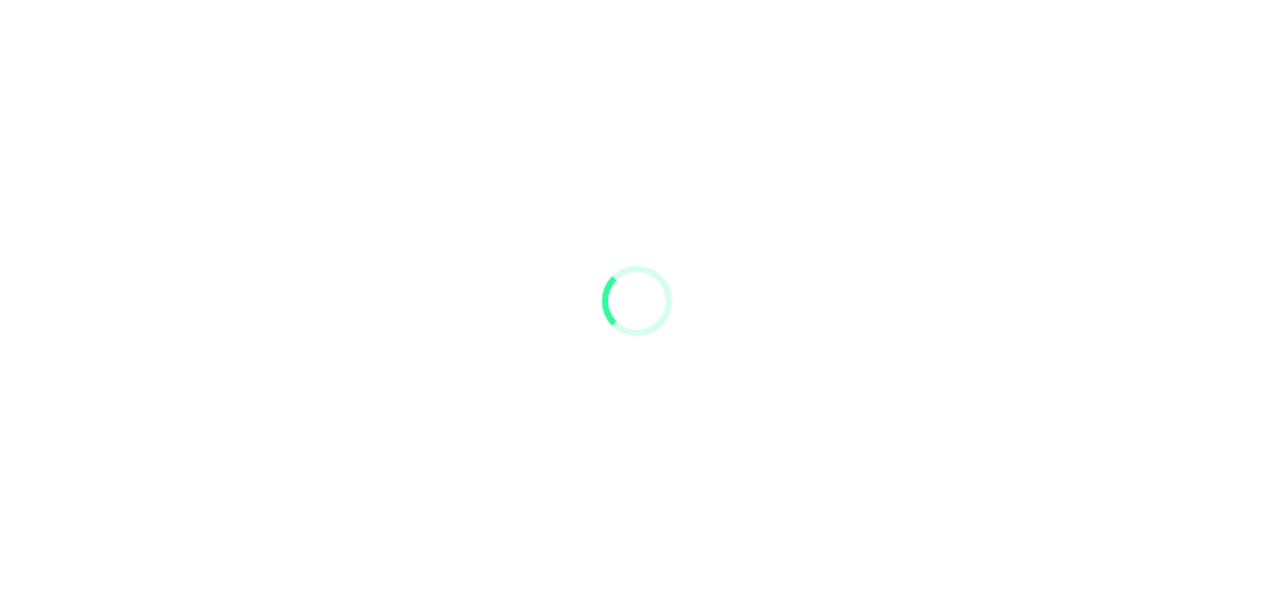 scroll, scrollTop: 0, scrollLeft: 0, axis: both 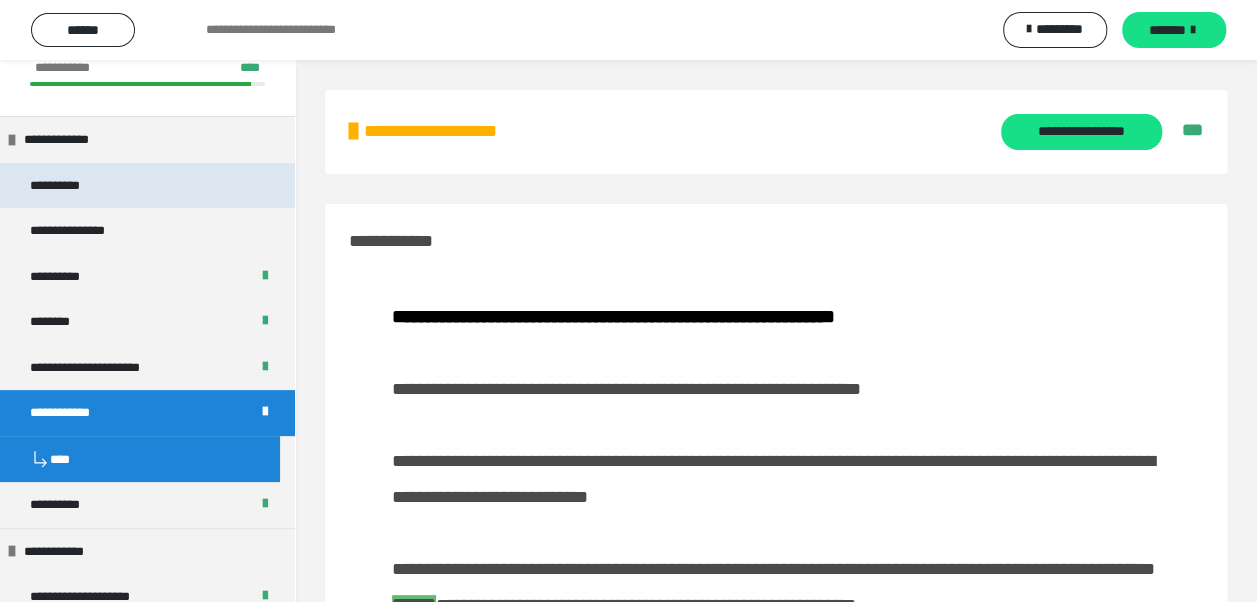 click on "**********" at bounding box center (147, 186) 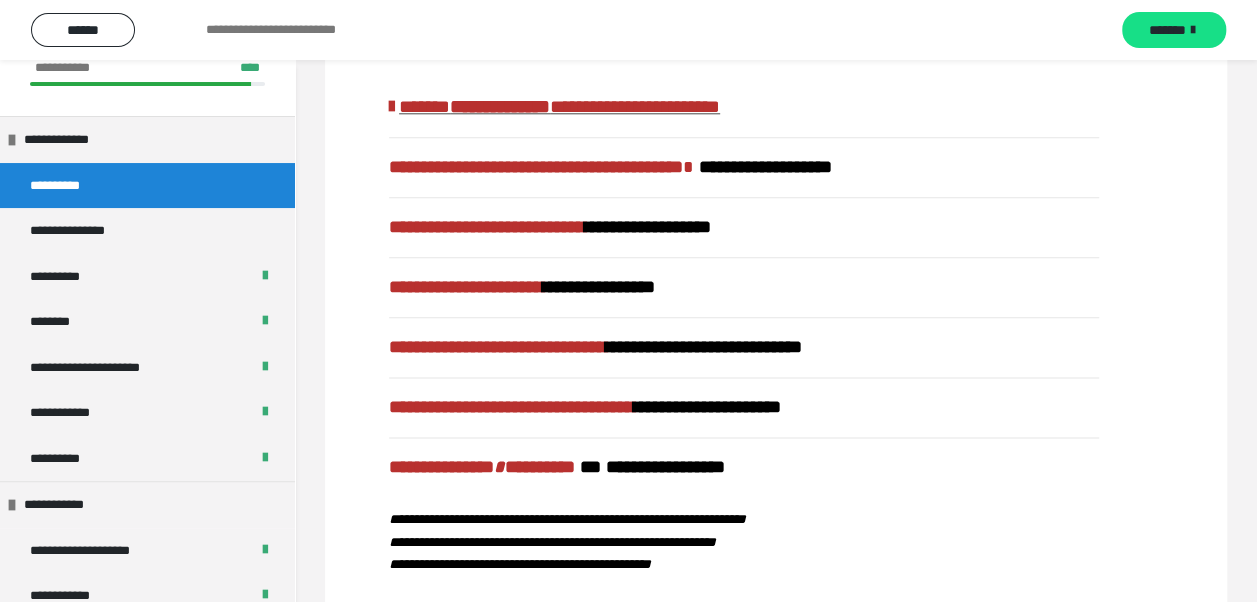 scroll, scrollTop: 1000, scrollLeft: 0, axis: vertical 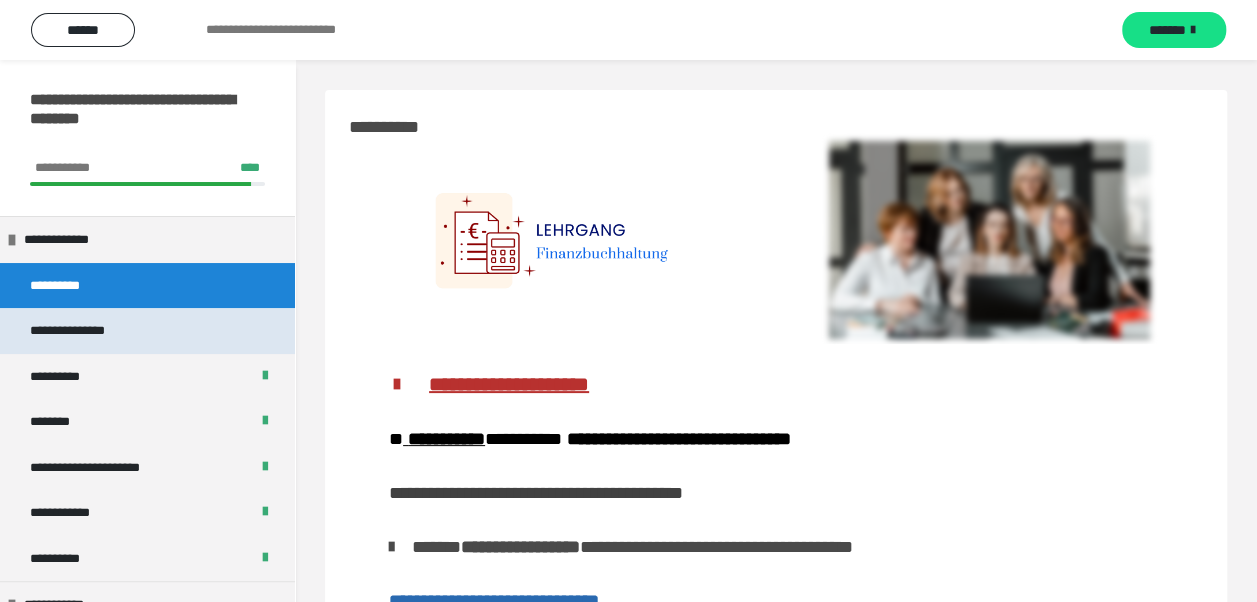click on "**********" at bounding box center (147, 331) 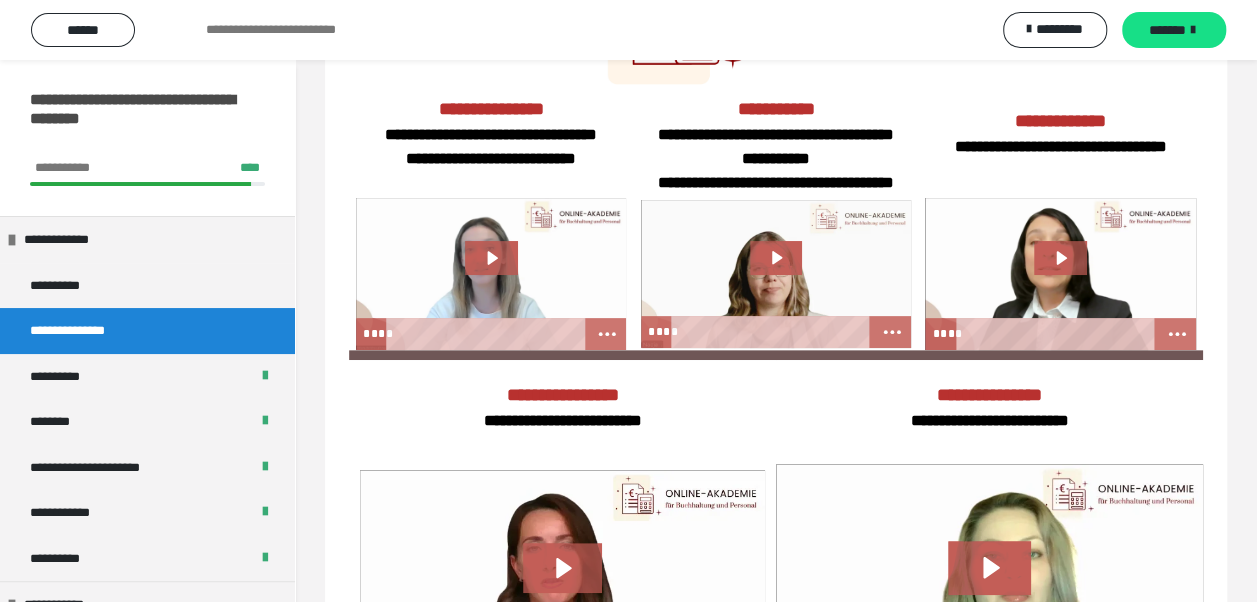 scroll, scrollTop: 300, scrollLeft: 0, axis: vertical 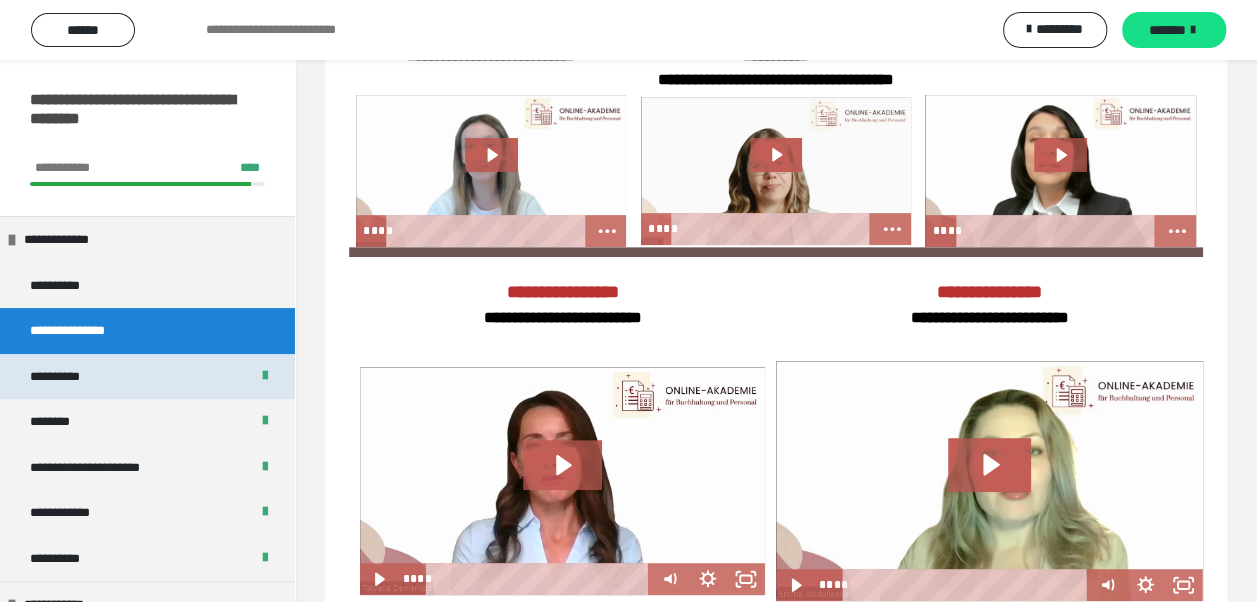 click on "**********" at bounding box center (69, 377) 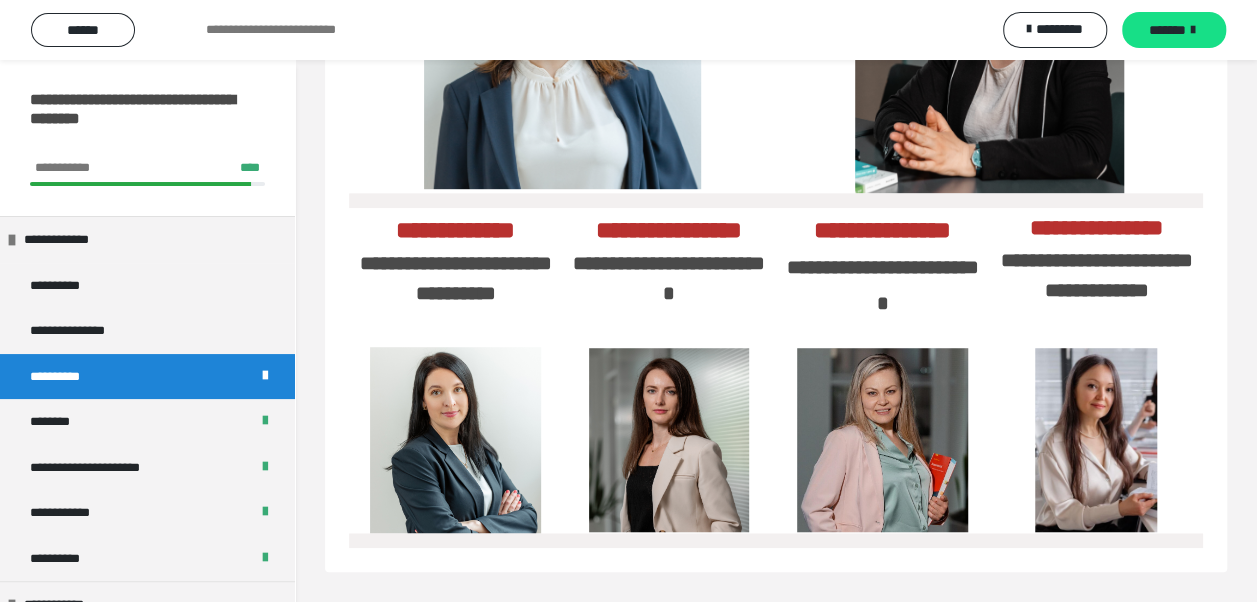 scroll, scrollTop: 166, scrollLeft: 0, axis: vertical 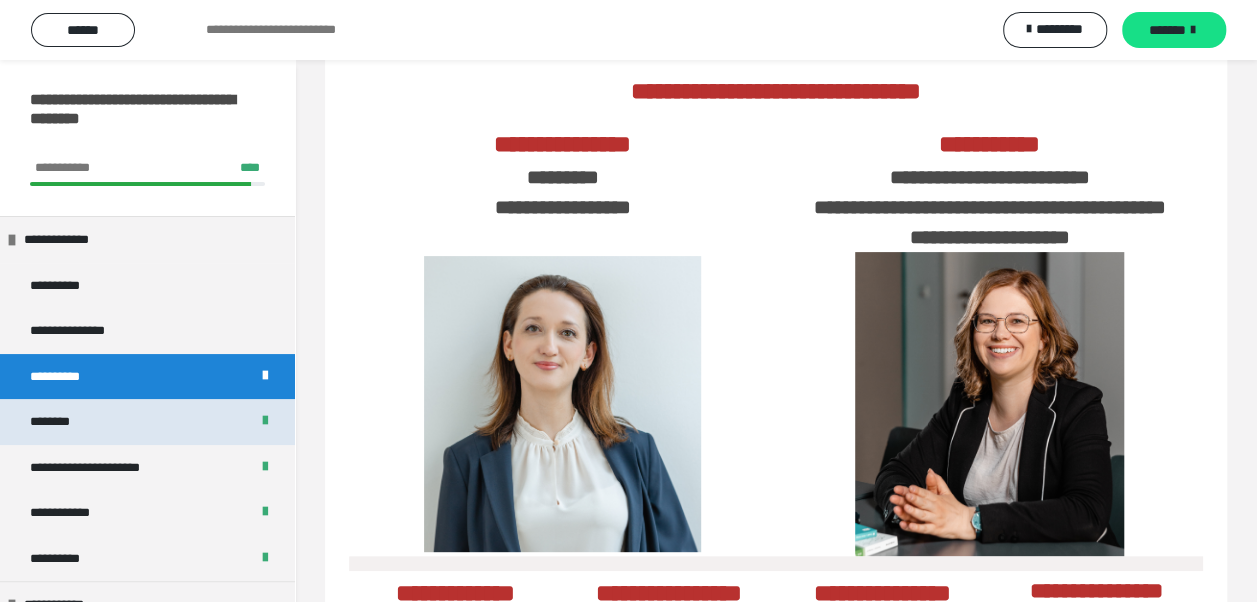 click on "********" at bounding box center (147, 422) 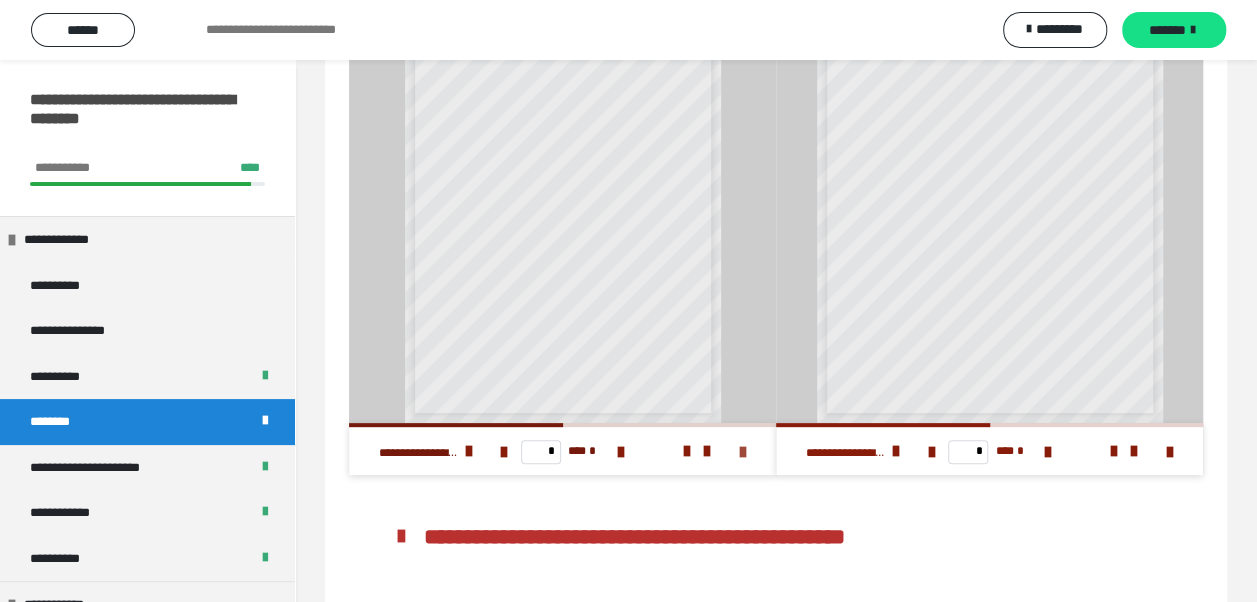 click on "**********" at bounding box center [562, 451] 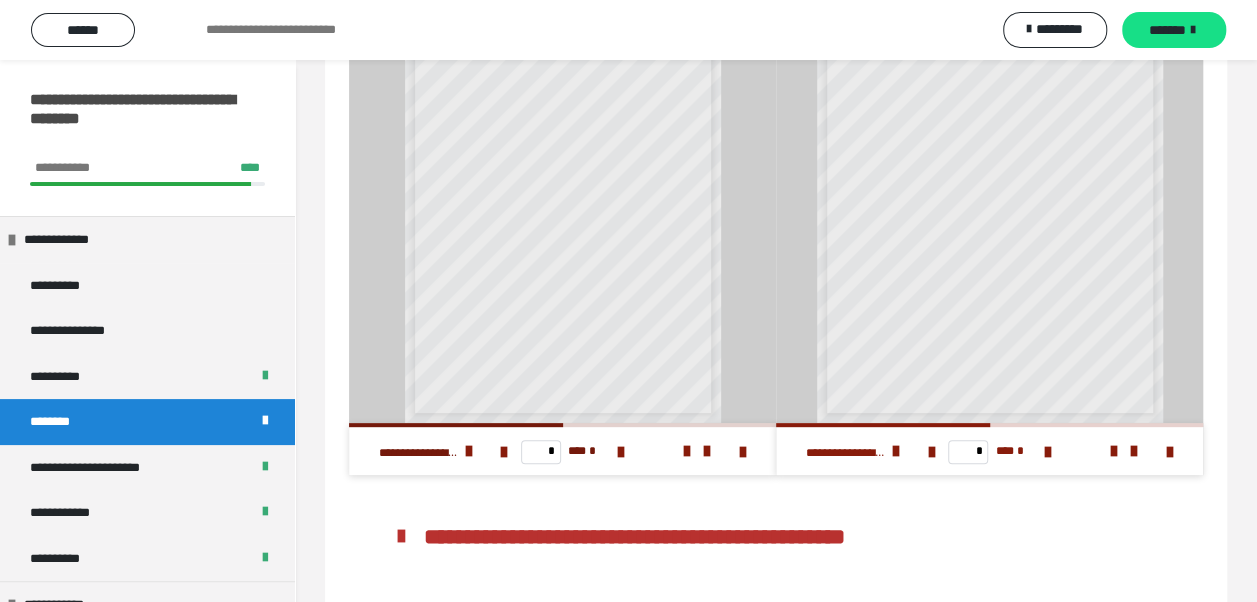 drag, startPoint x: 739, startPoint y: 452, endPoint x: 742, endPoint y: 528, distance: 76.05919 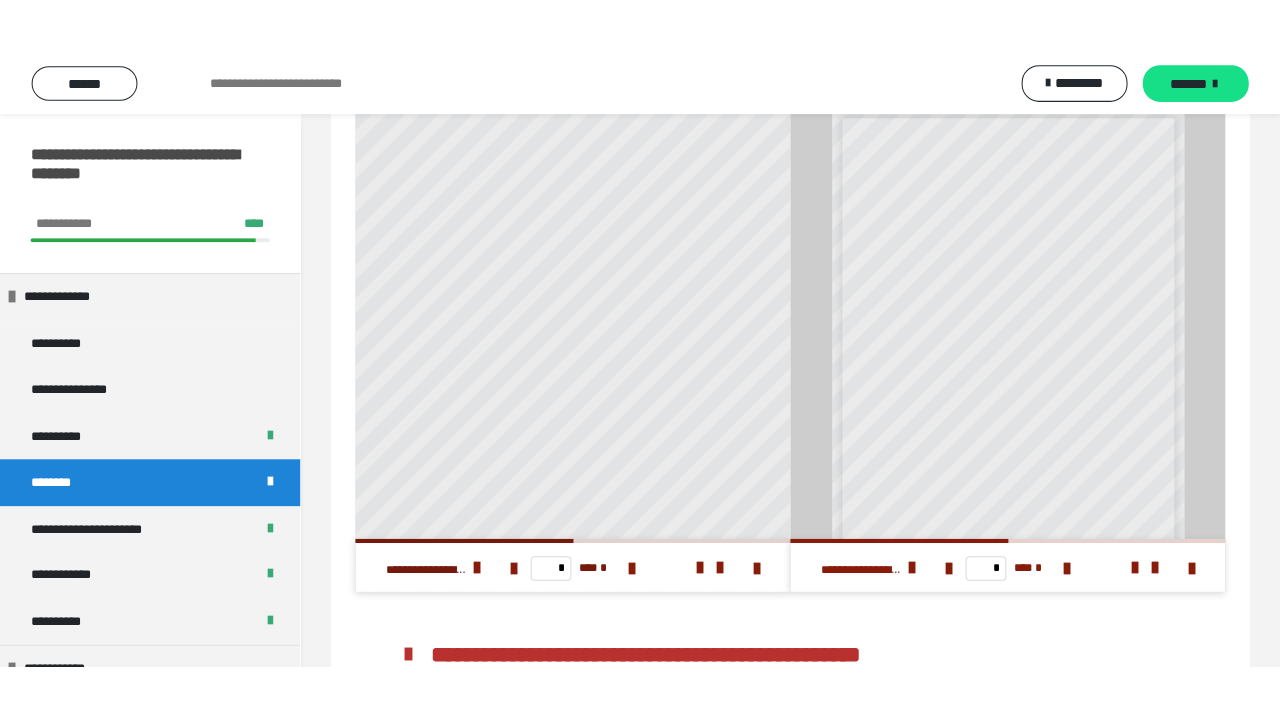 scroll, scrollTop: 115, scrollLeft: 0, axis: vertical 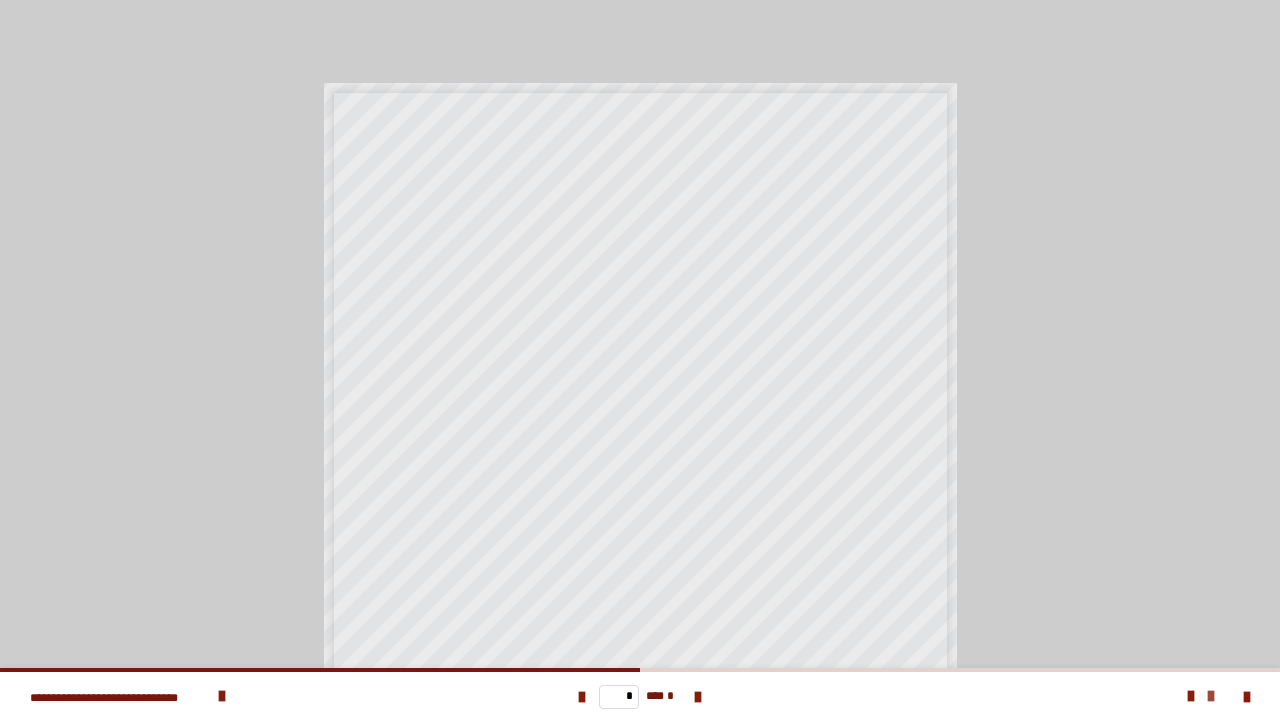 click at bounding box center (1211, 696) 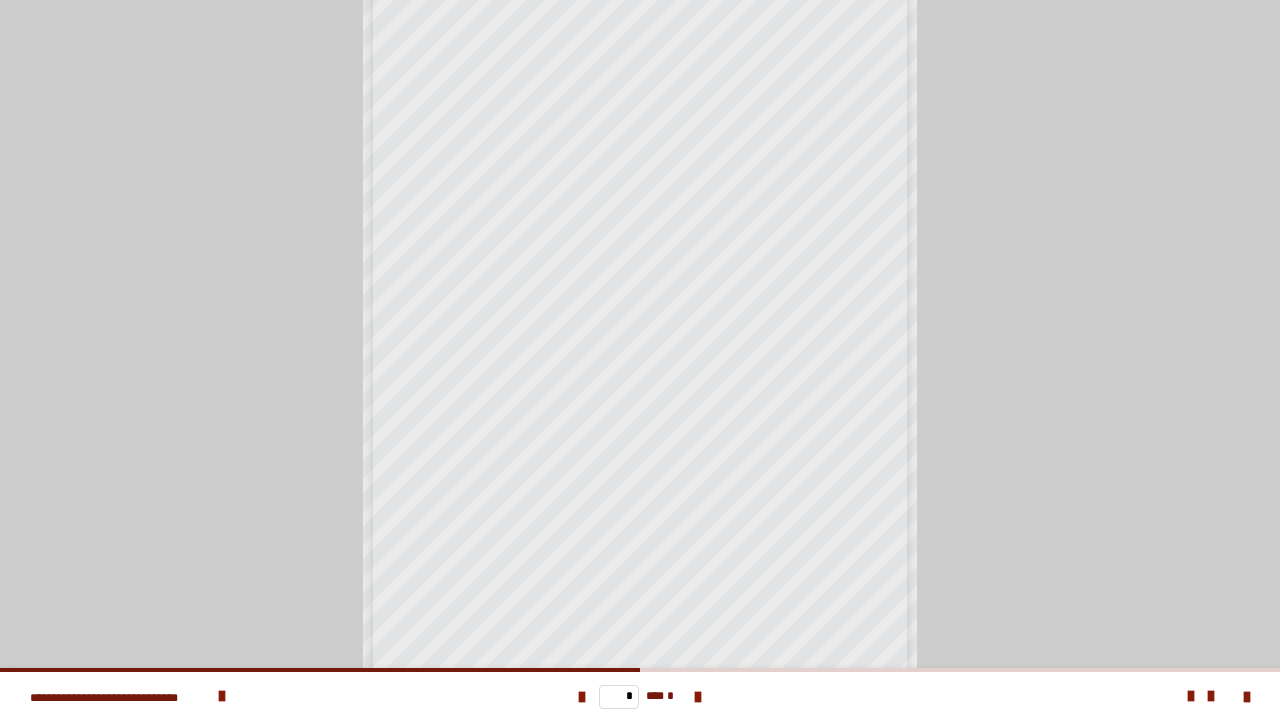 scroll, scrollTop: 90, scrollLeft: 0, axis: vertical 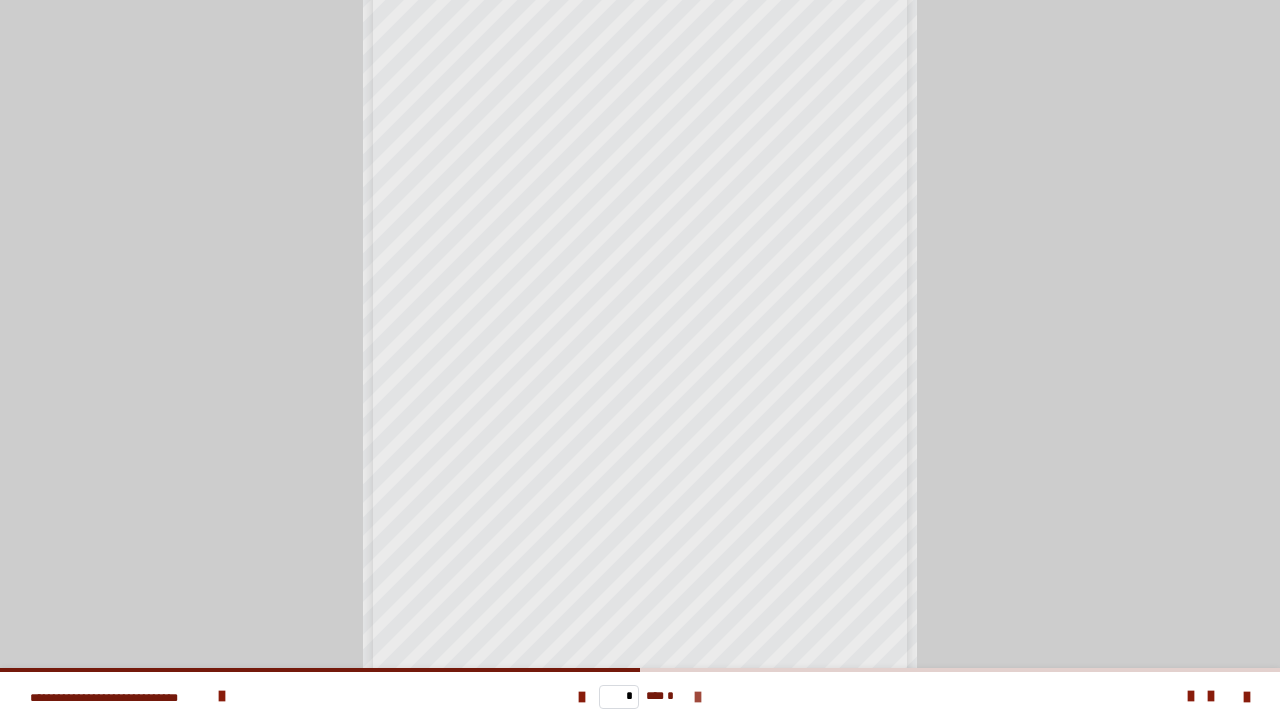 click at bounding box center (698, 697) 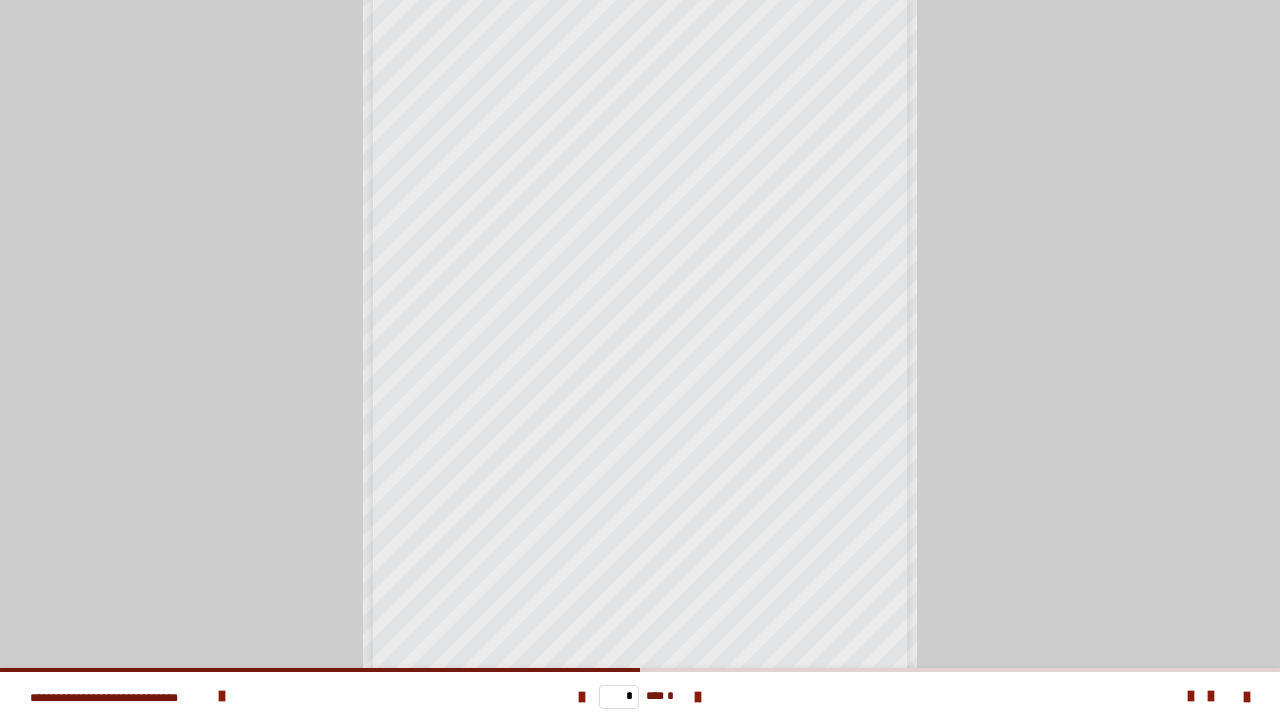 type on "*" 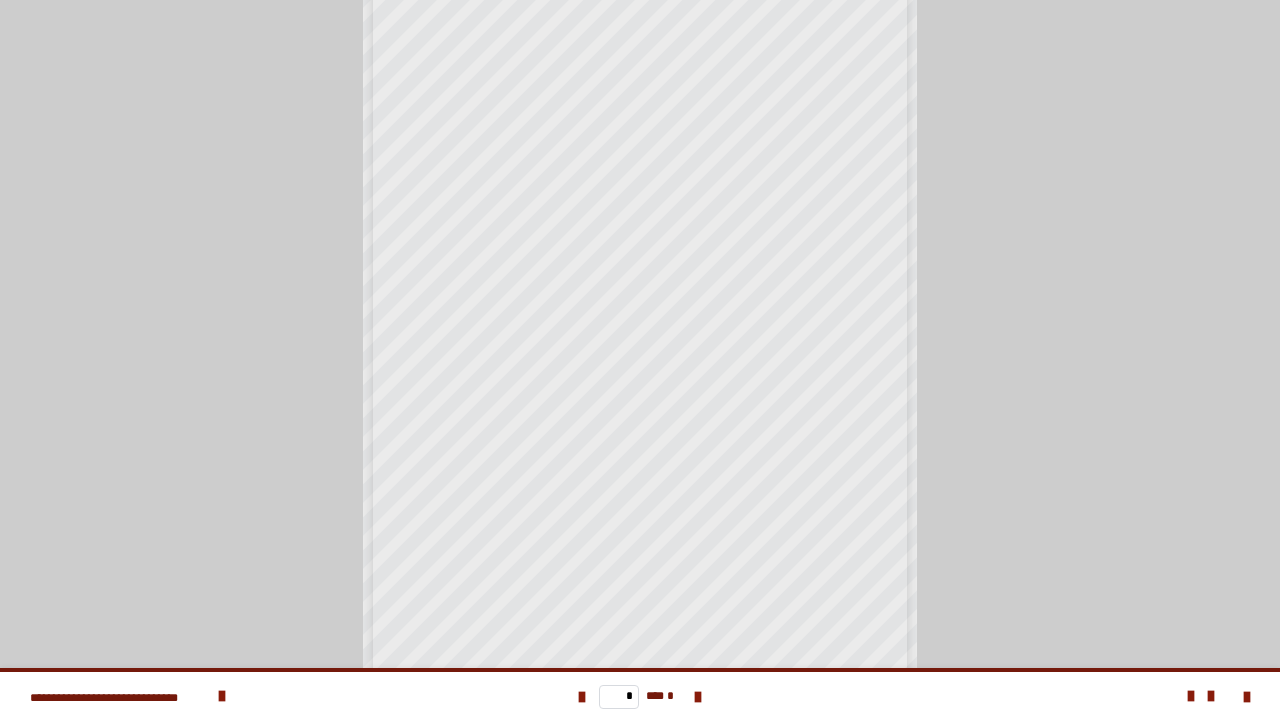 scroll, scrollTop: 0, scrollLeft: 0, axis: both 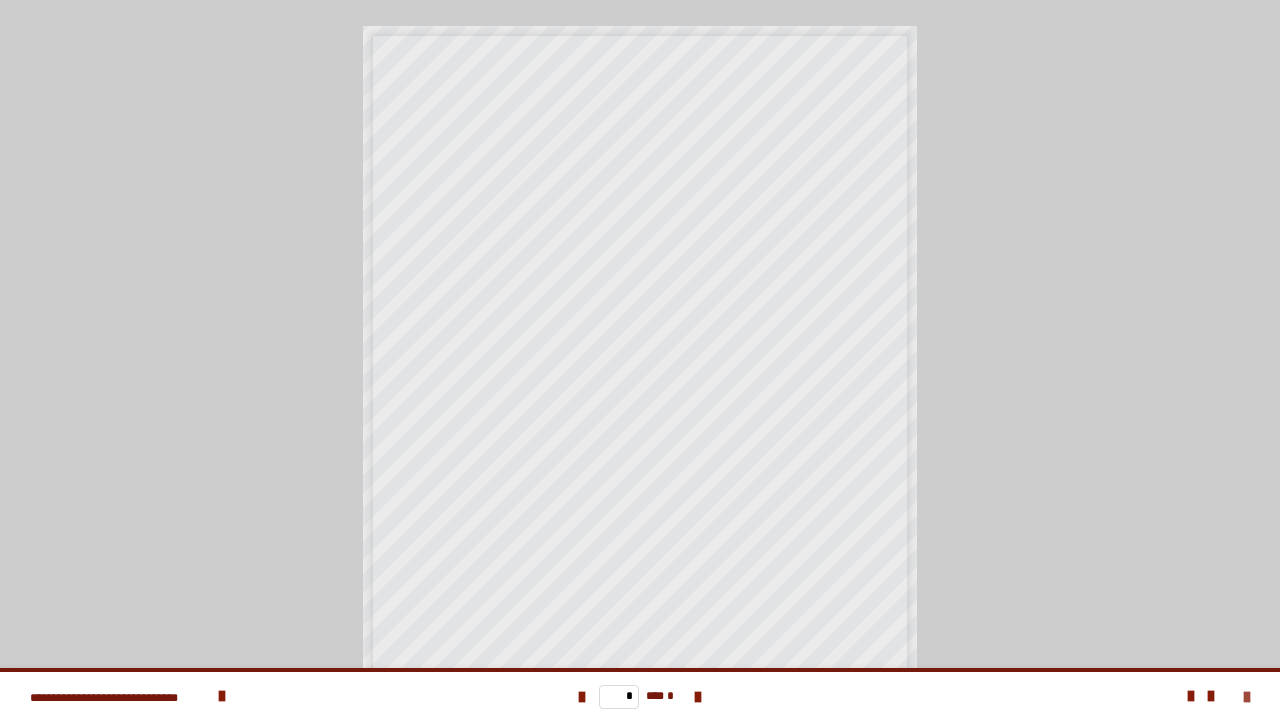 click at bounding box center [1247, 697] 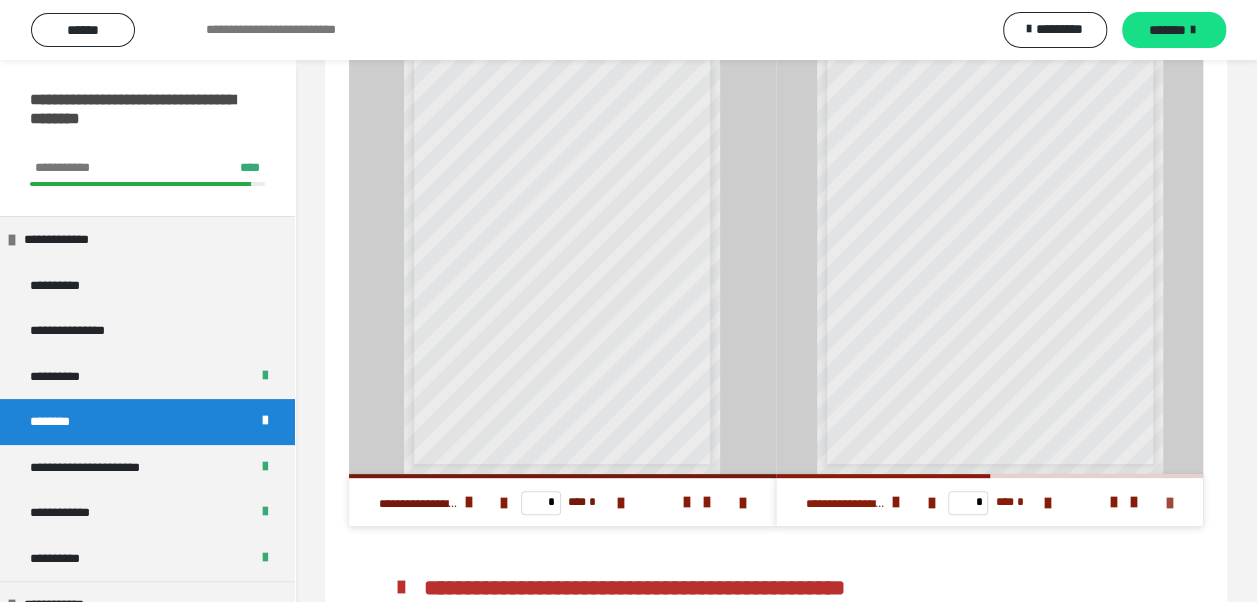 click at bounding box center (1170, 503) 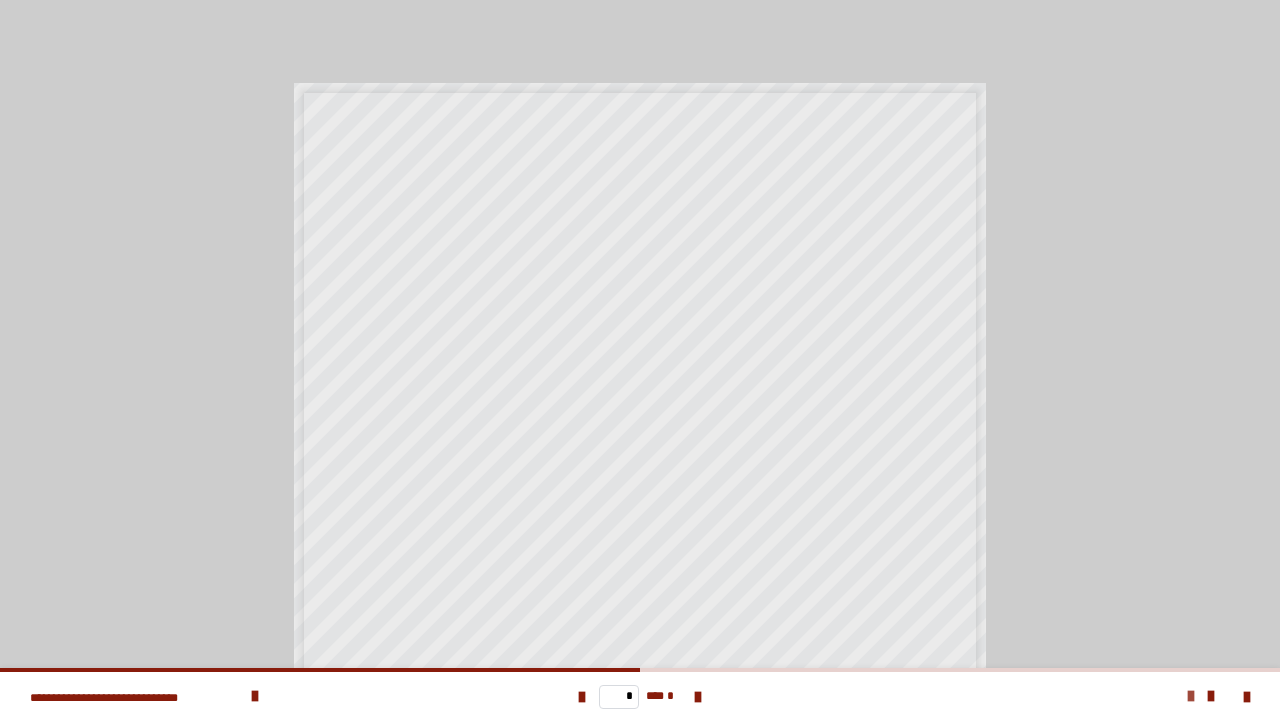 click at bounding box center (1191, 696) 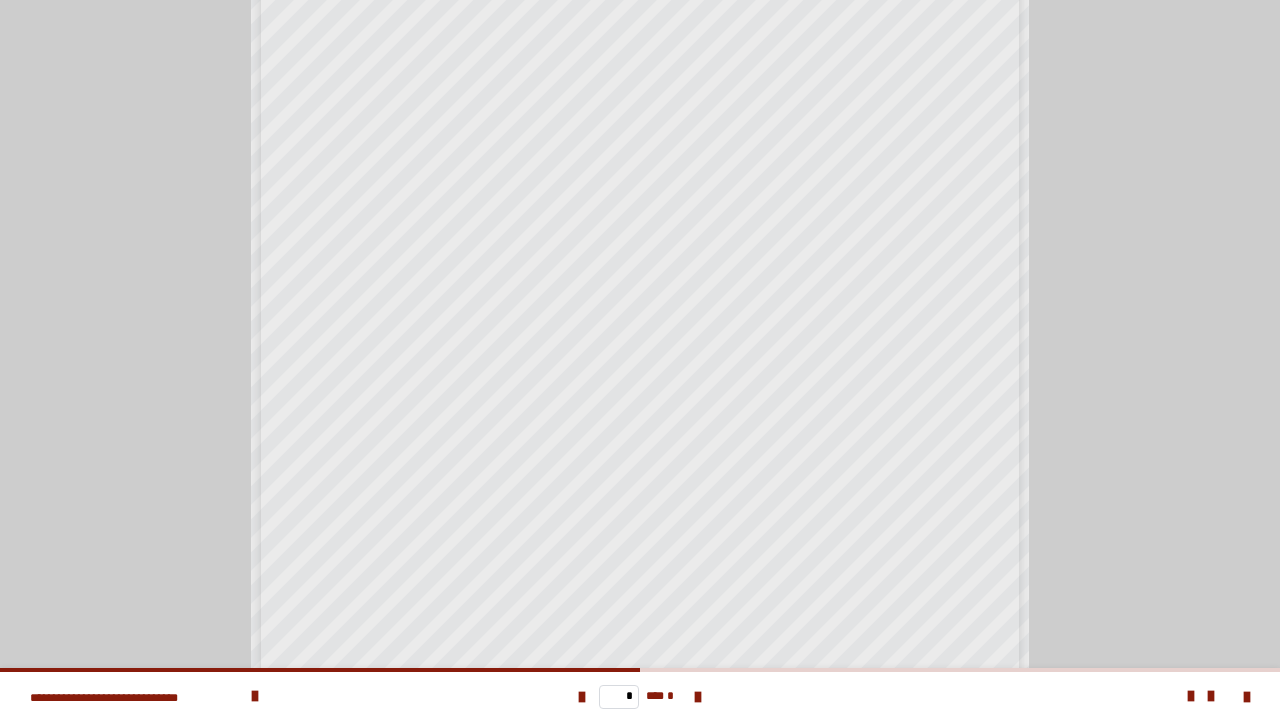 scroll, scrollTop: 314, scrollLeft: 0, axis: vertical 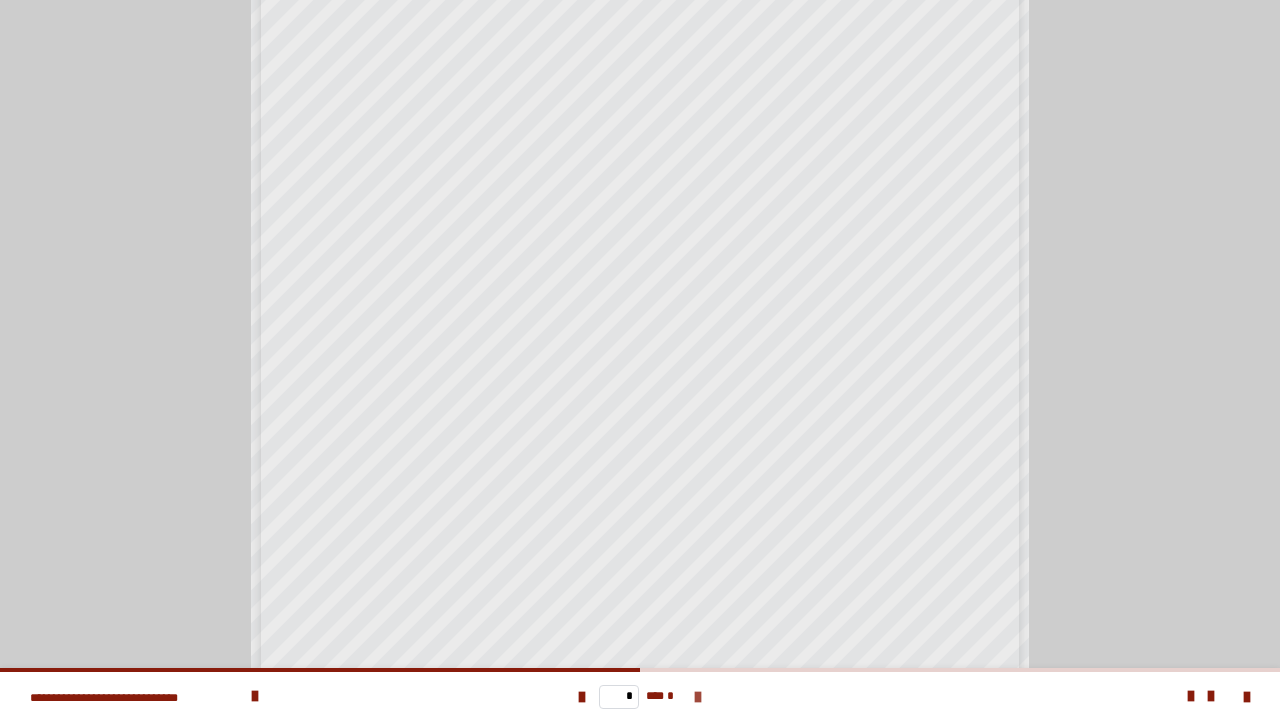 click at bounding box center [698, 697] 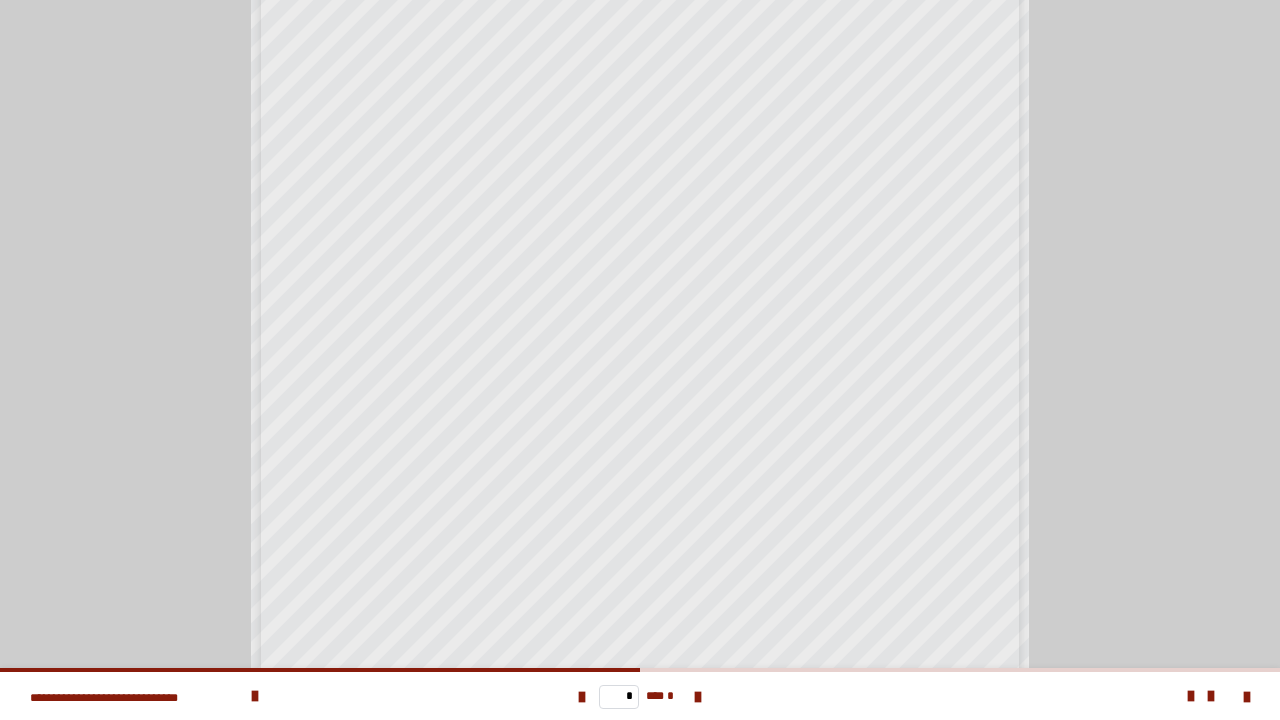 type on "*" 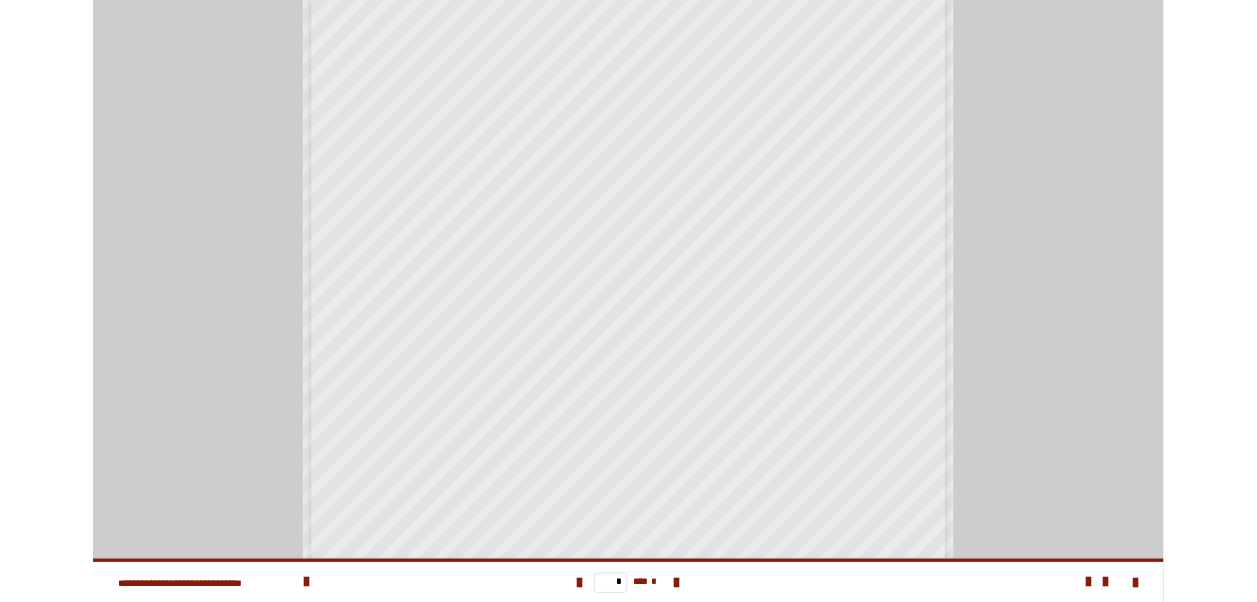 scroll, scrollTop: 0, scrollLeft: 0, axis: both 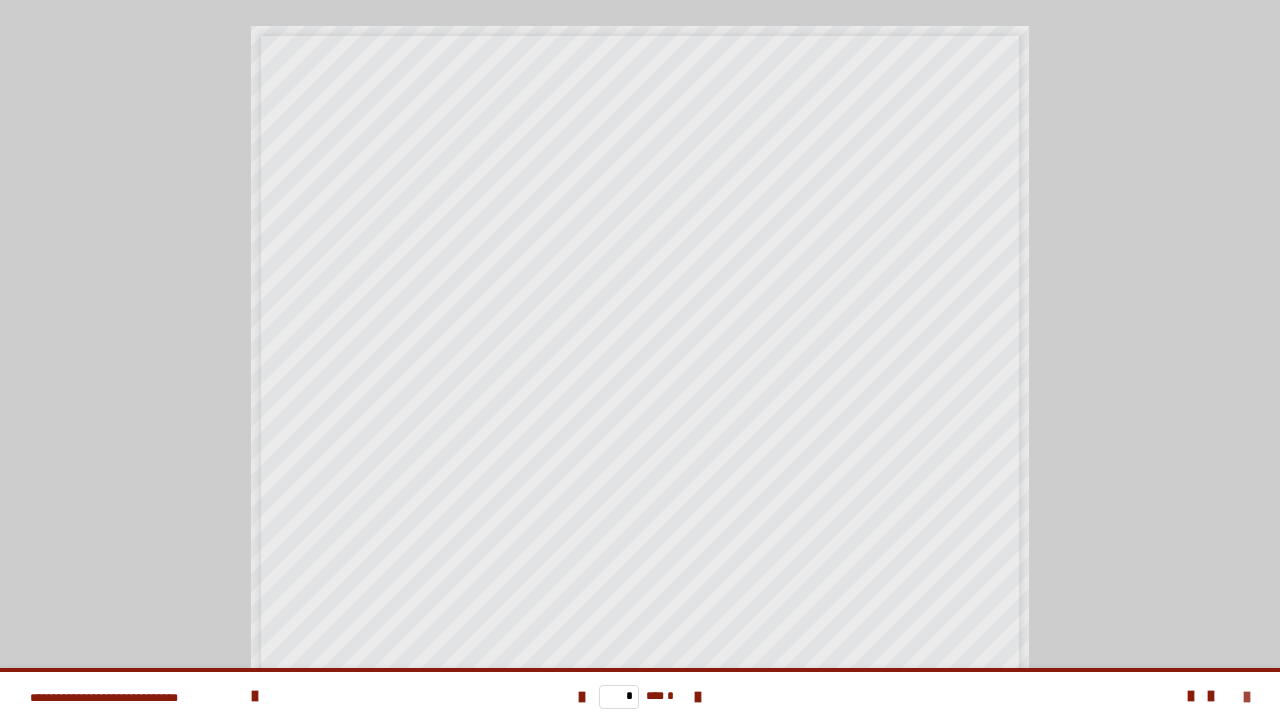 click at bounding box center [1247, 697] 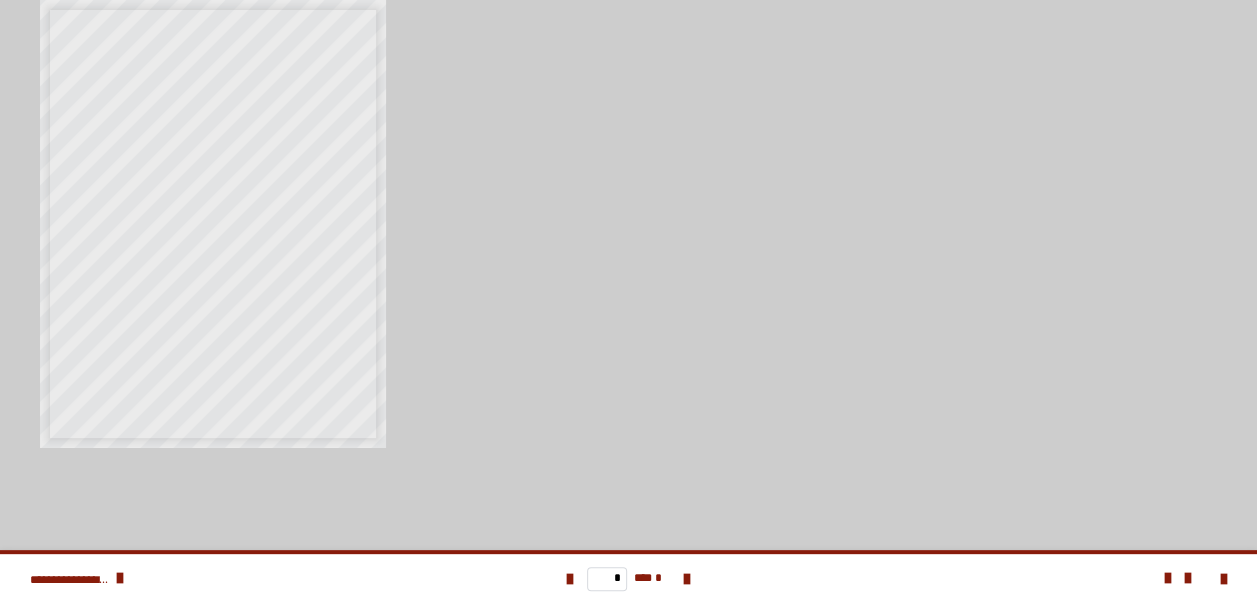 scroll, scrollTop: 230, scrollLeft: 0, axis: vertical 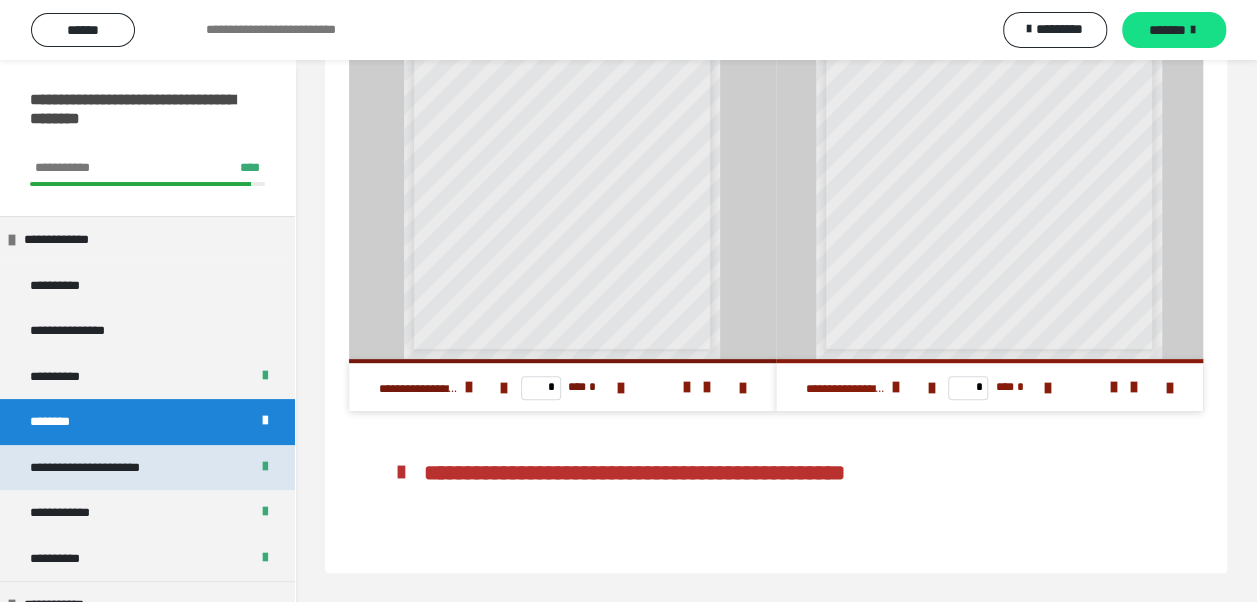 click on "**********" at bounding box center [108, 468] 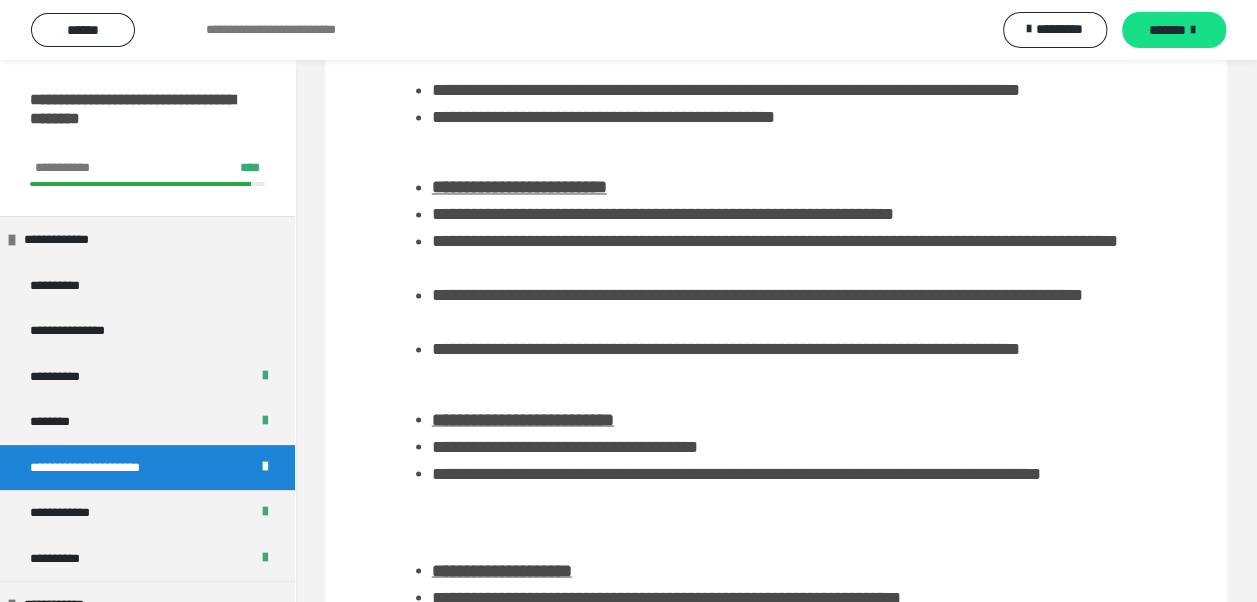 scroll, scrollTop: 1500, scrollLeft: 0, axis: vertical 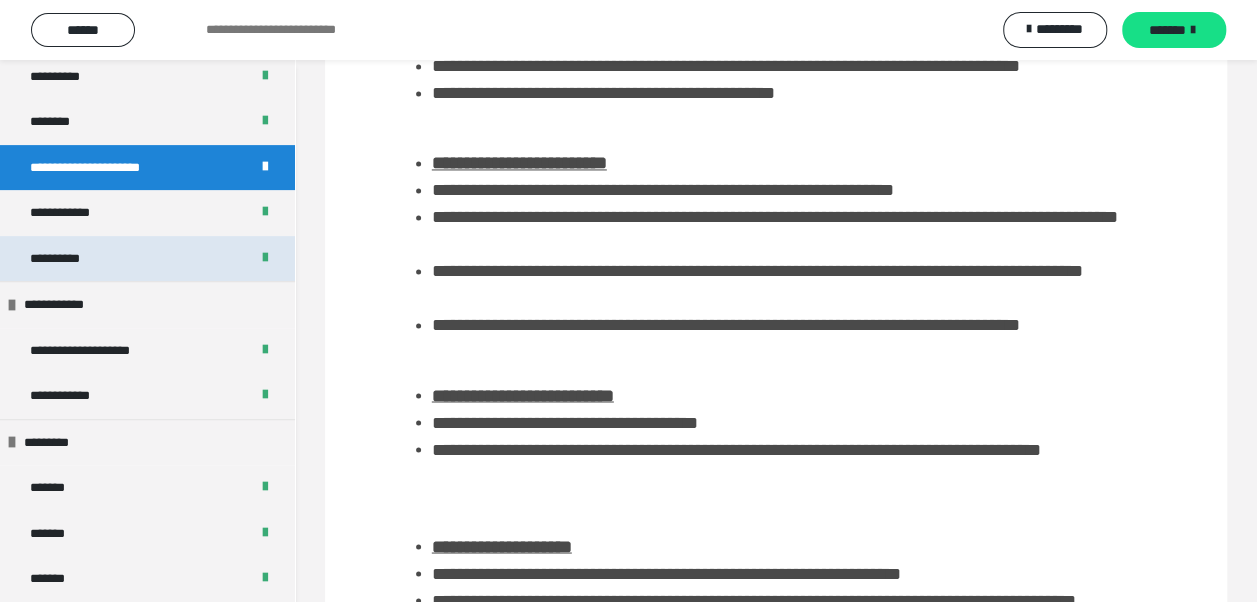 click on "**********" at bounding box center (147, 259) 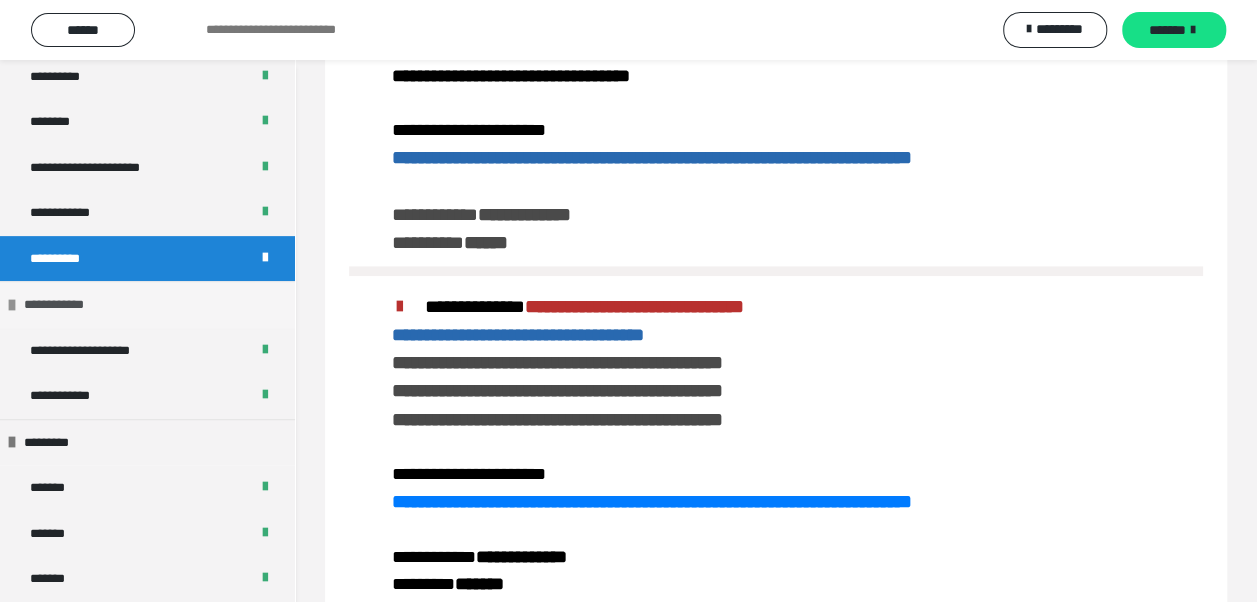 scroll, scrollTop: 600, scrollLeft: 0, axis: vertical 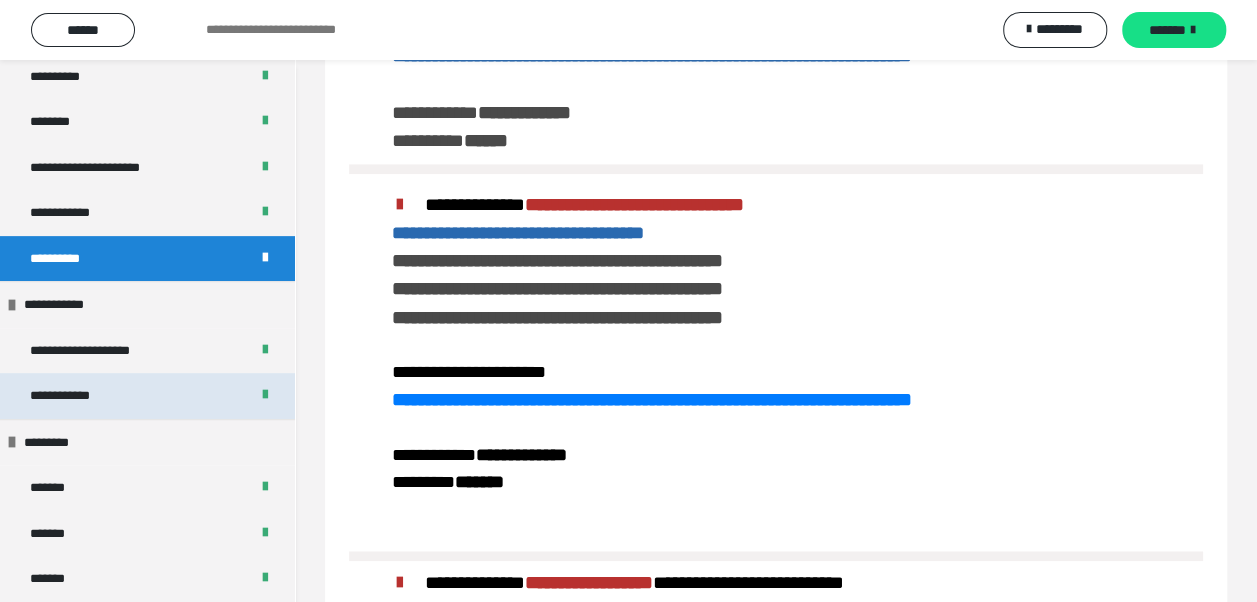 drag, startPoint x: 109, startPoint y: 346, endPoint x: 244, endPoint y: 401, distance: 145.7738 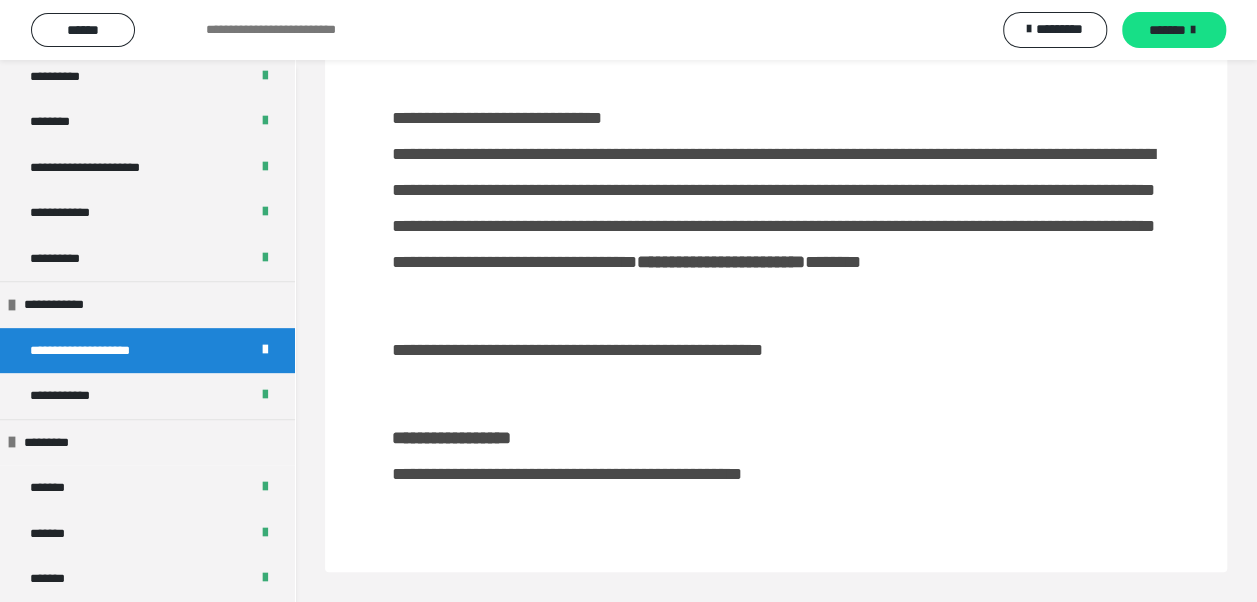 scroll, scrollTop: 0, scrollLeft: 0, axis: both 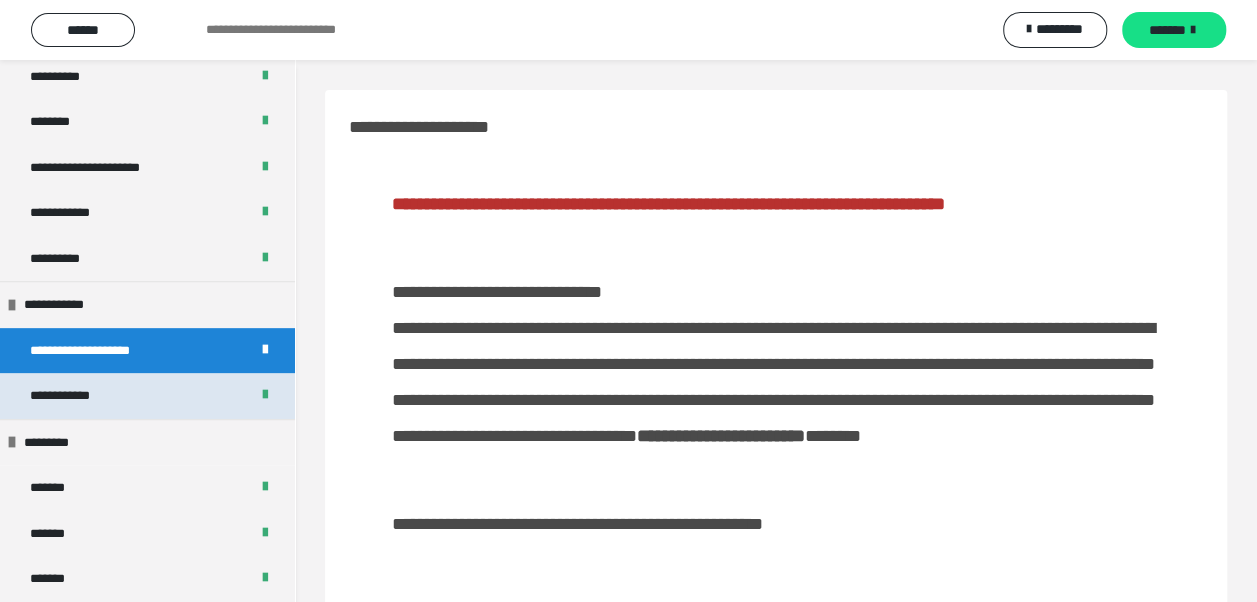click on "**********" at bounding box center [147, 396] 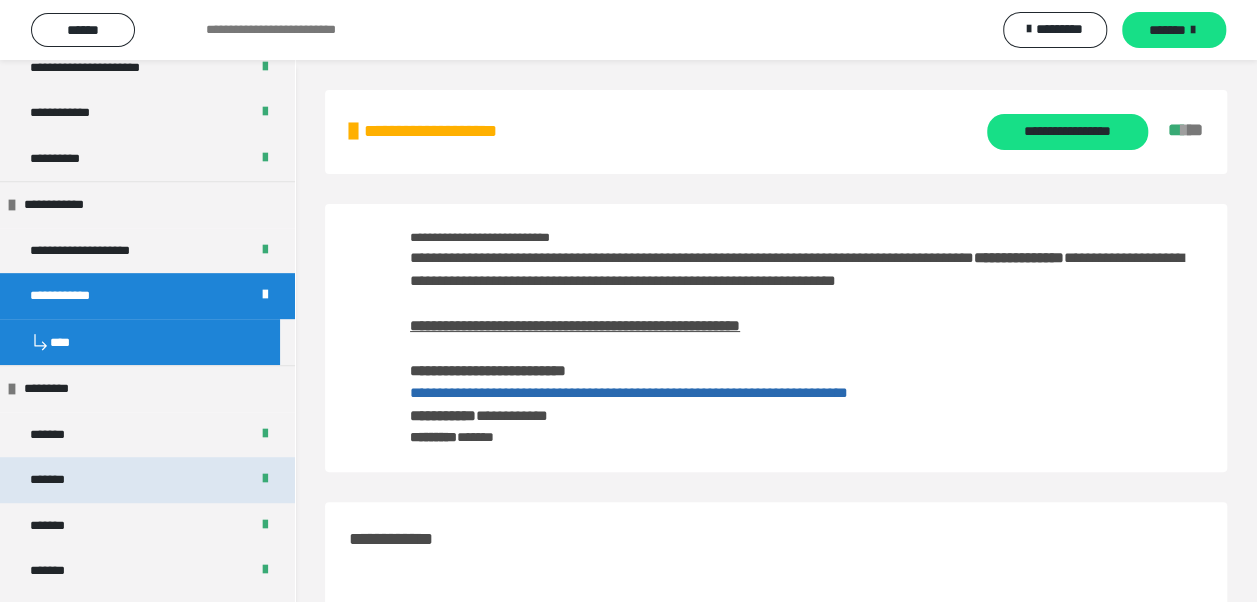 scroll, scrollTop: 500, scrollLeft: 0, axis: vertical 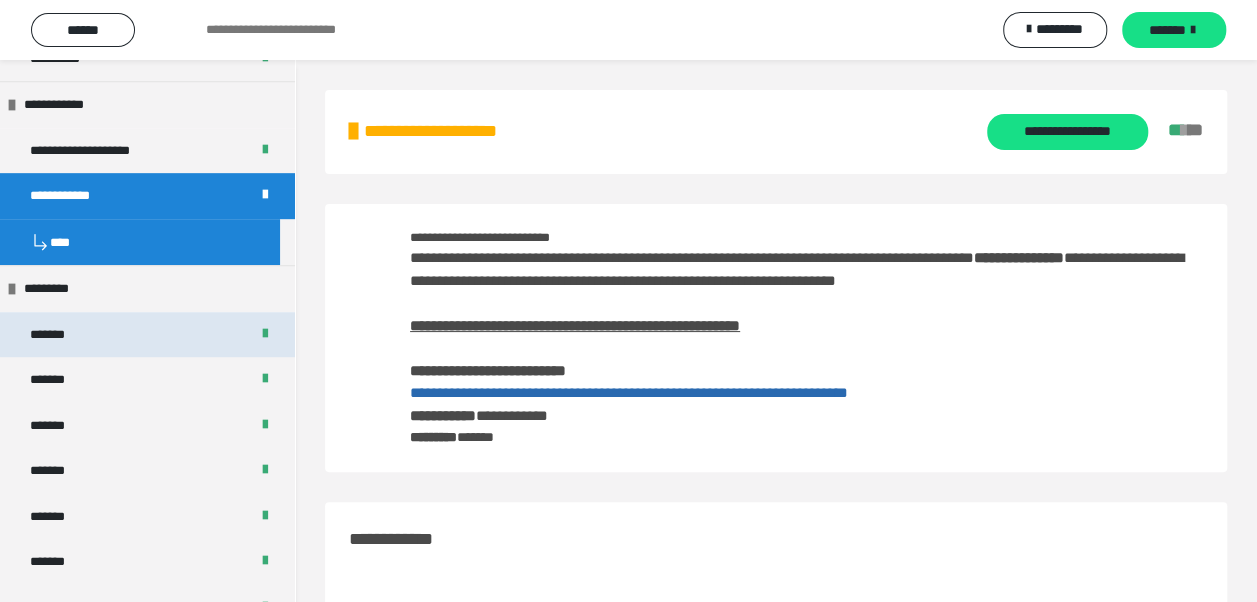 click on "*******" at bounding box center [147, 335] 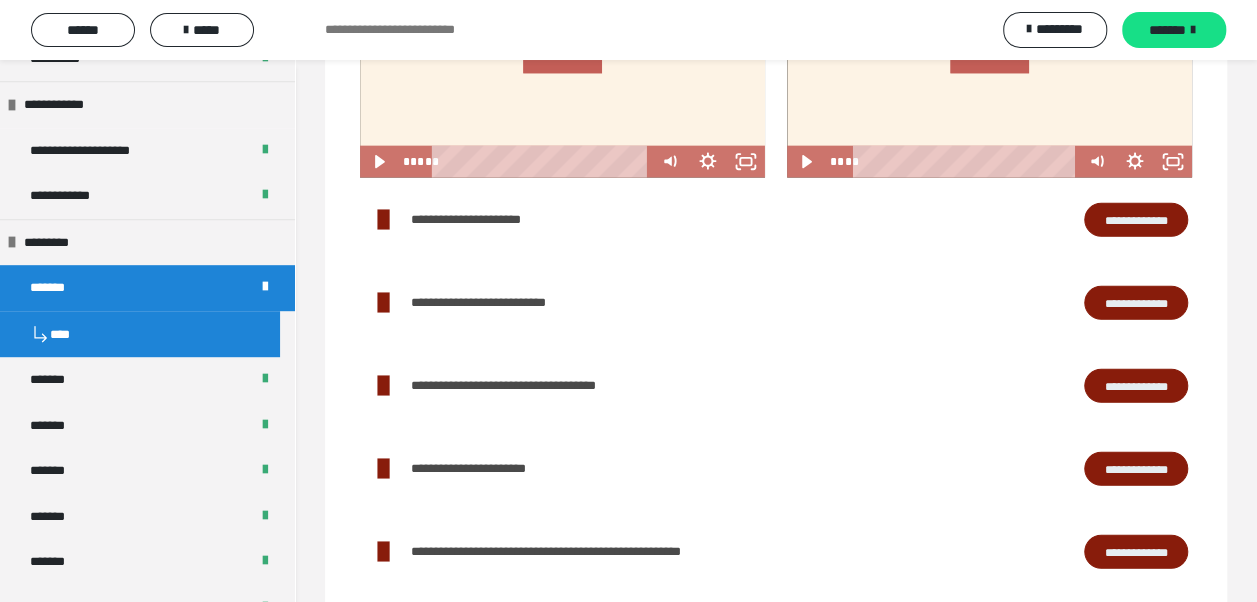 scroll, scrollTop: 2400, scrollLeft: 0, axis: vertical 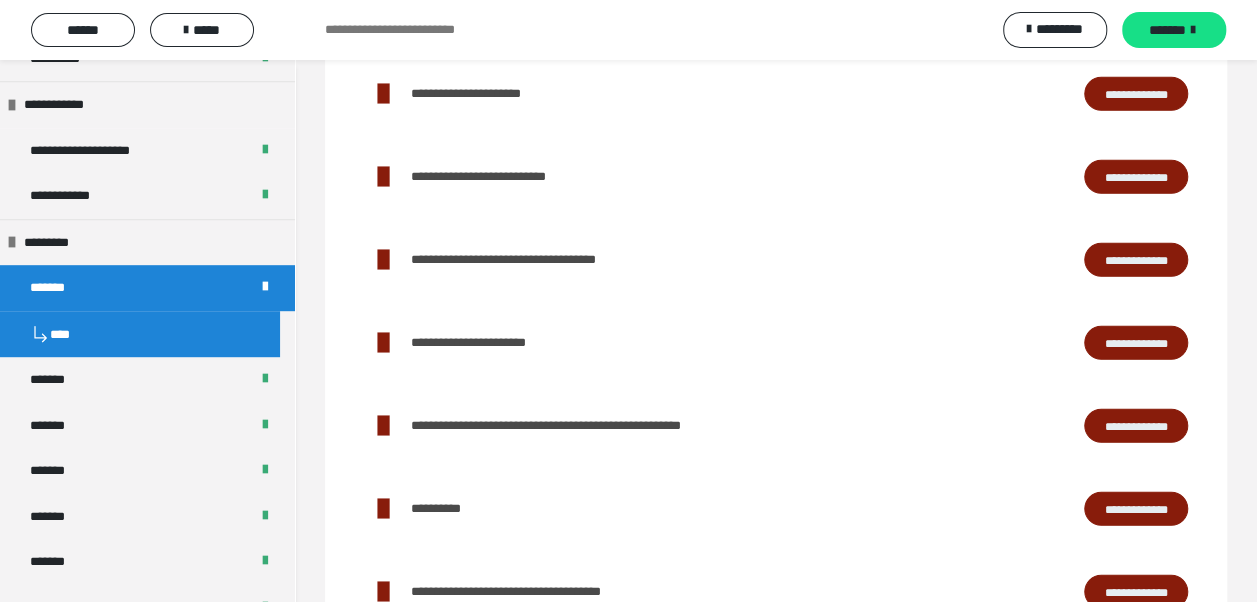 click on "**********" at bounding box center [1136, 93] 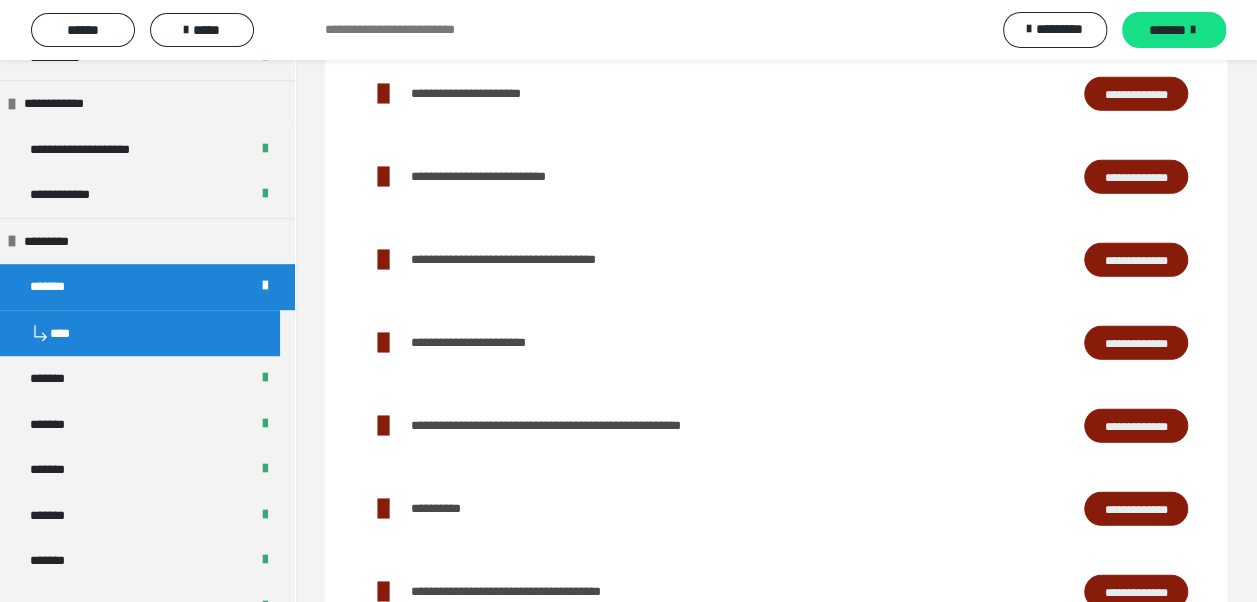 scroll, scrollTop: 0, scrollLeft: 0, axis: both 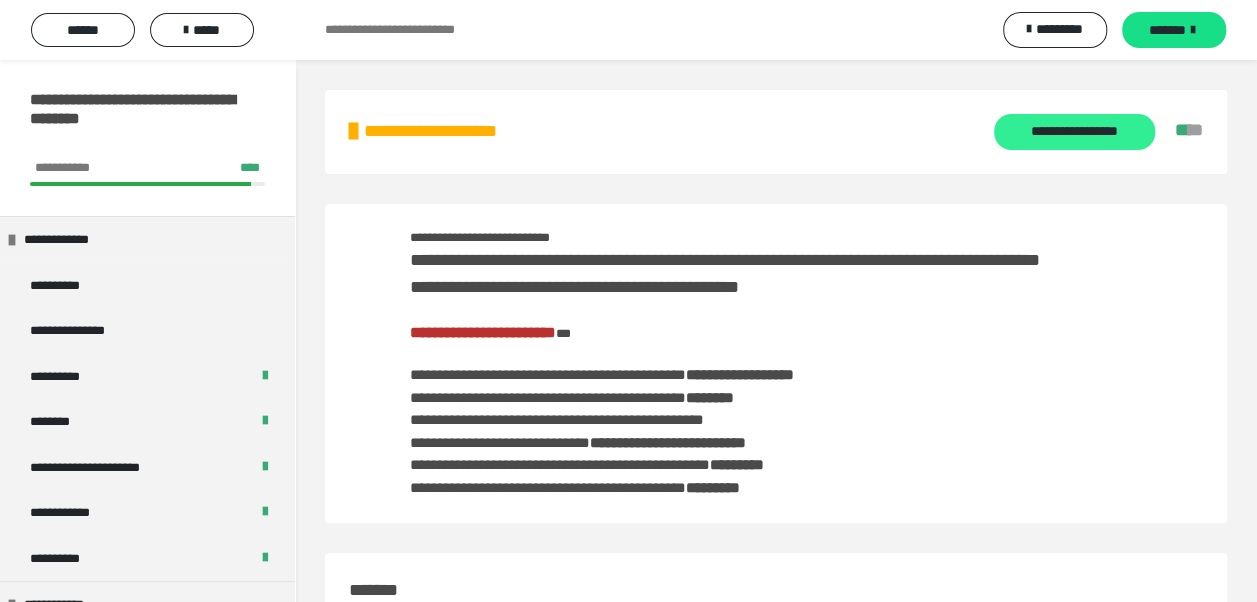 click on "**********" at bounding box center [1074, 132] 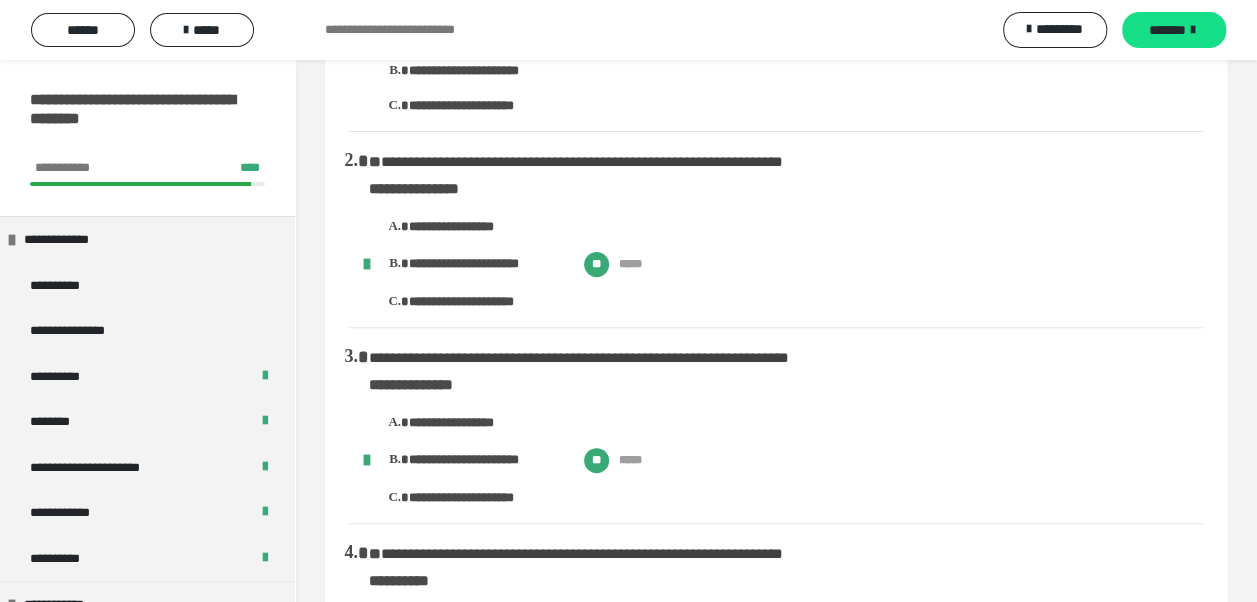 scroll, scrollTop: 0, scrollLeft: 0, axis: both 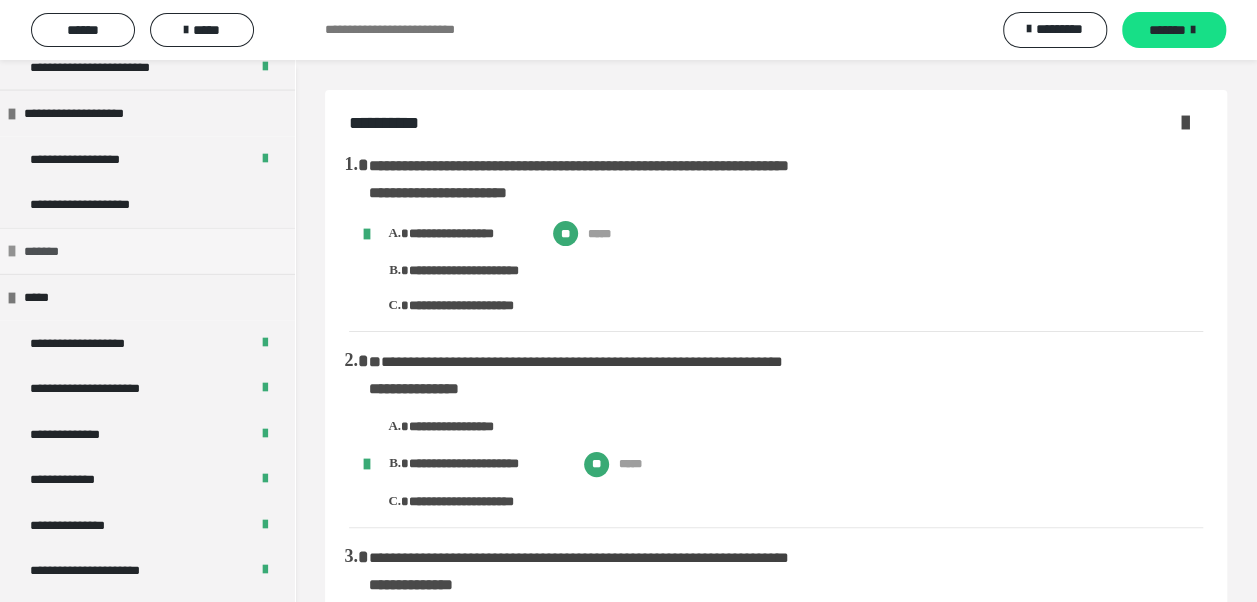 click at bounding box center (12, 251) 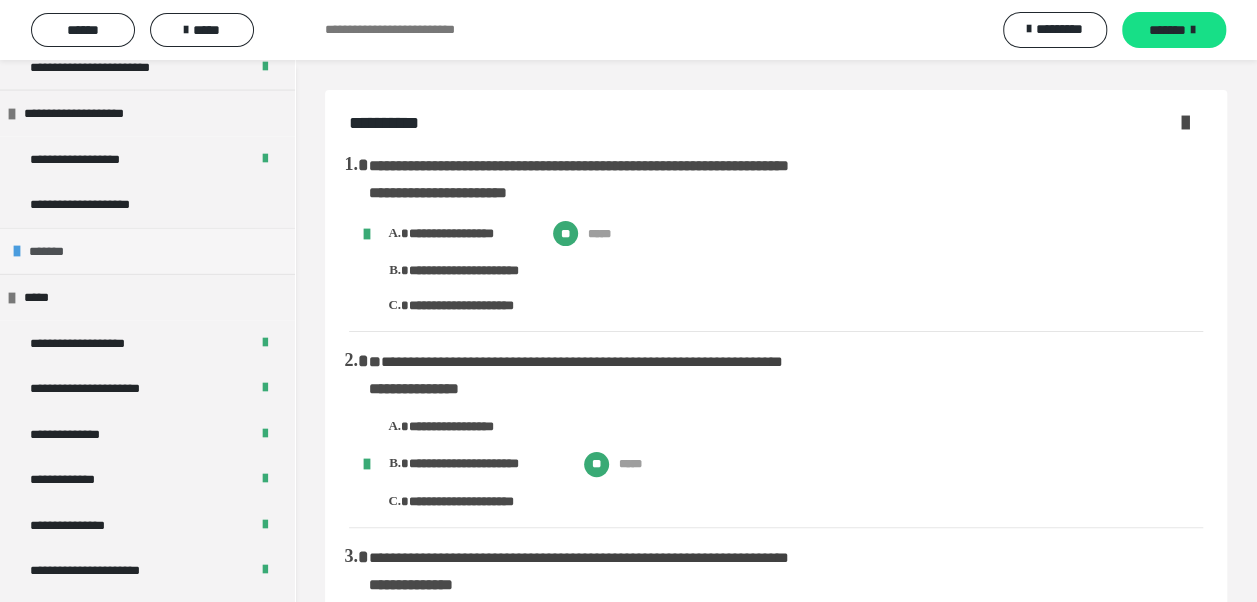 click at bounding box center [17, 251] 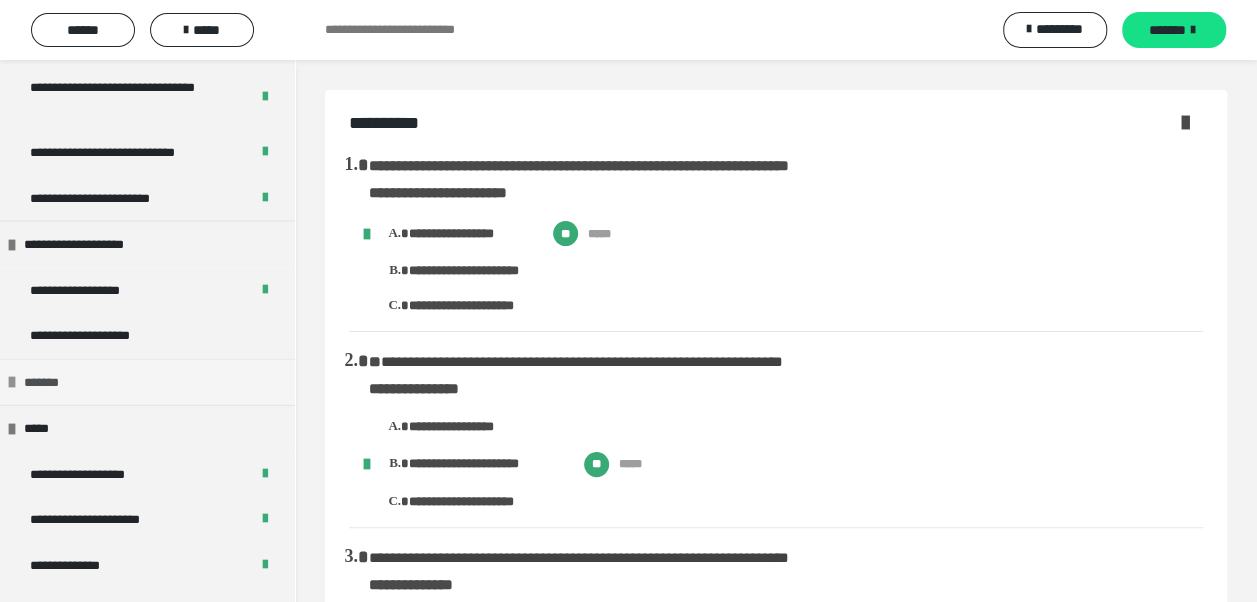 scroll, scrollTop: 2100, scrollLeft: 0, axis: vertical 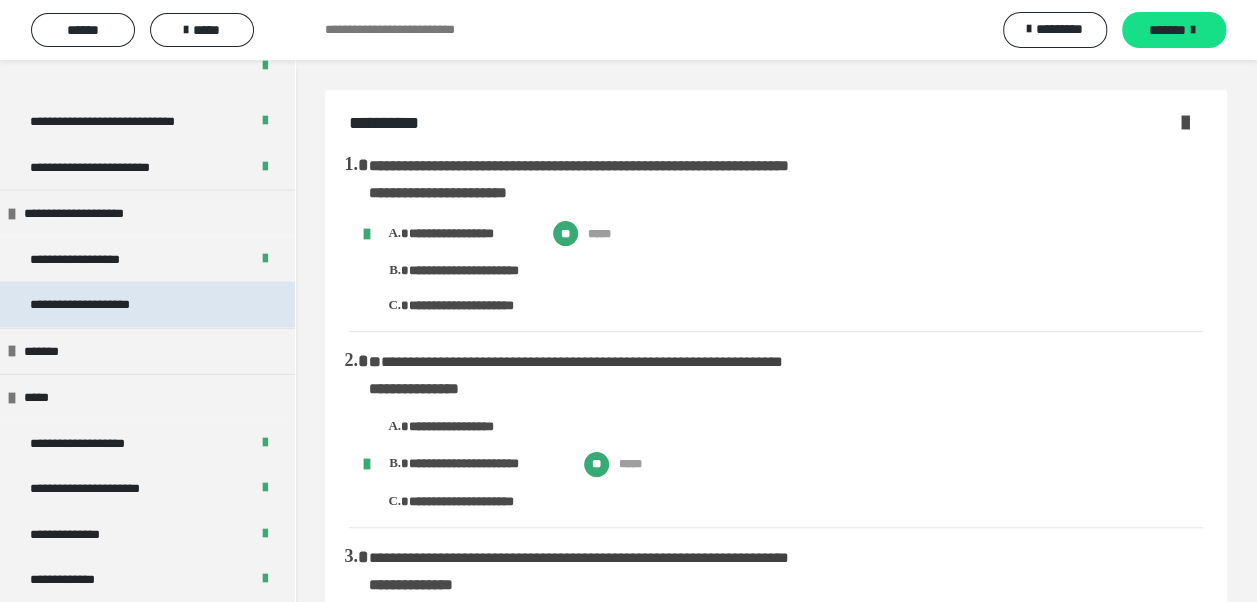 click on "**********" at bounding box center [102, 305] 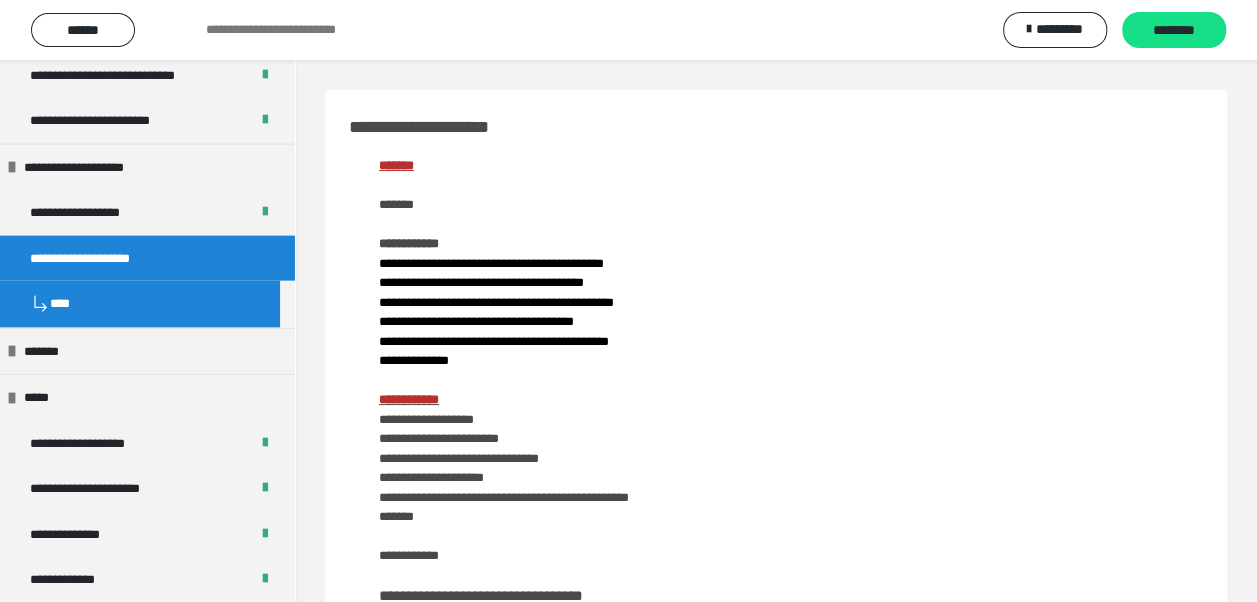 scroll, scrollTop: 2053, scrollLeft: 0, axis: vertical 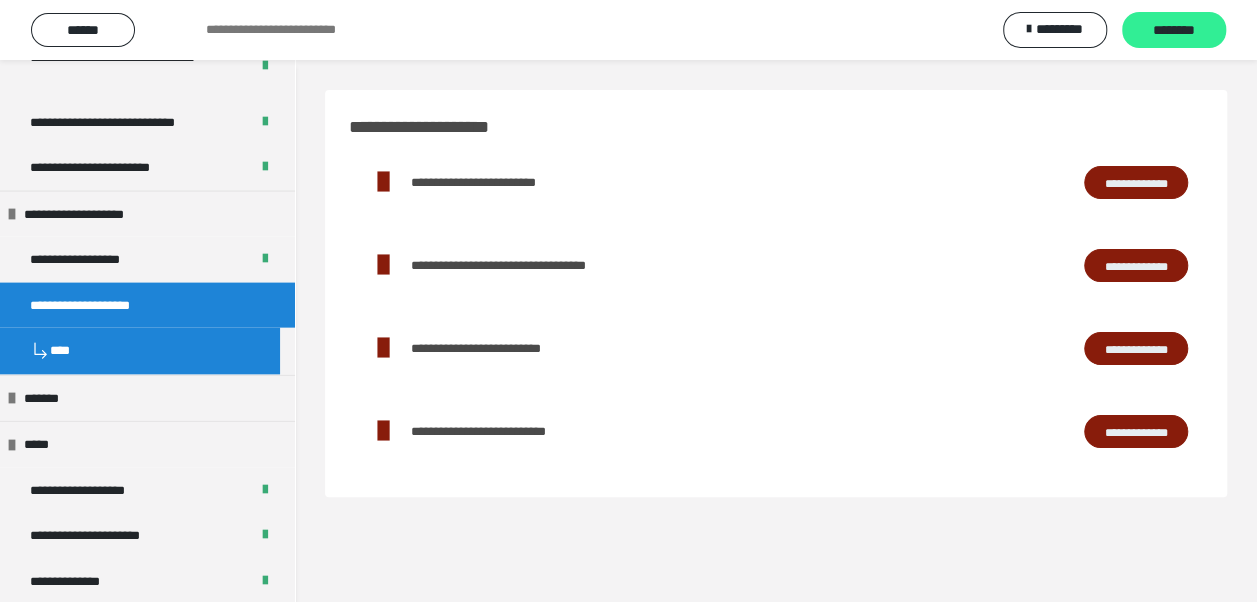 click on "********" at bounding box center [1174, 31] 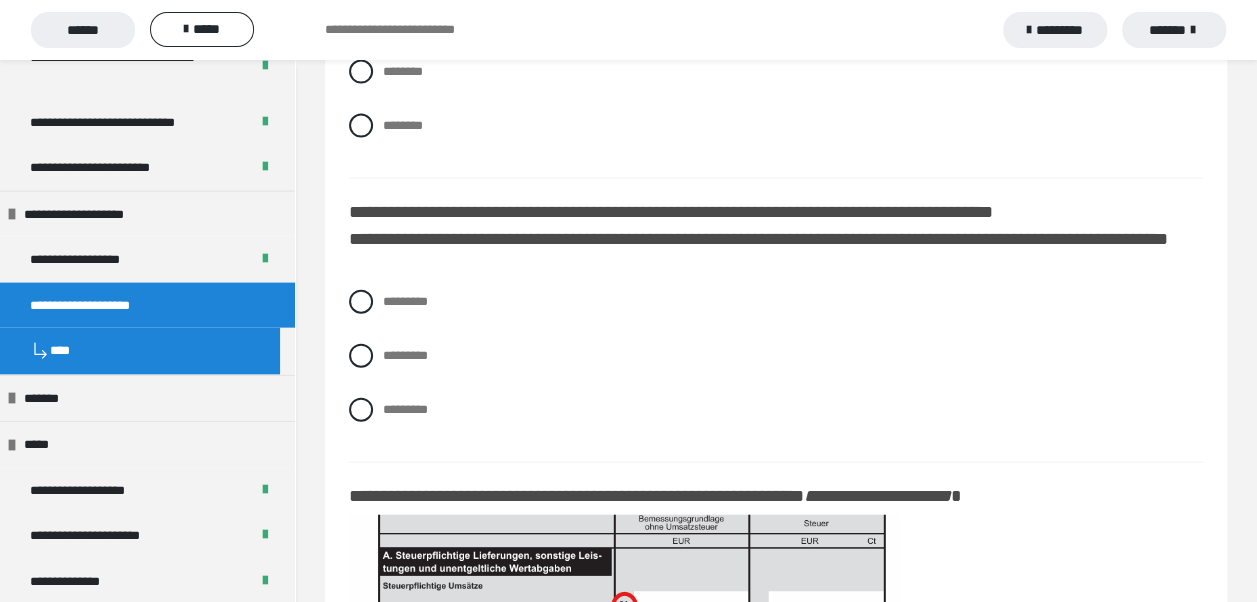 scroll, scrollTop: 17200, scrollLeft: 0, axis: vertical 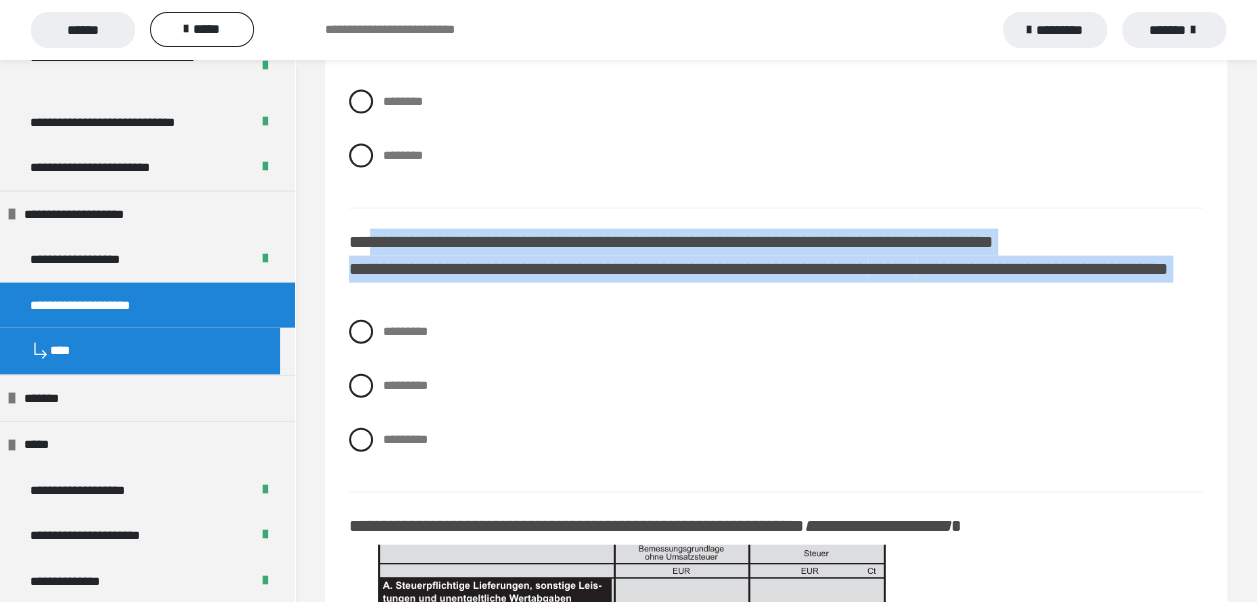 drag, startPoint x: 374, startPoint y: 238, endPoint x: 623, endPoint y: 303, distance: 257.34412 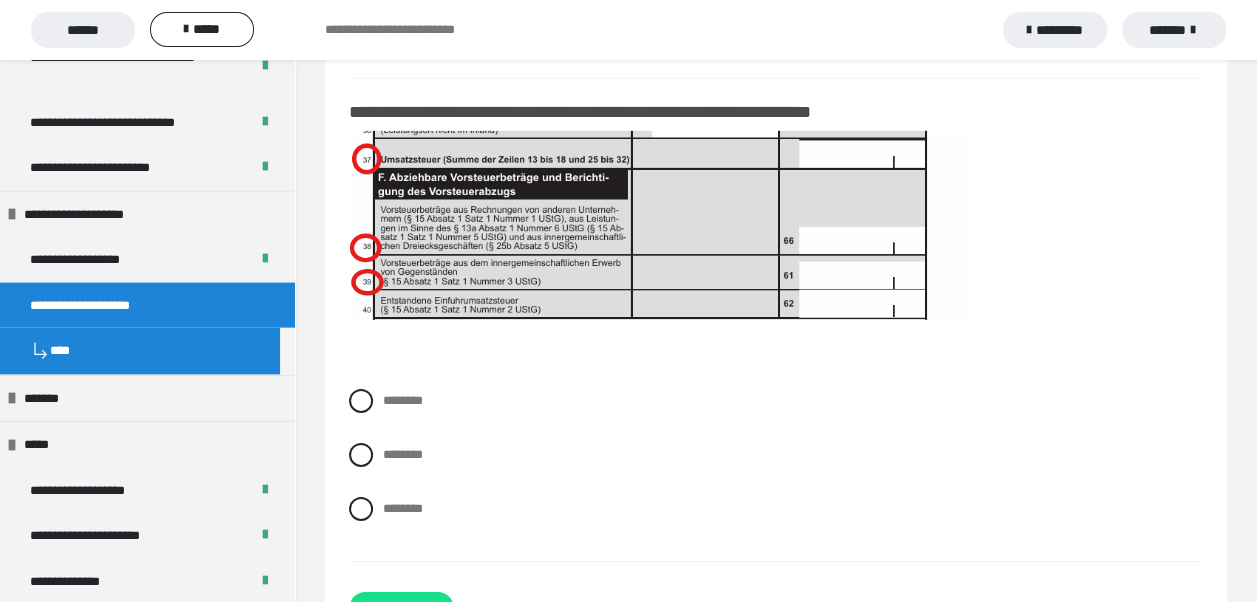 scroll, scrollTop: 18094, scrollLeft: 0, axis: vertical 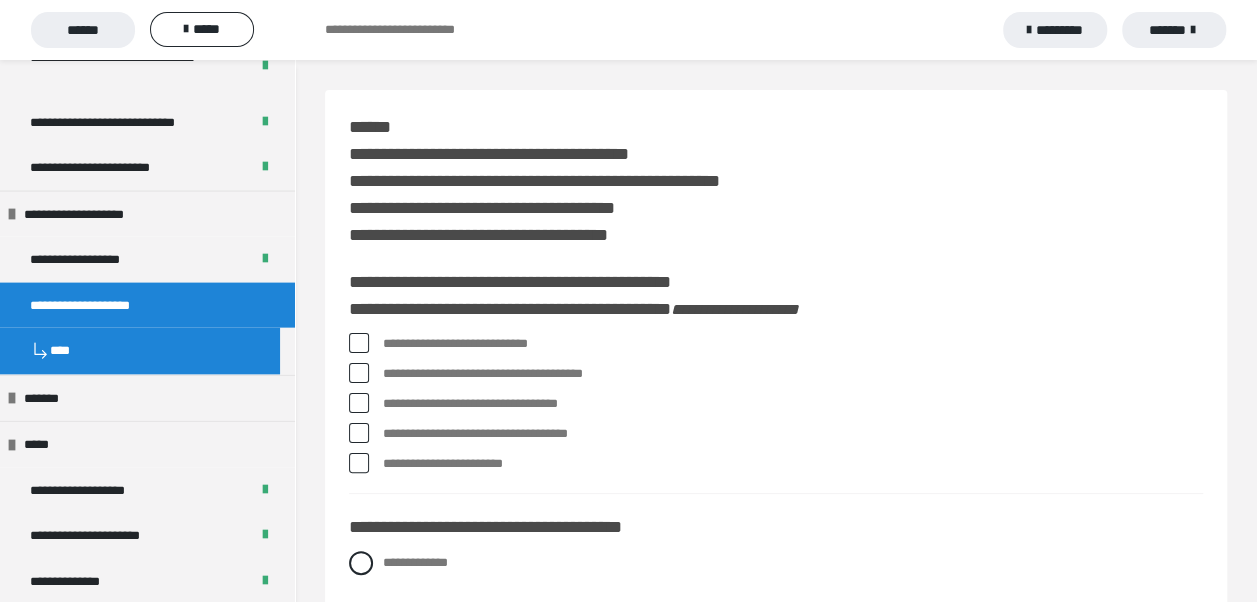 click at bounding box center [359, 343] 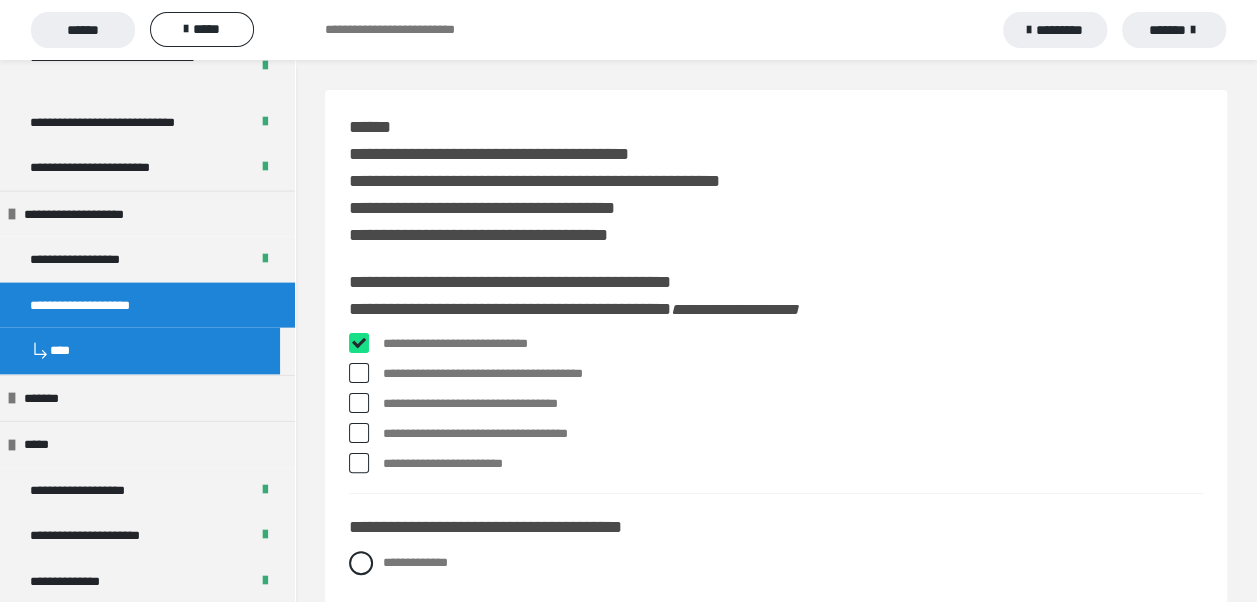 checkbox on "****" 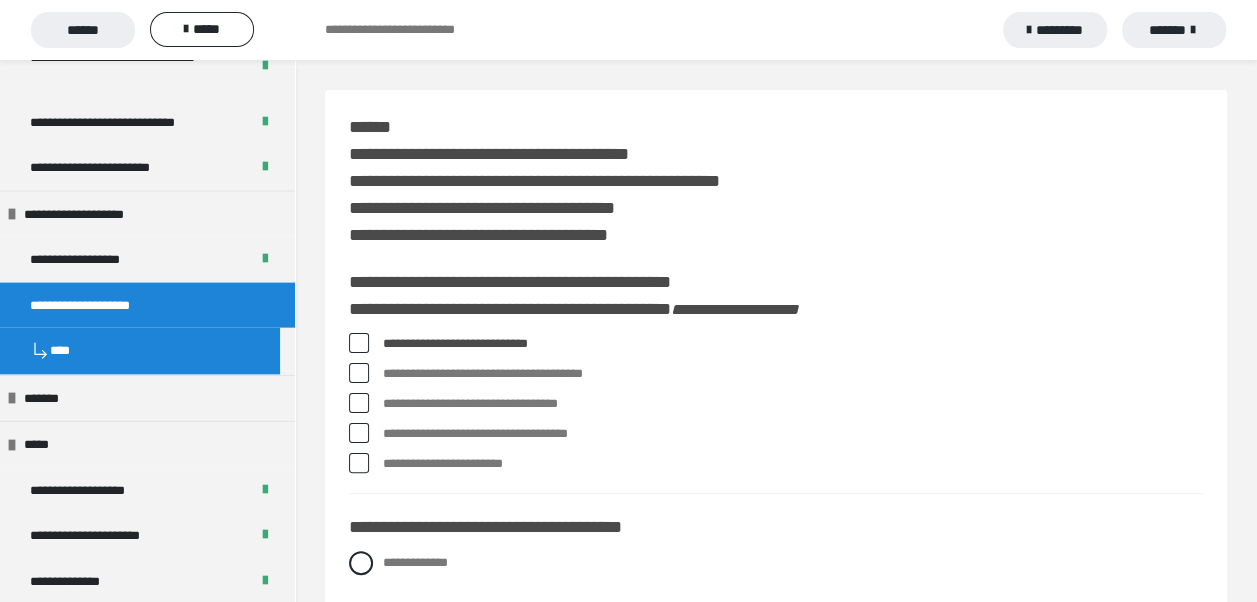 click at bounding box center [359, 433] 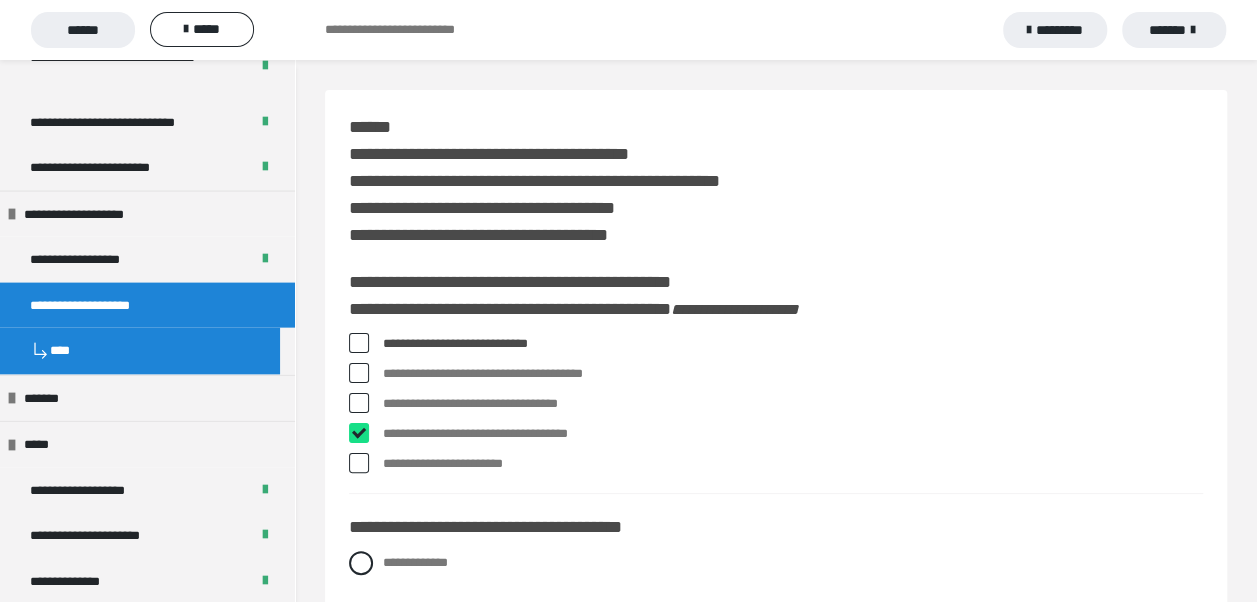 checkbox on "****" 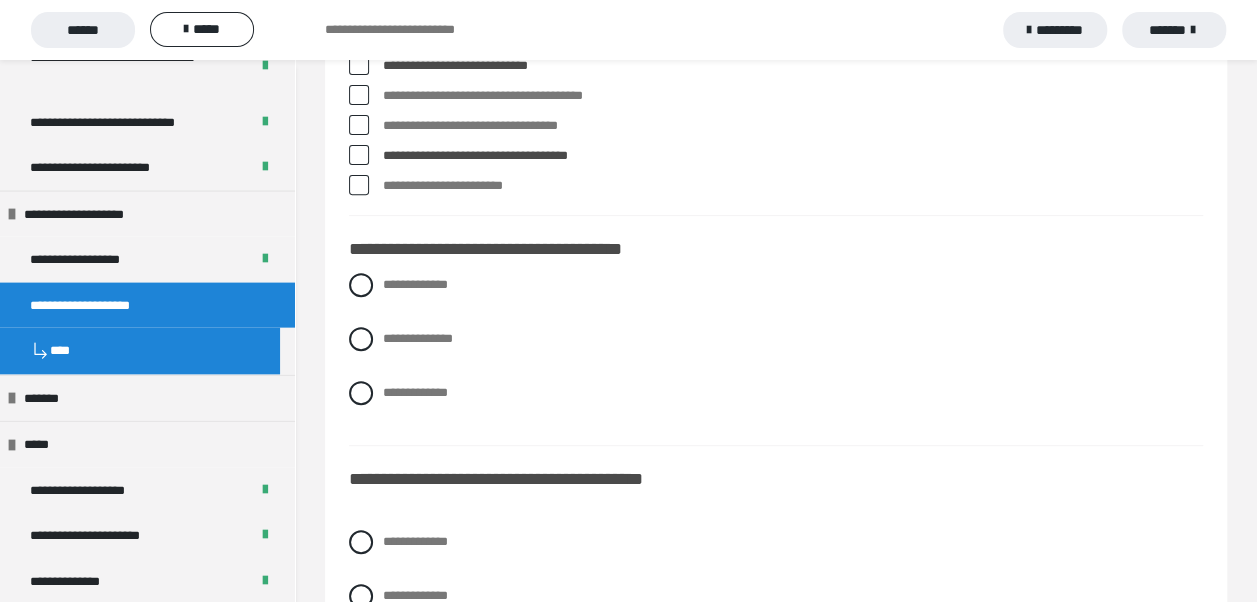 scroll, scrollTop: 300, scrollLeft: 0, axis: vertical 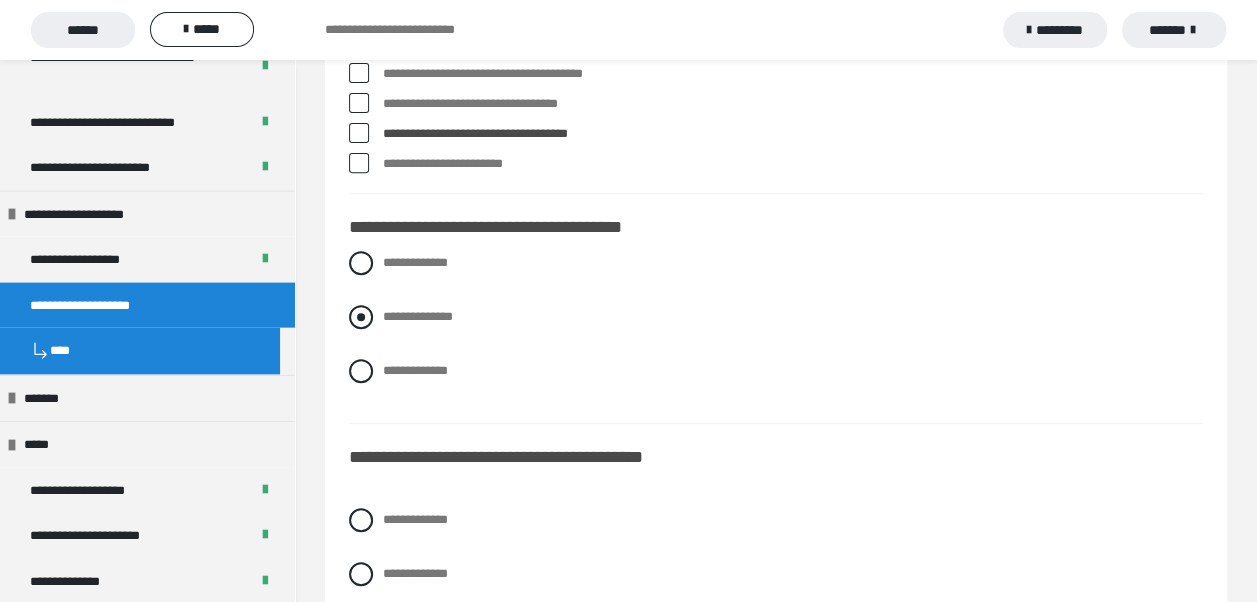 click at bounding box center [361, 317] 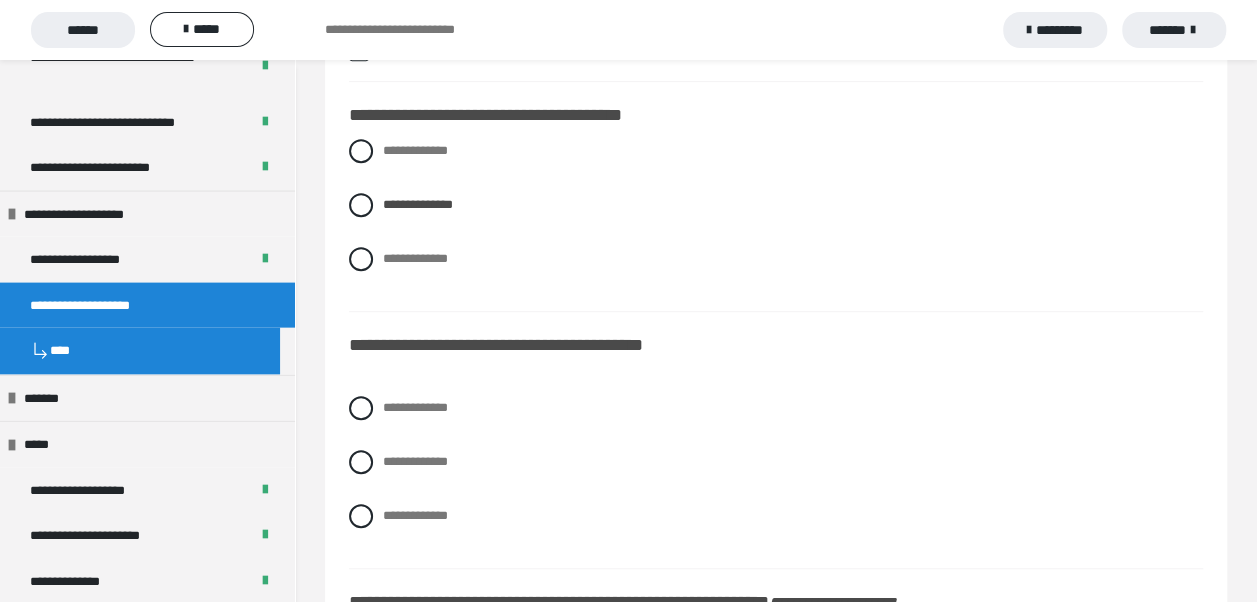 scroll, scrollTop: 500, scrollLeft: 0, axis: vertical 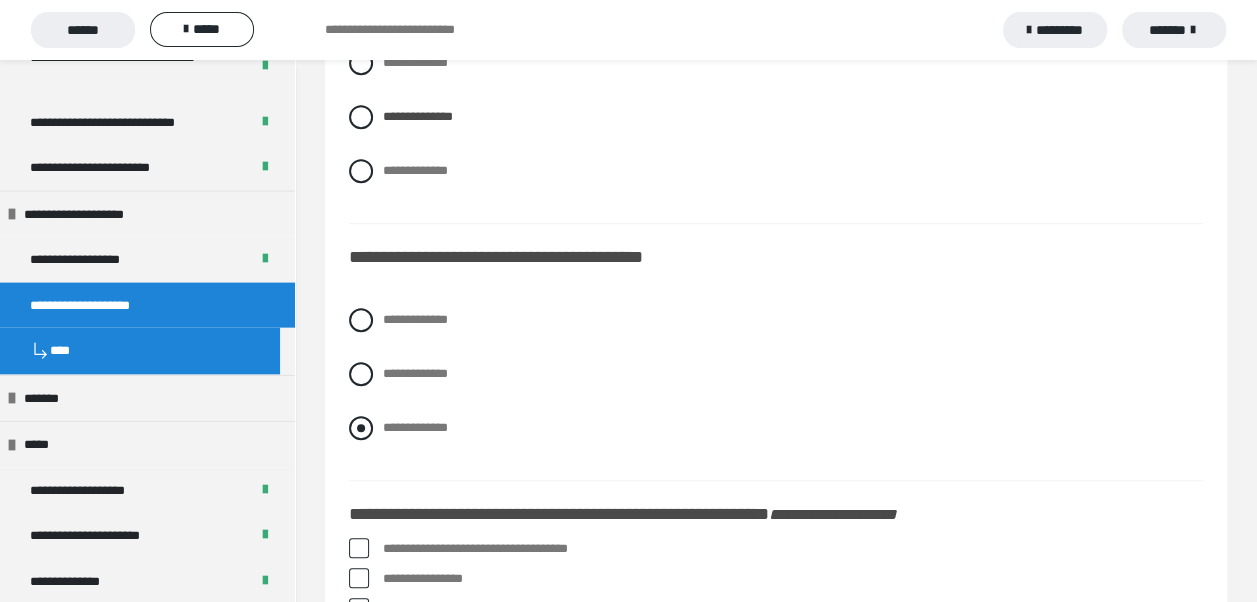 click at bounding box center (361, 428) 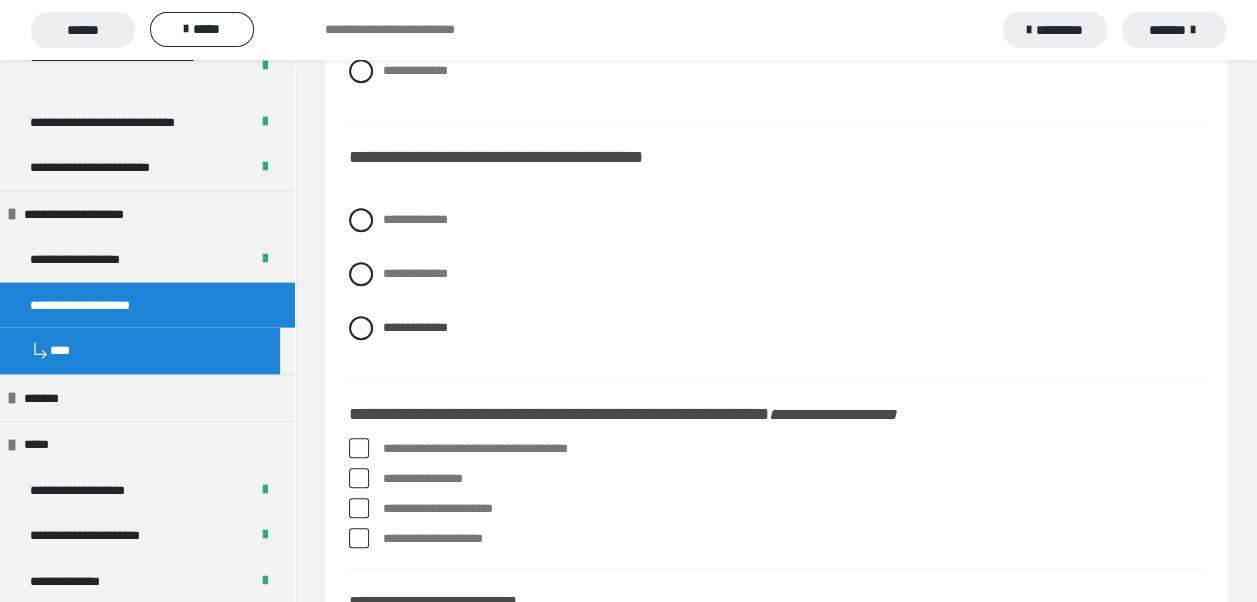 scroll, scrollTop: 700, scrollLeft: 0, axis: vertical 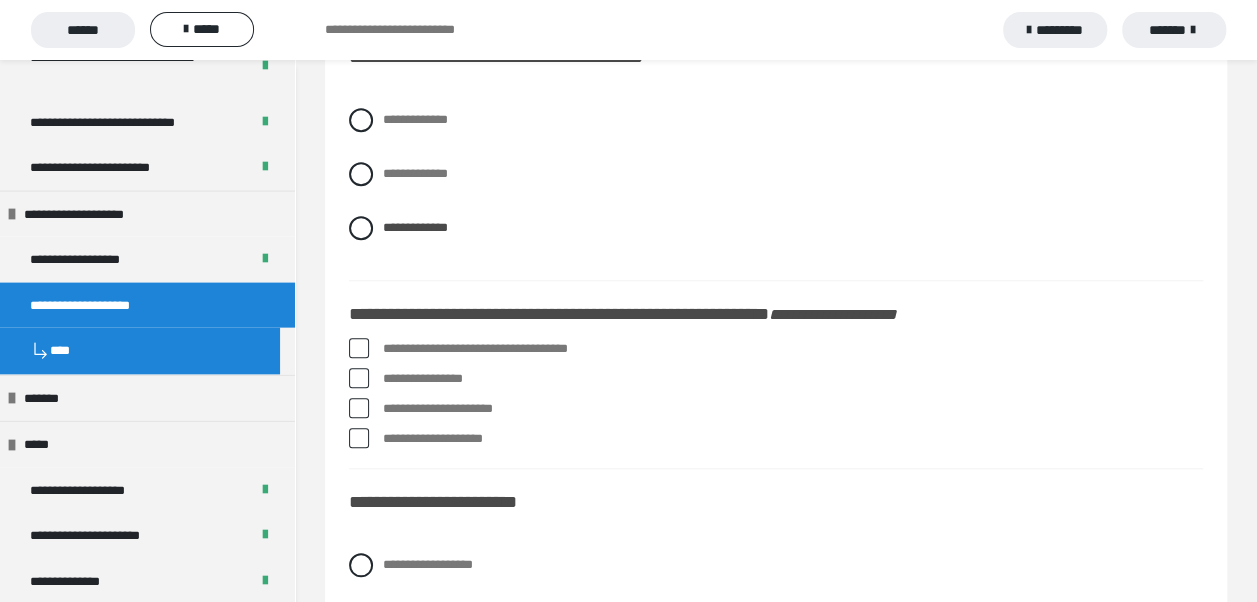 click at bounding box center [359, 378] 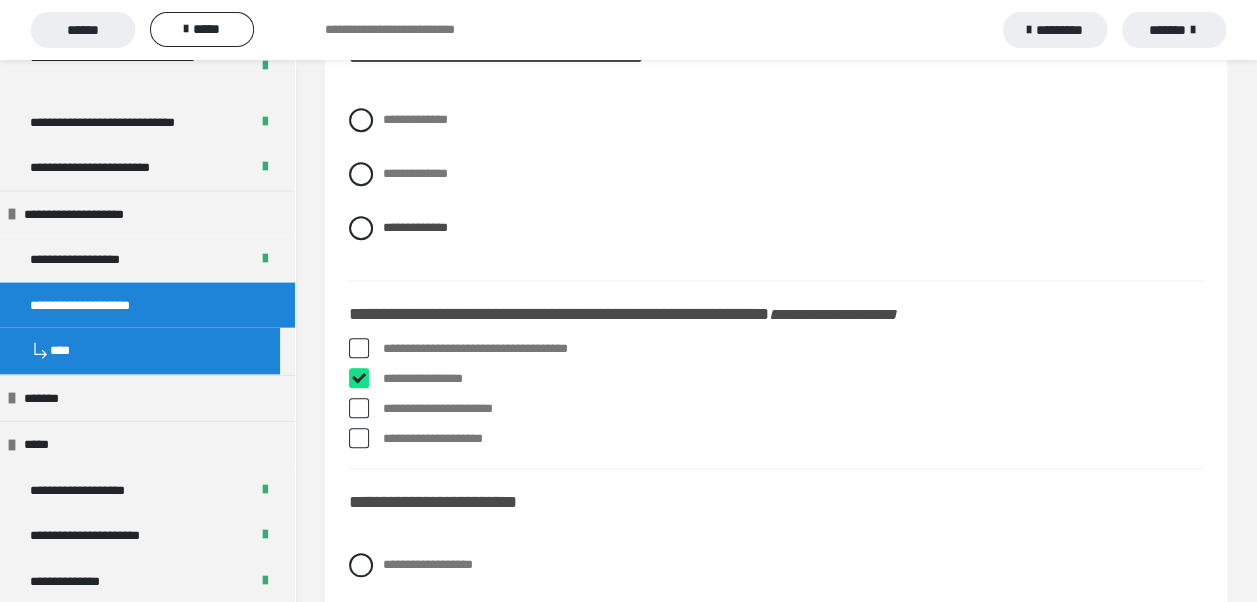 checkbox on "****" 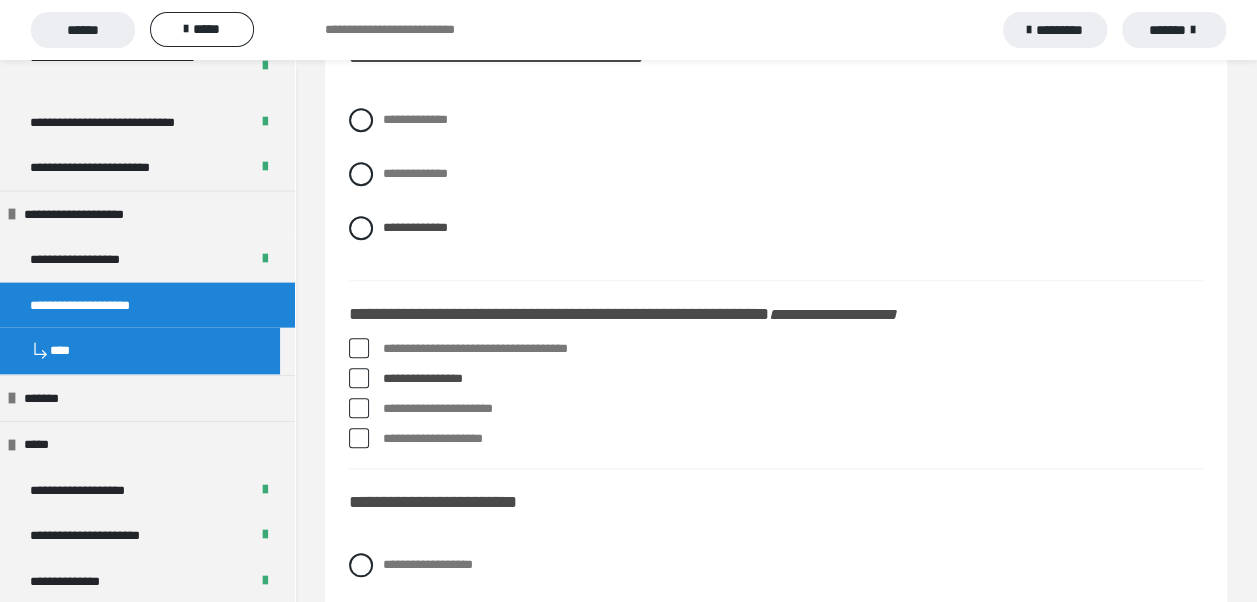 click at bounding box center (359, 438) 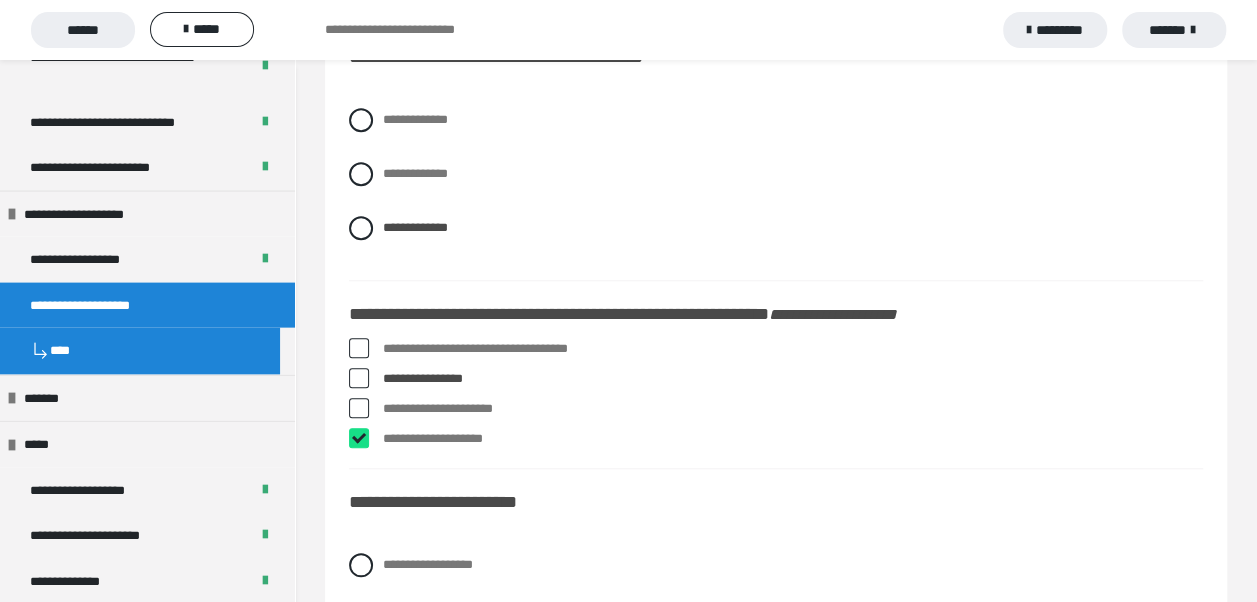 checkbox on "****" 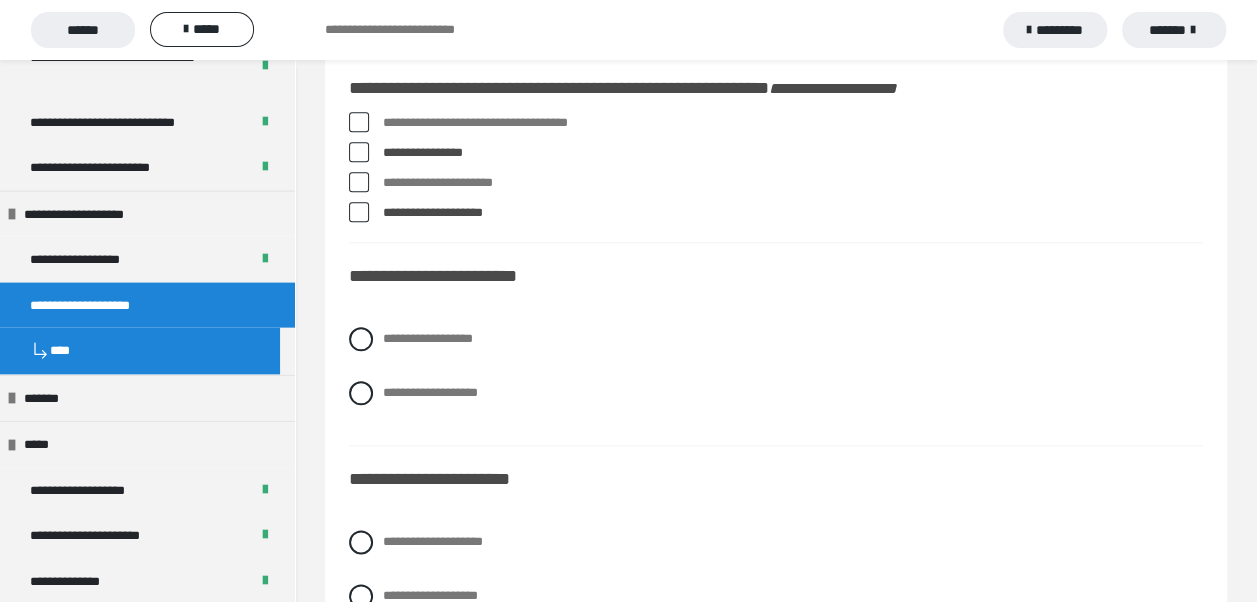 scroll, scrollTop: 1000, scrollLeft: 0, axis: vertical 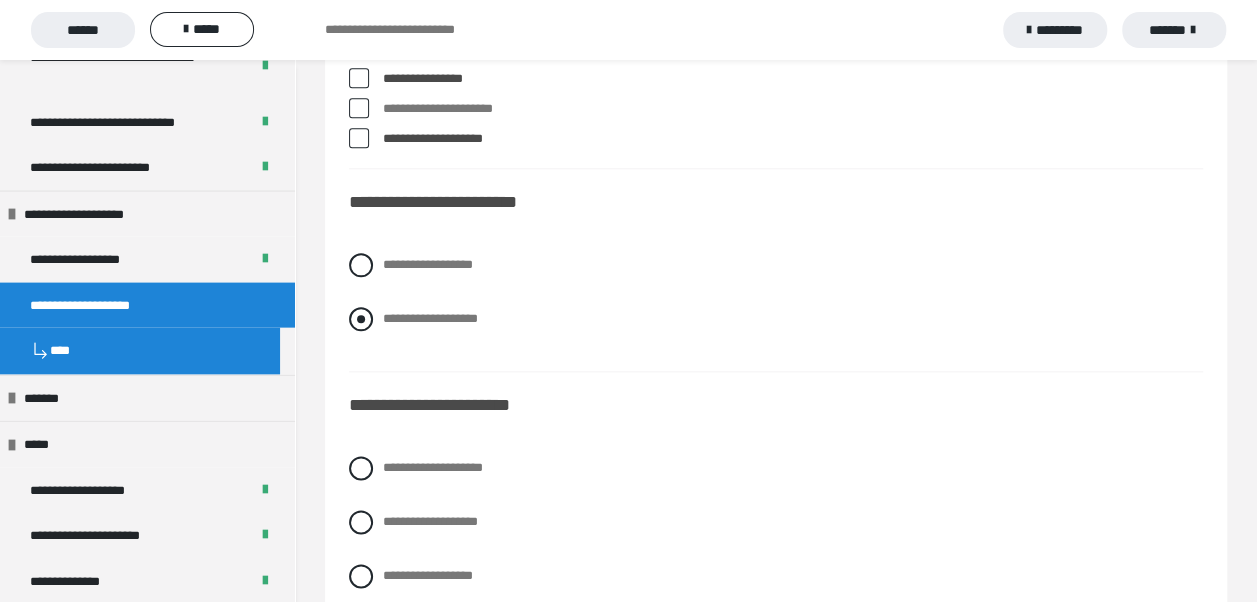 click at bounding box center (361, 319) 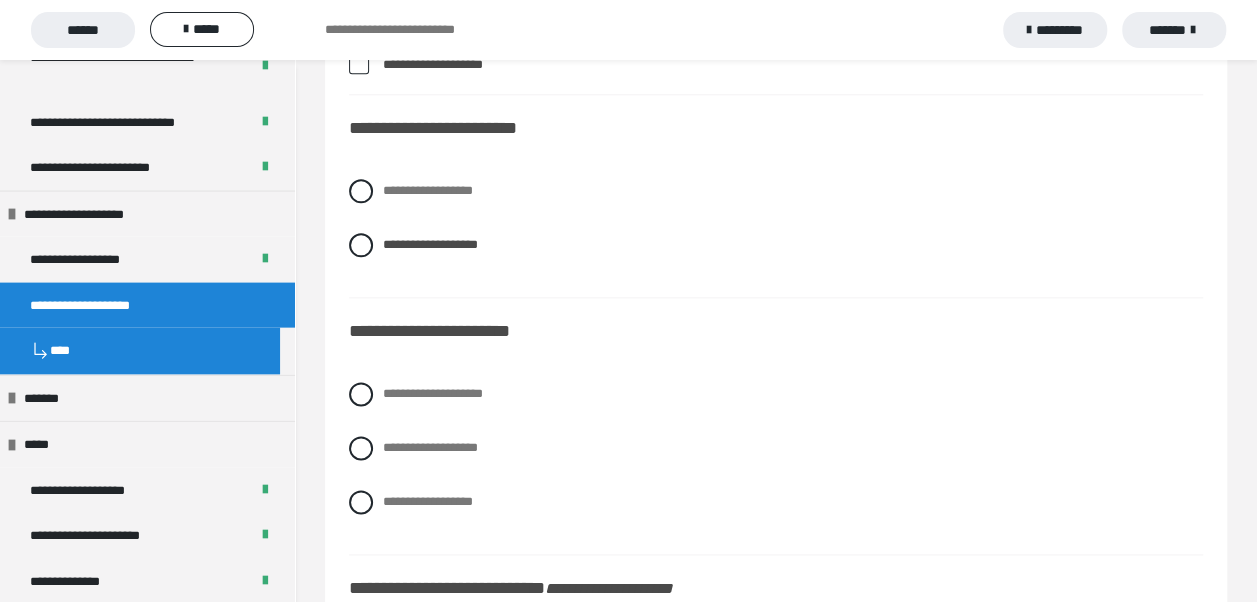 scroll, scrollTop: 1100, scrollLeft: 0, axis: vertical 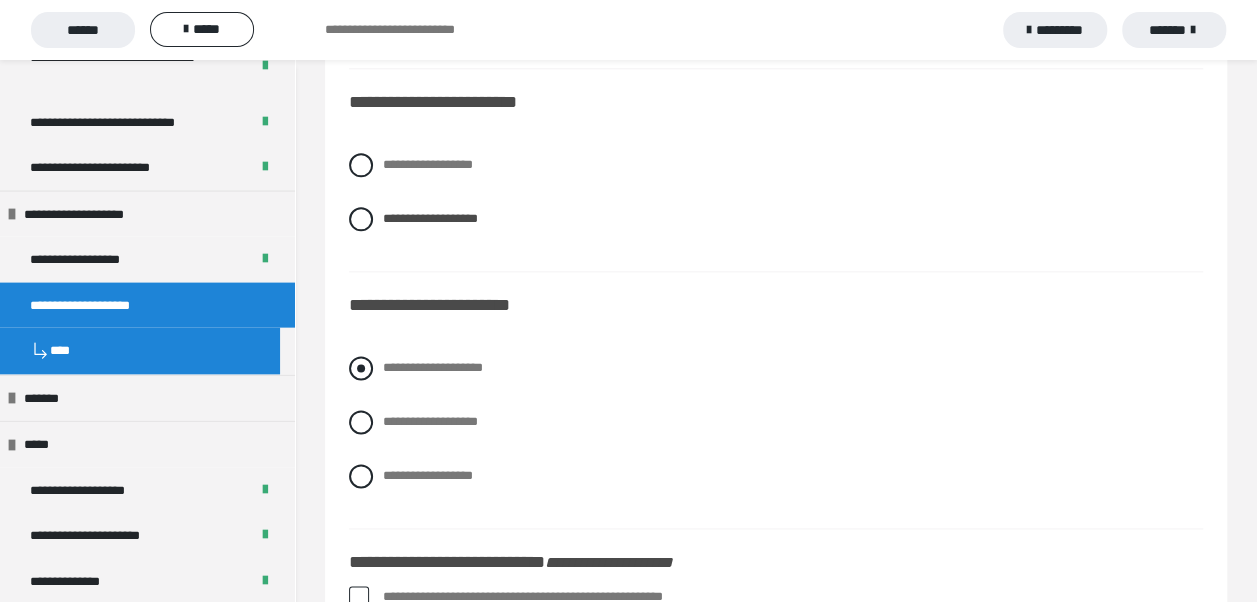 click at bounding box center (361, 368) 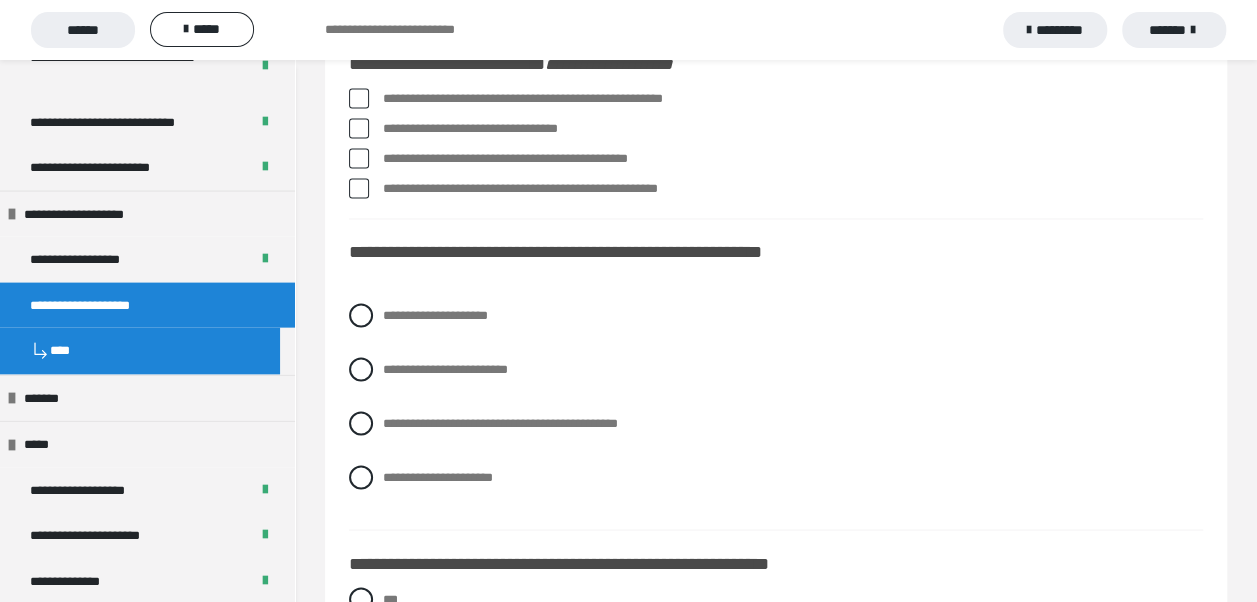 scroll, scrollTop: 1600, scrollLeft: 0, axis: vertical 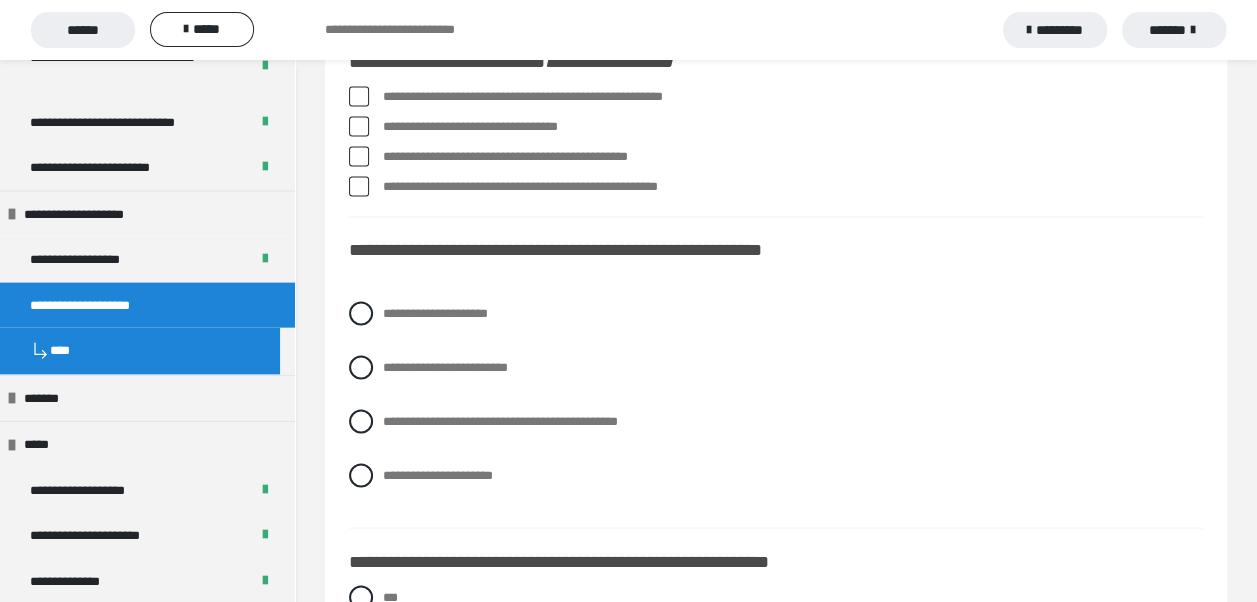 click at bounding box center (359, 126) 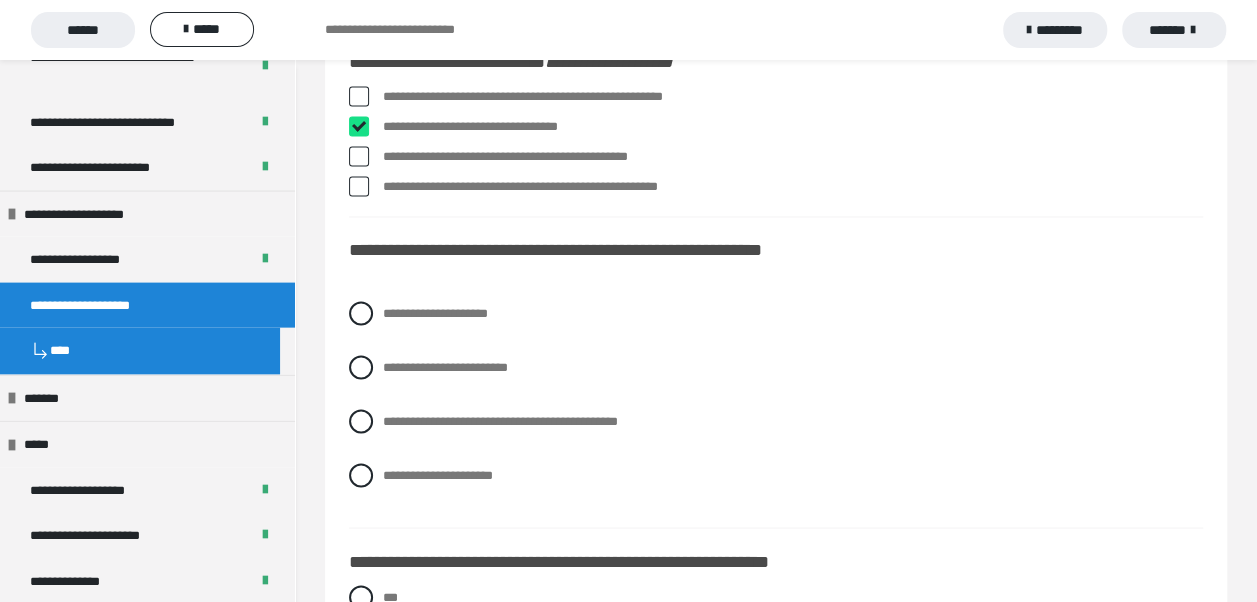 checkbox on "****" 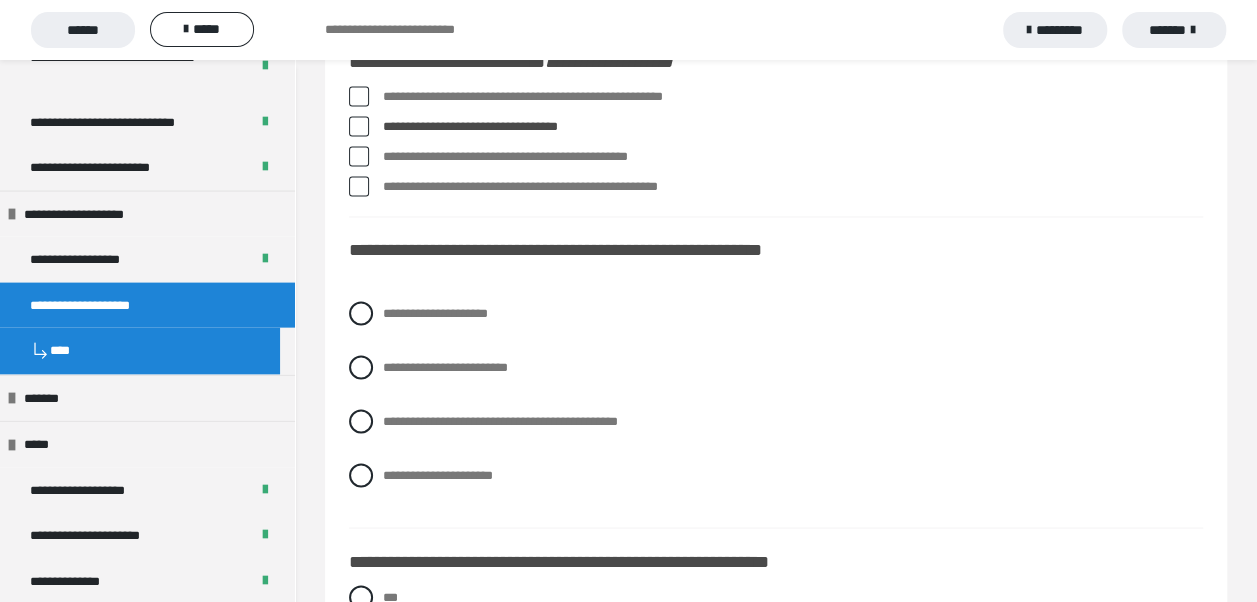 click at bounding box center (359, 156) 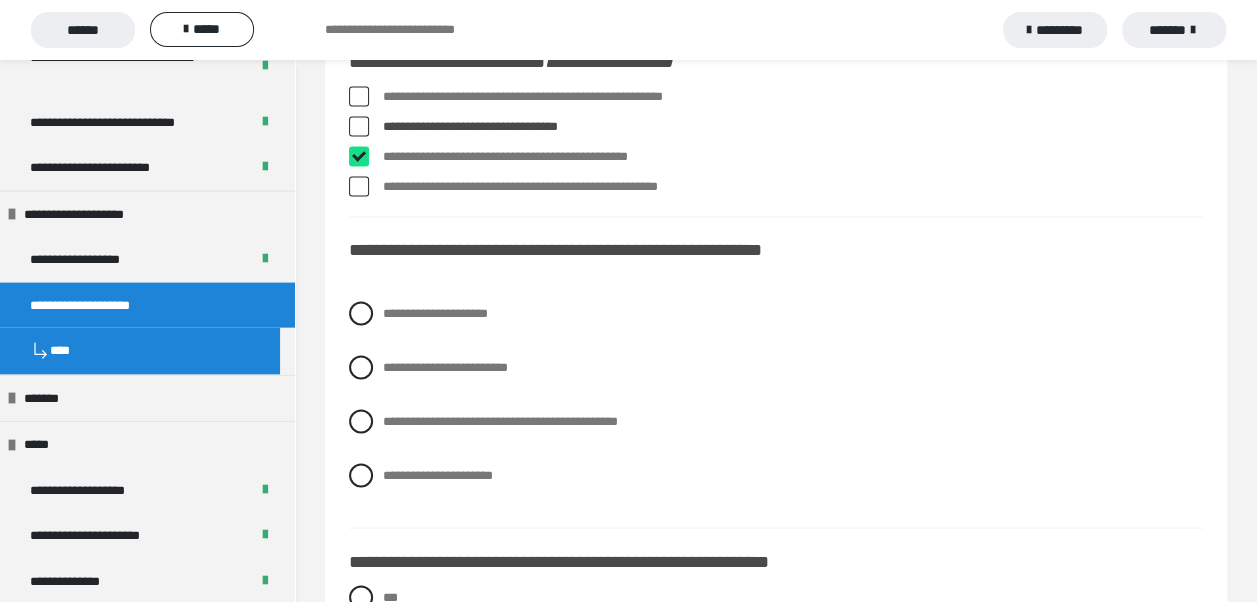 checkbox on "****" 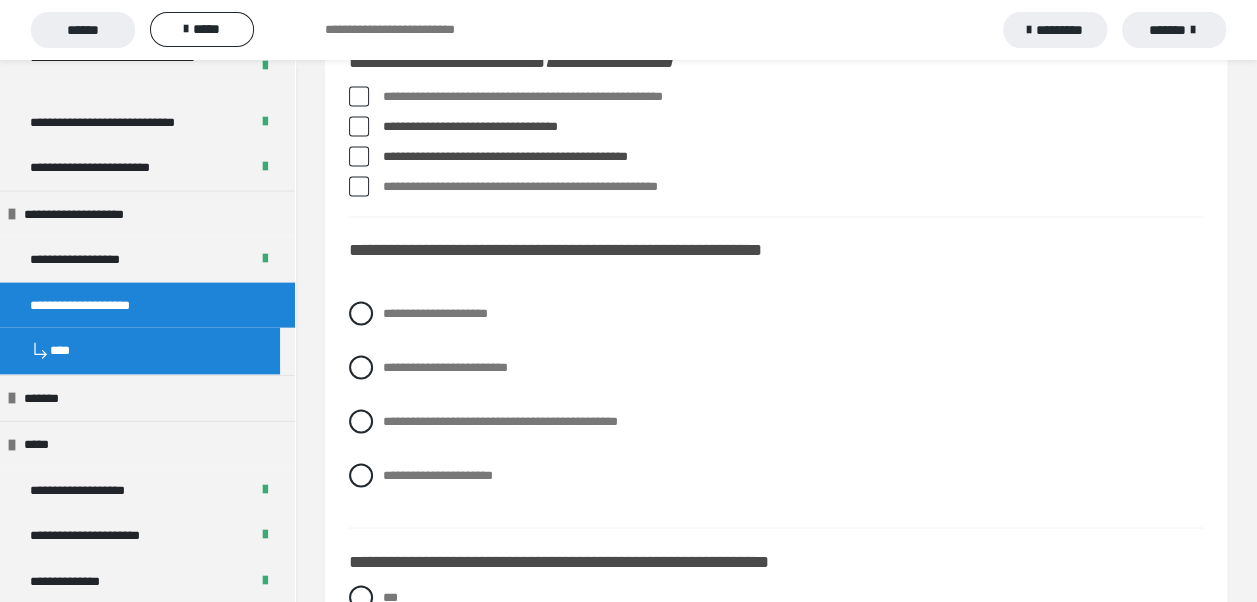 scroll, scrollTop: 1700, scrollLeft: 0, axis: vertical 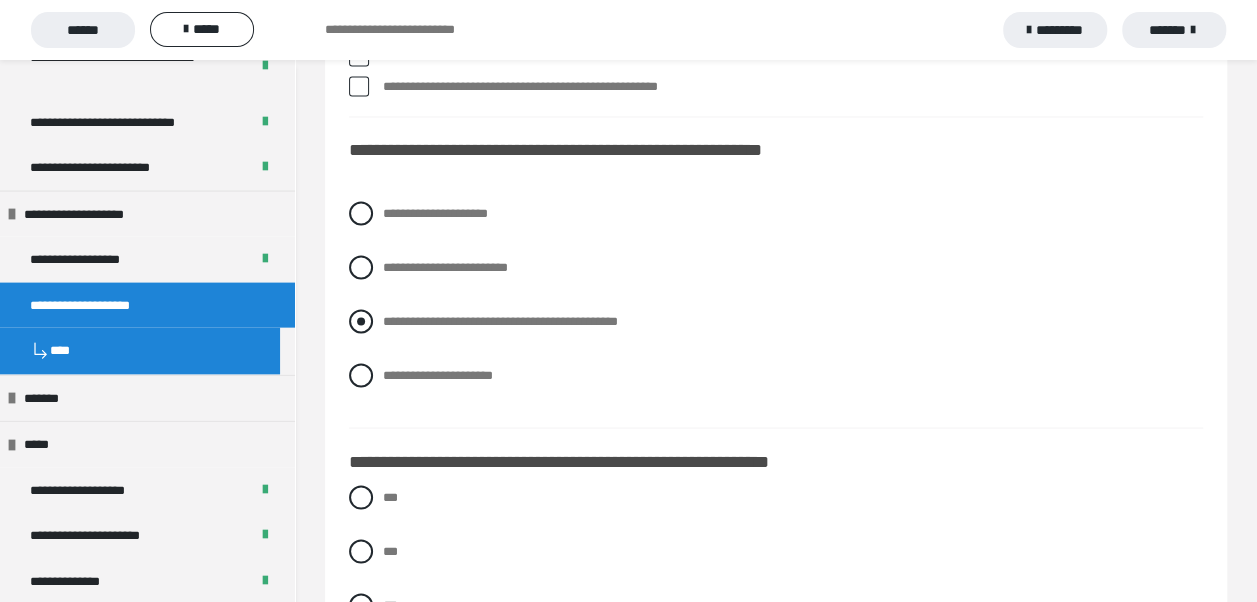 click at bounding box center (361, 321) 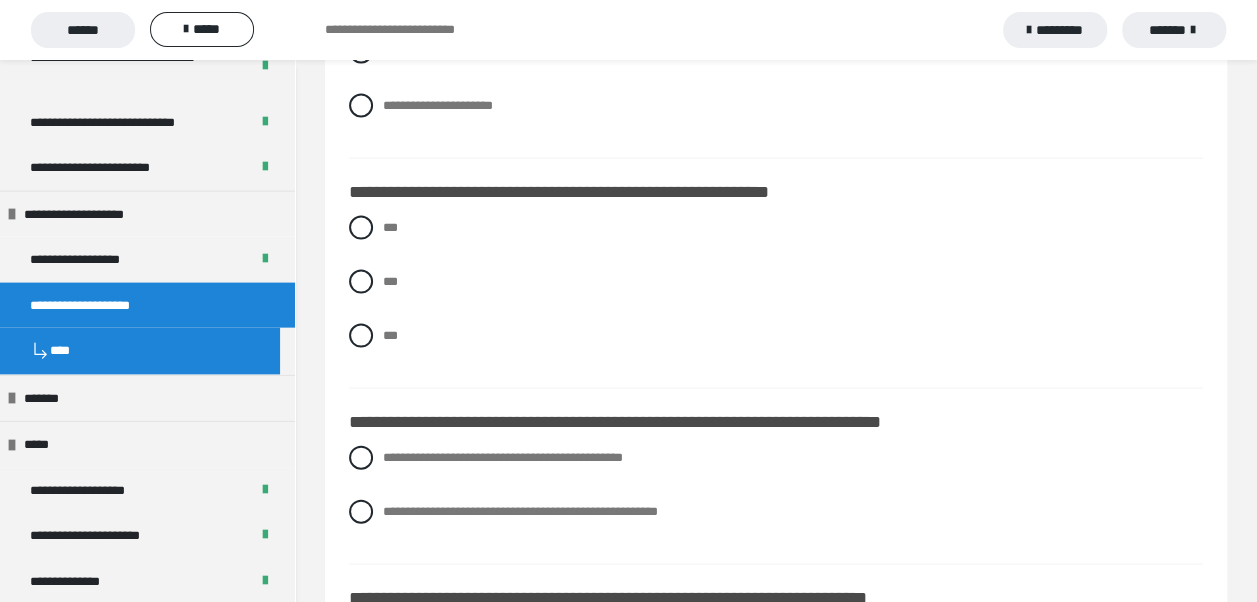 scroll, scrollTop: 2000, scrollLeft: 0, axis: vertical 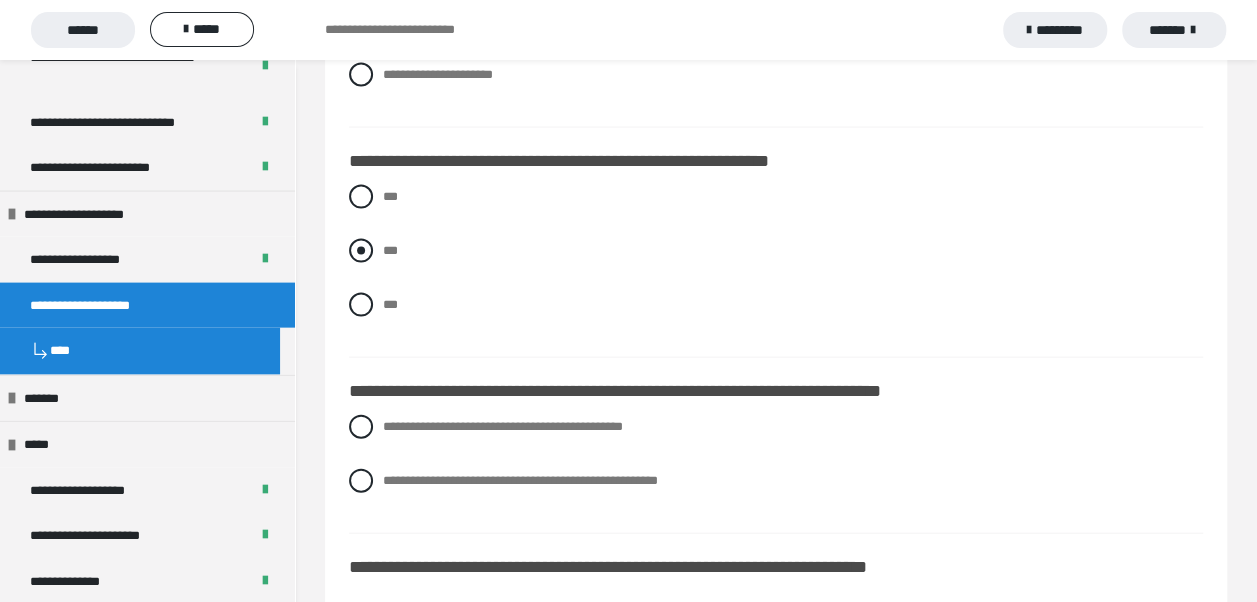 click at bounding box center [361, 251] 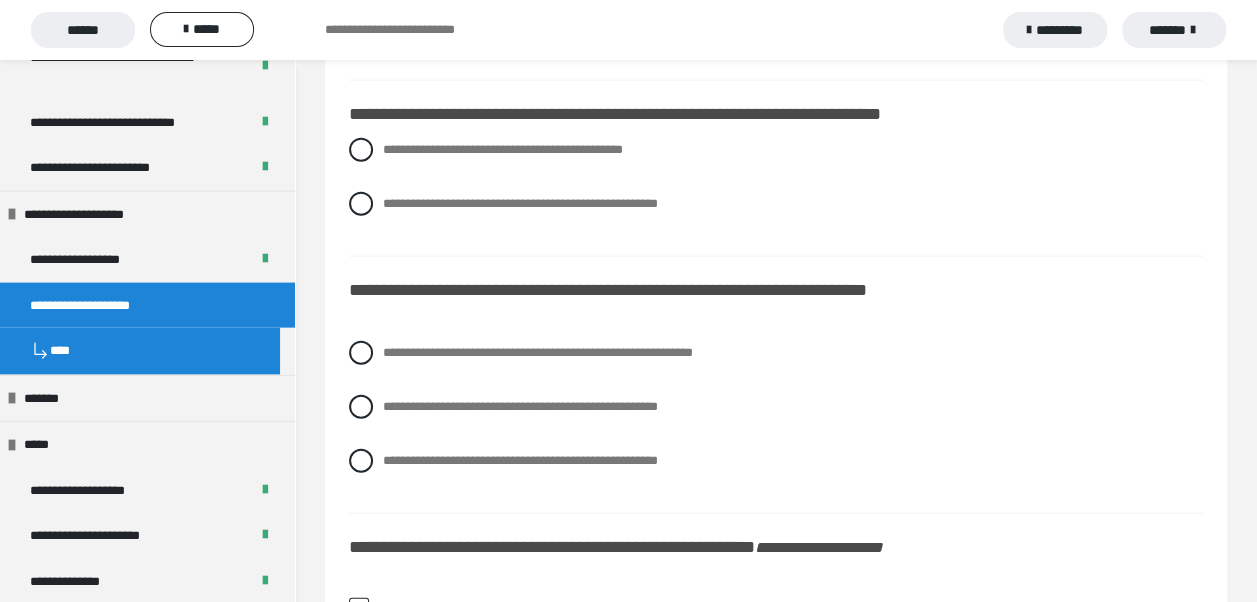scroll, scrollTop: 2300, scrollLeft: 0, axis: vertical 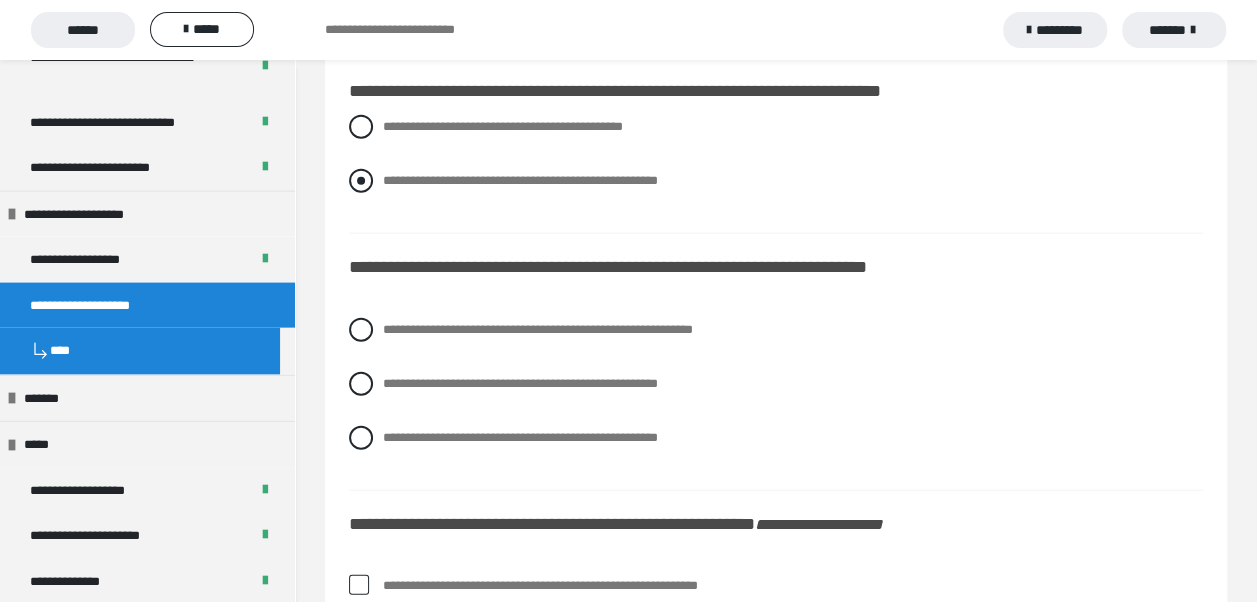 click at bounding box center [361, 181] 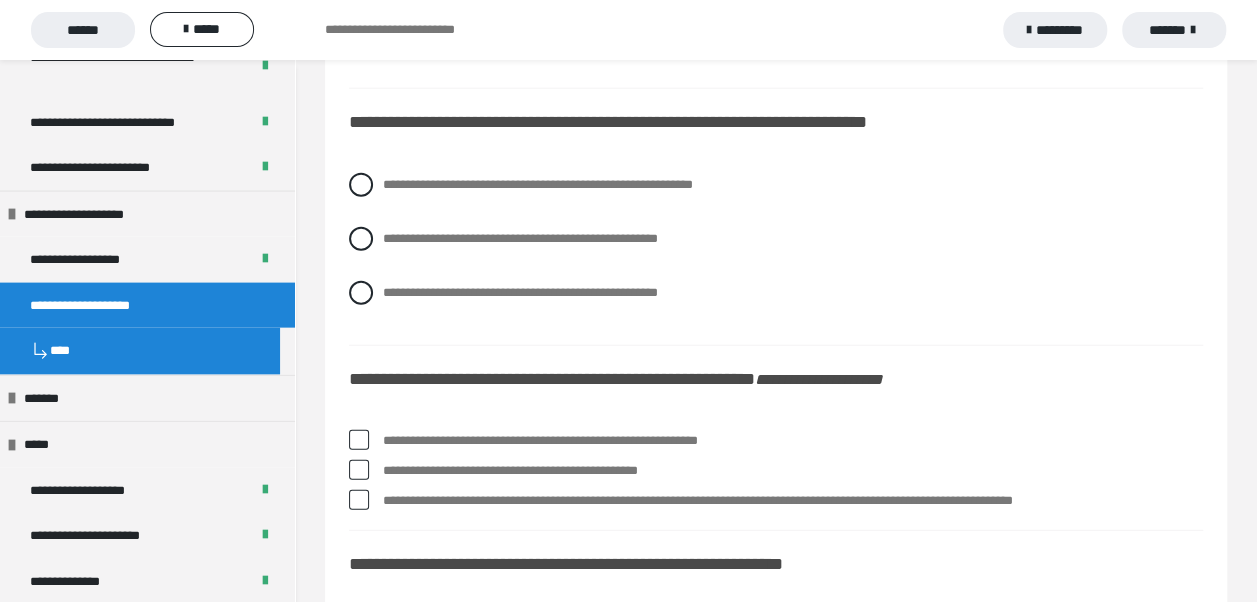 scroll, scrollTop: 2400, scrollLeft: 0, axis: vertical 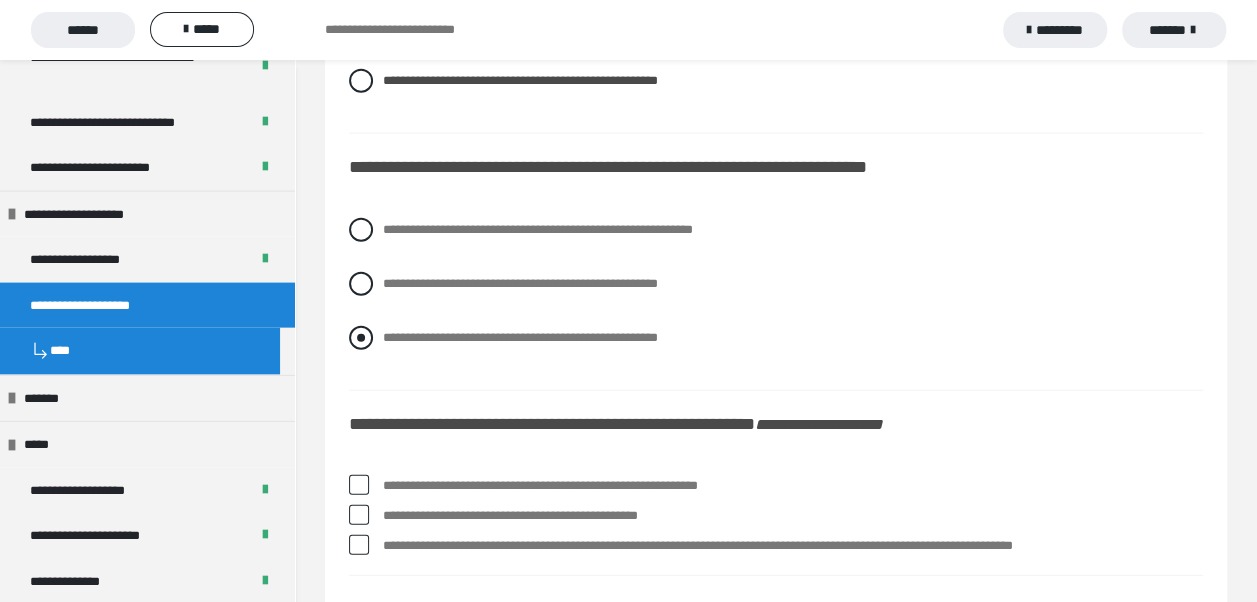 drag, startPoint x: 386, startPoint y: 332, endPoint x: 364, endPoint y: 333, distance: 22.022715 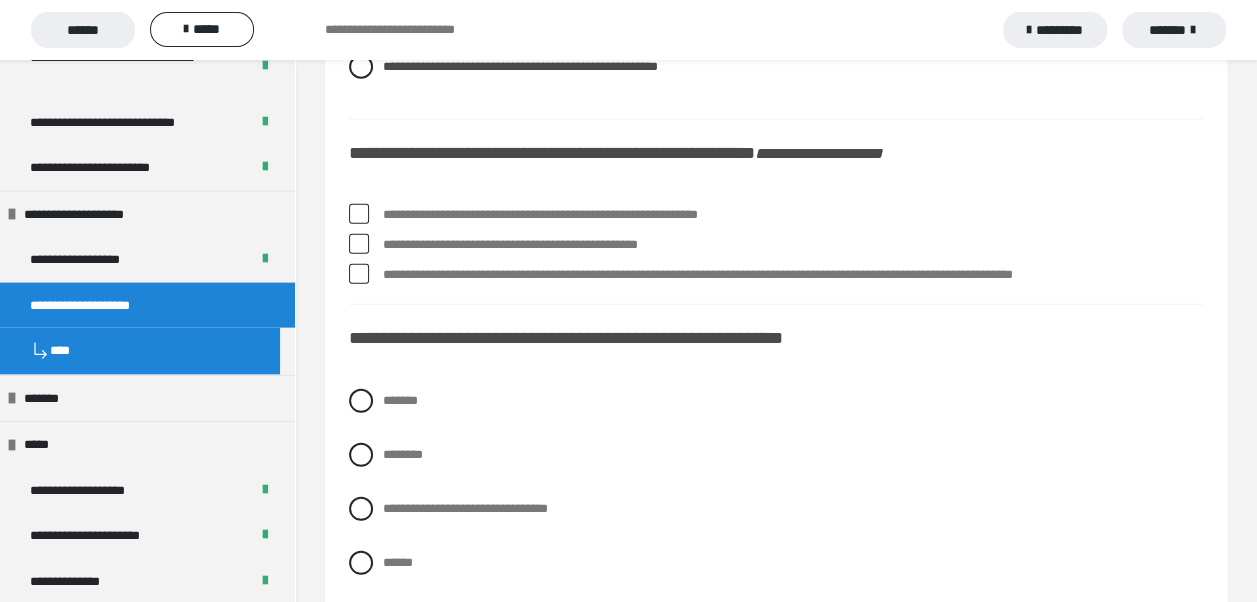 scroll, scrollTop: 2700, scrollLeft: 0, axis: vertical 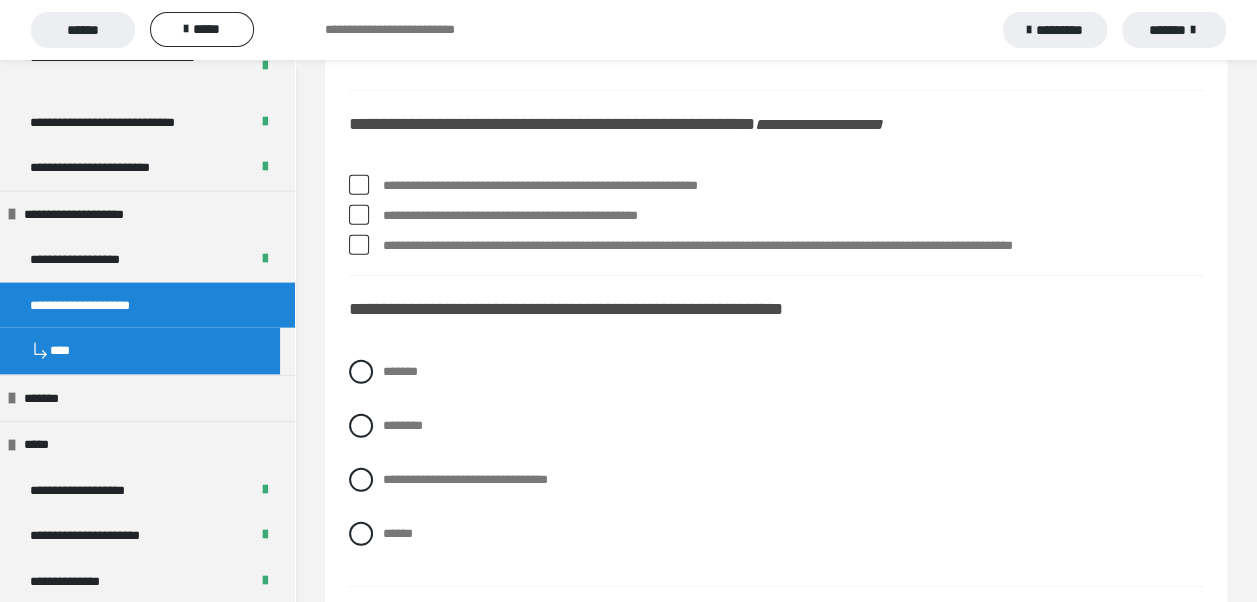 click at bounding box center (359, 185) 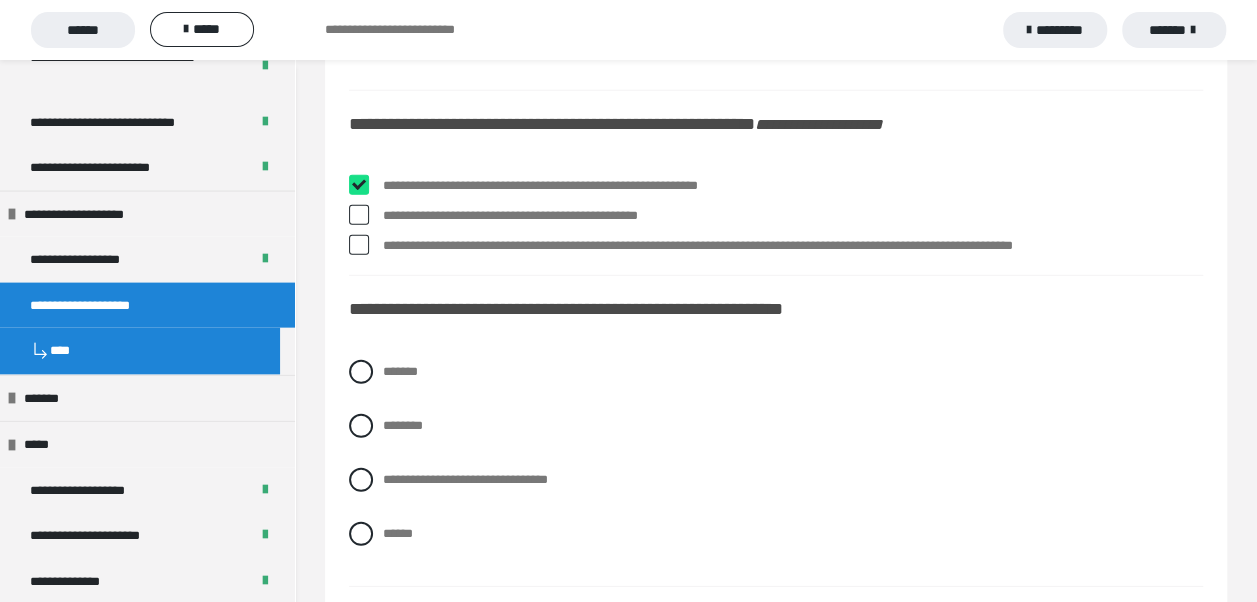 checkbox on "****" 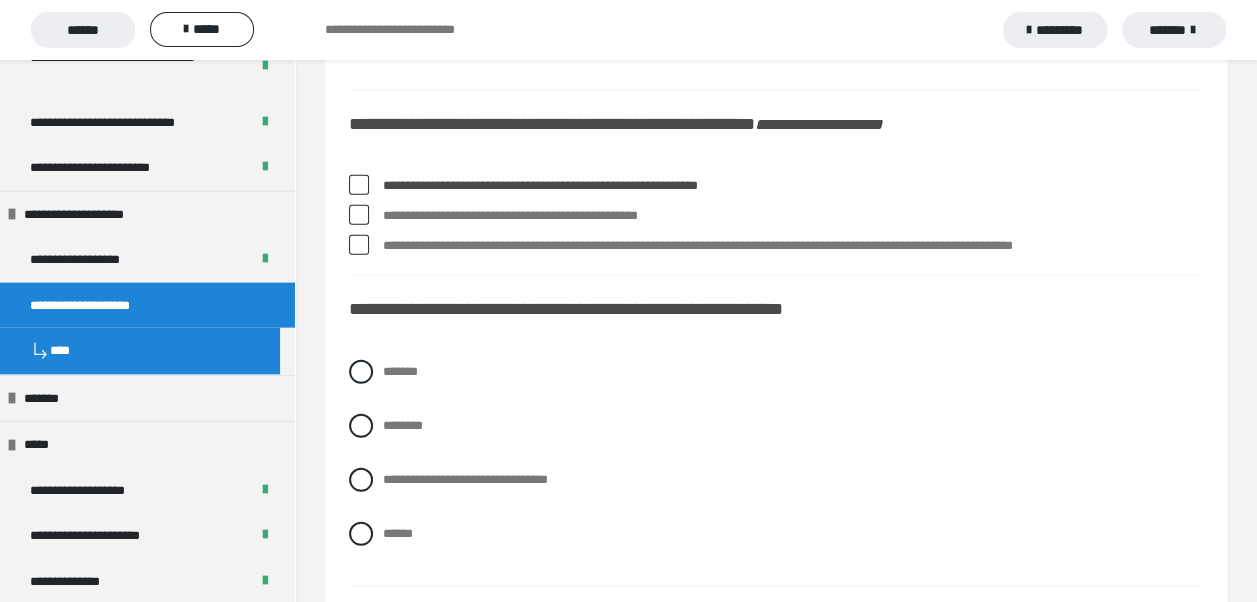 click at bounding box center [359, 215] 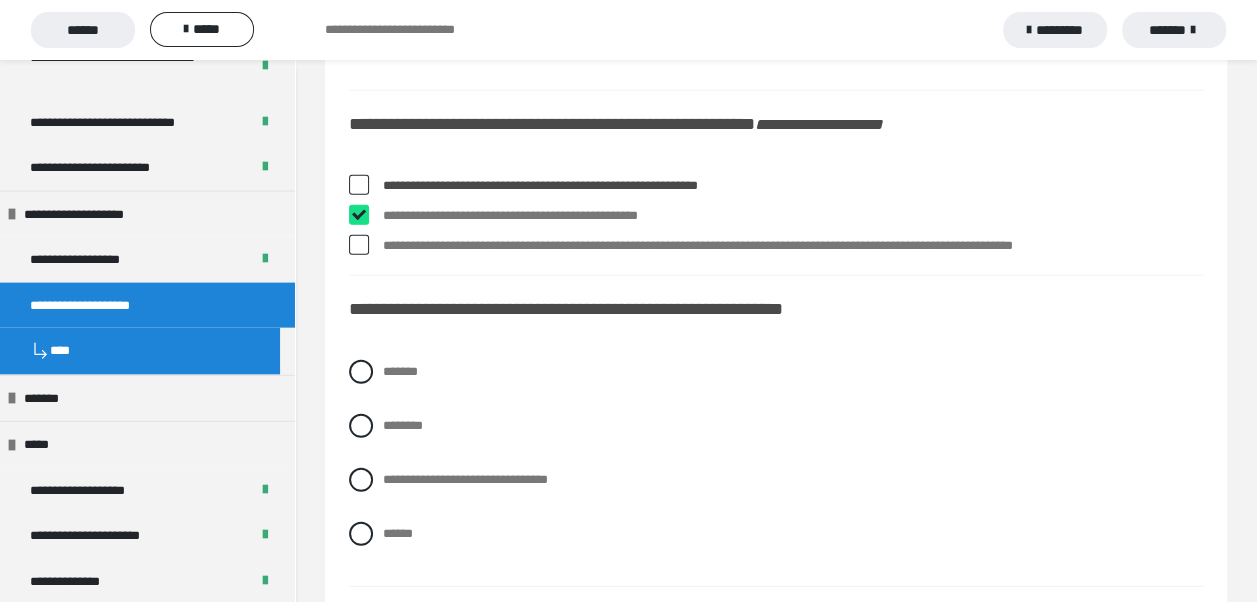 checkbox on "****" 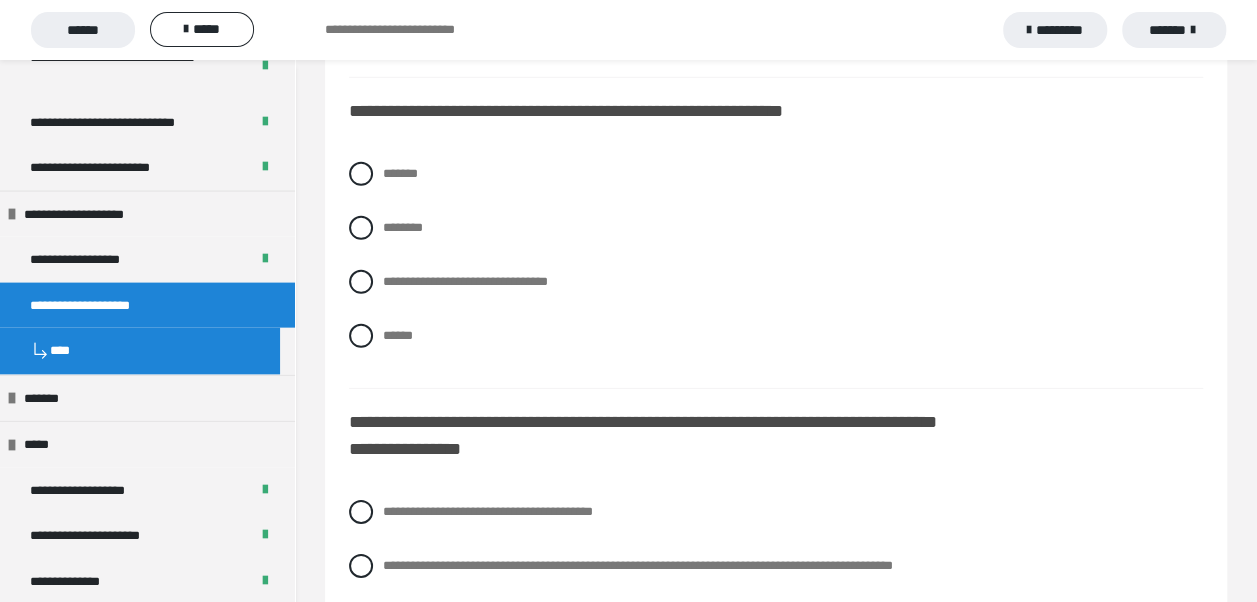 scroll, scrollTop: 2900, scrollLeft: 0, axis: vertical 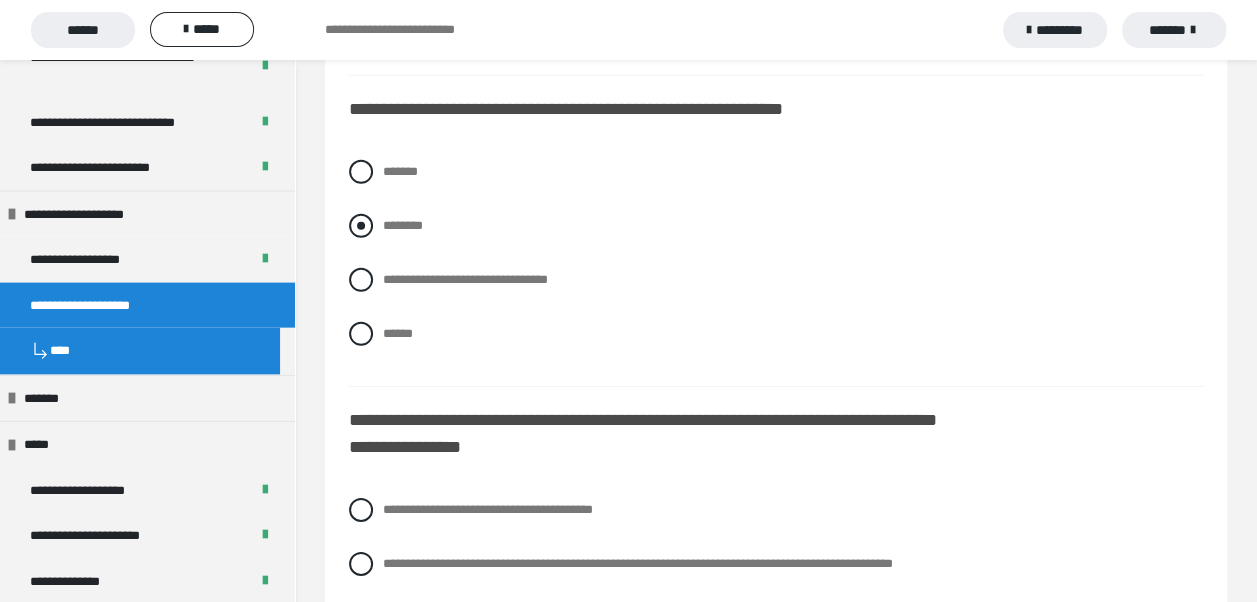 click at bounding box center (361, 226) 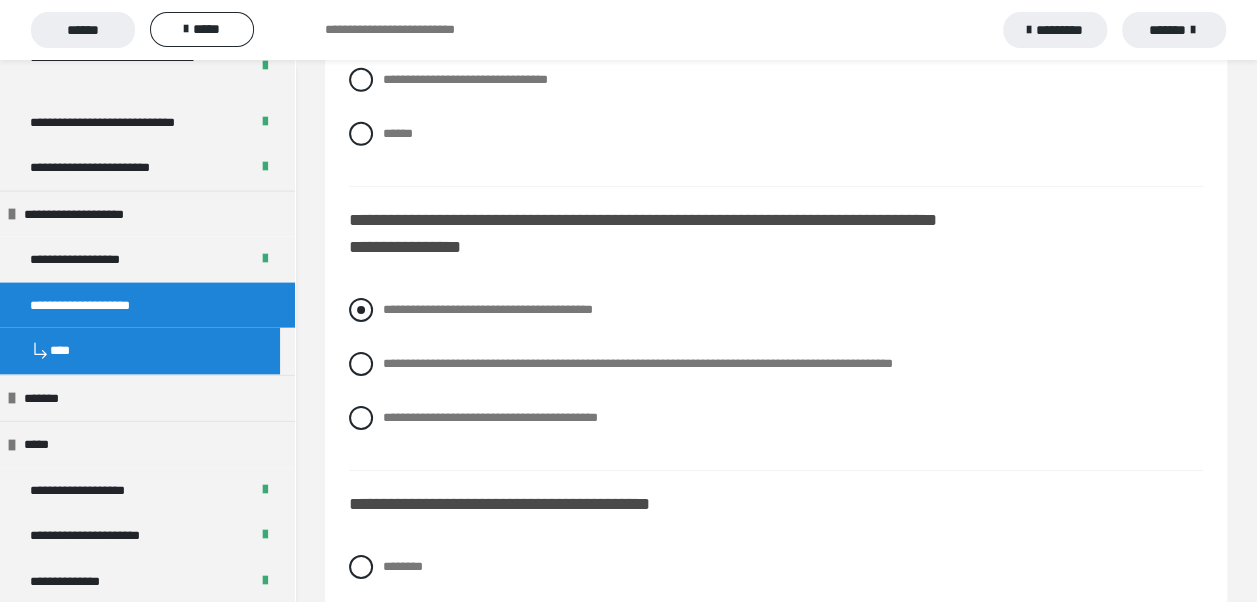 scroll, scrollTop: 3200, scrollLeft: 0, axis: vertical 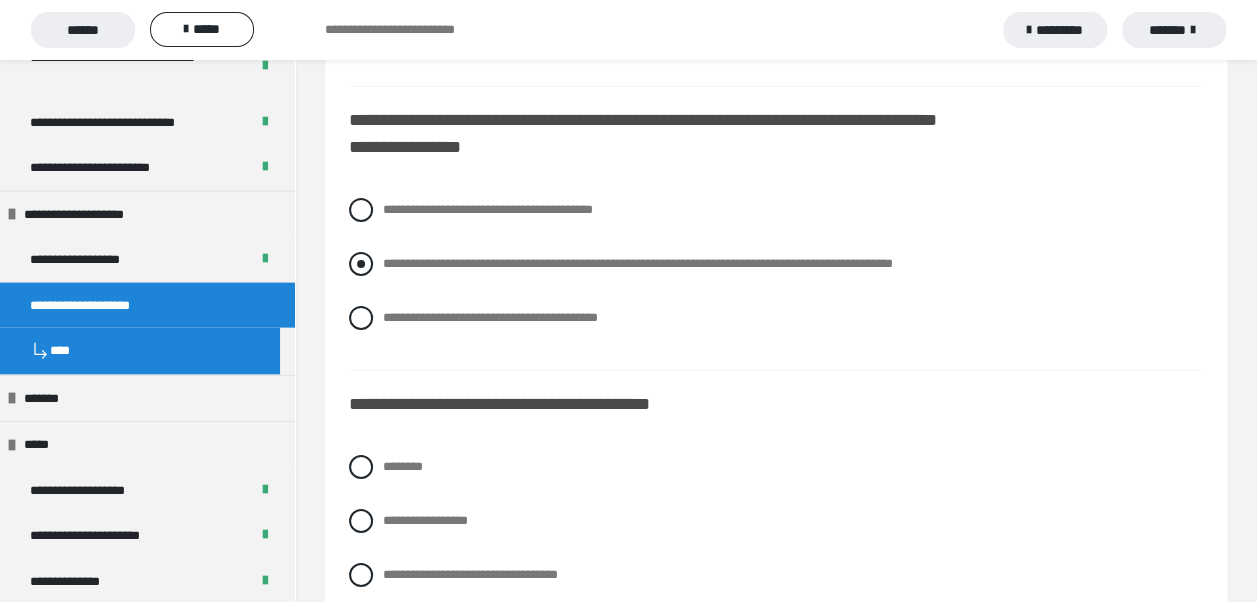 click at bounding box center [361, 264] 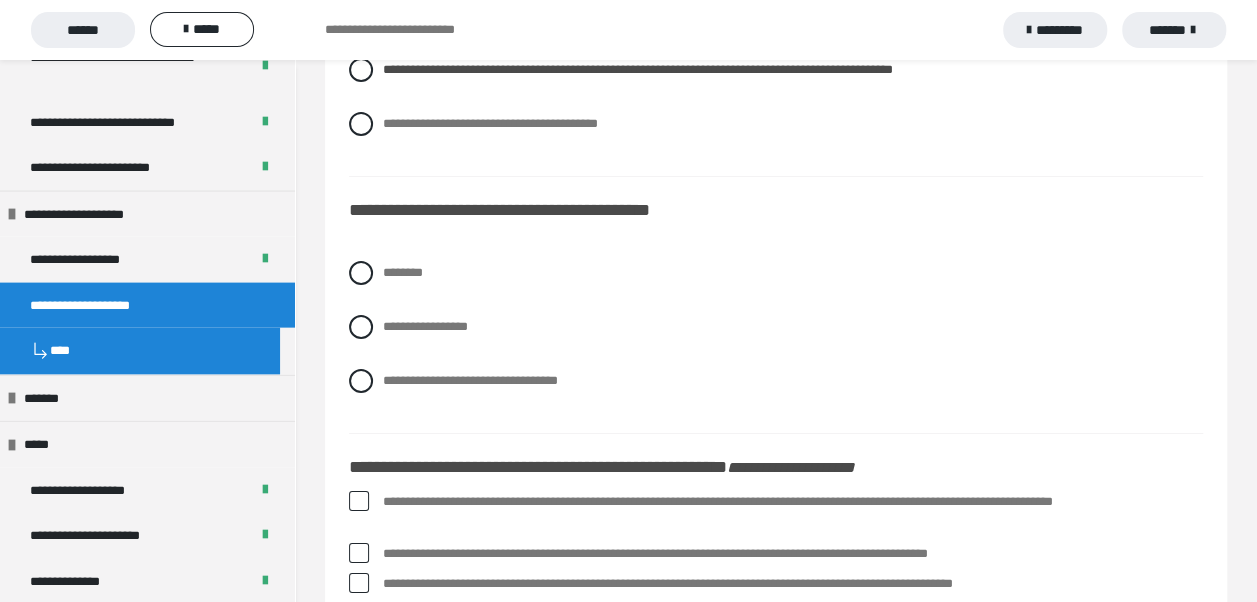 scroll, scrollTop: 3400, scrollLeft: 0, axis: vertical 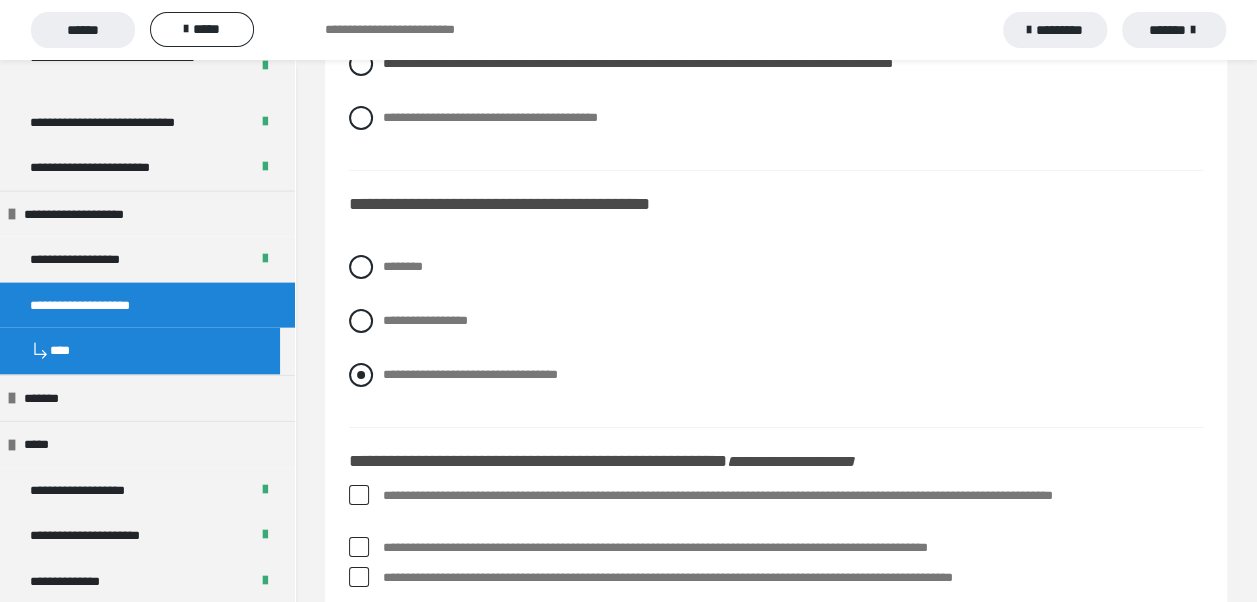 click at bounding box center [361, 375] 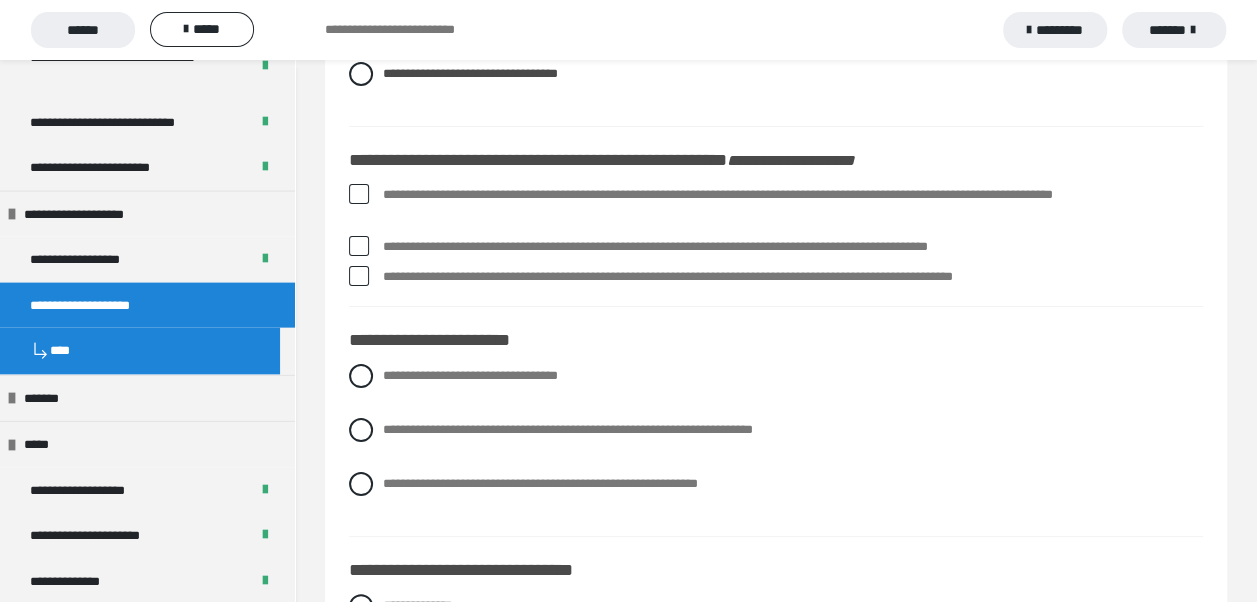 scroll, scrollTop: 3700, scrollLeft: 0, axis: vertical 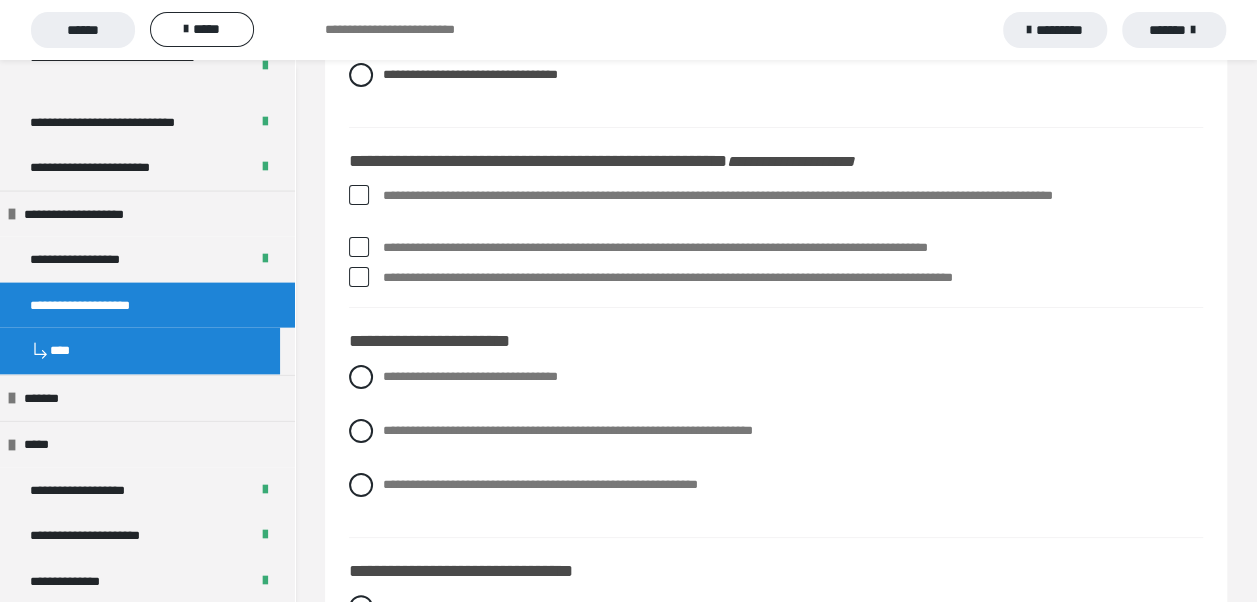 click at bounding box center (359, 195) 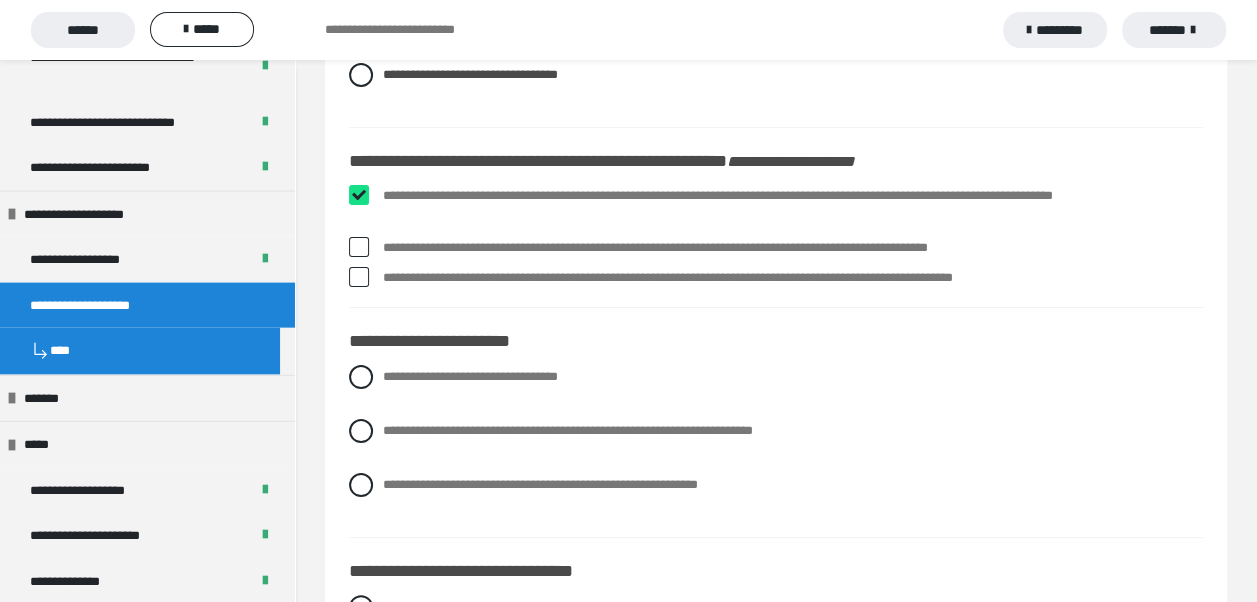 checkbox on "****" 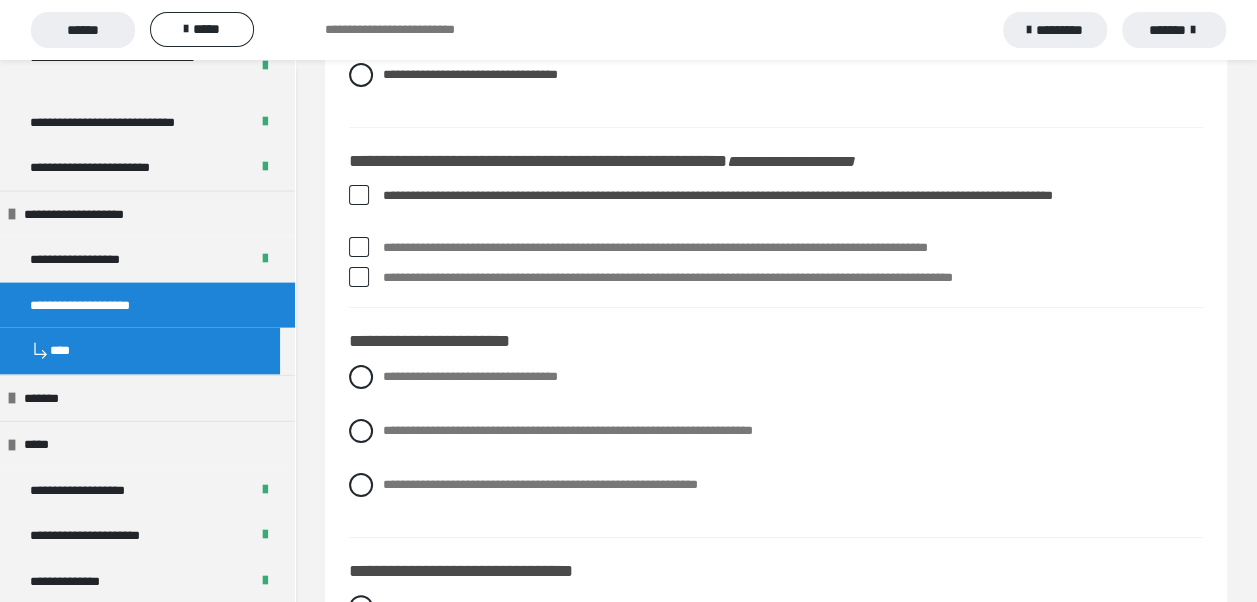 click at bounding box center (359, 247) 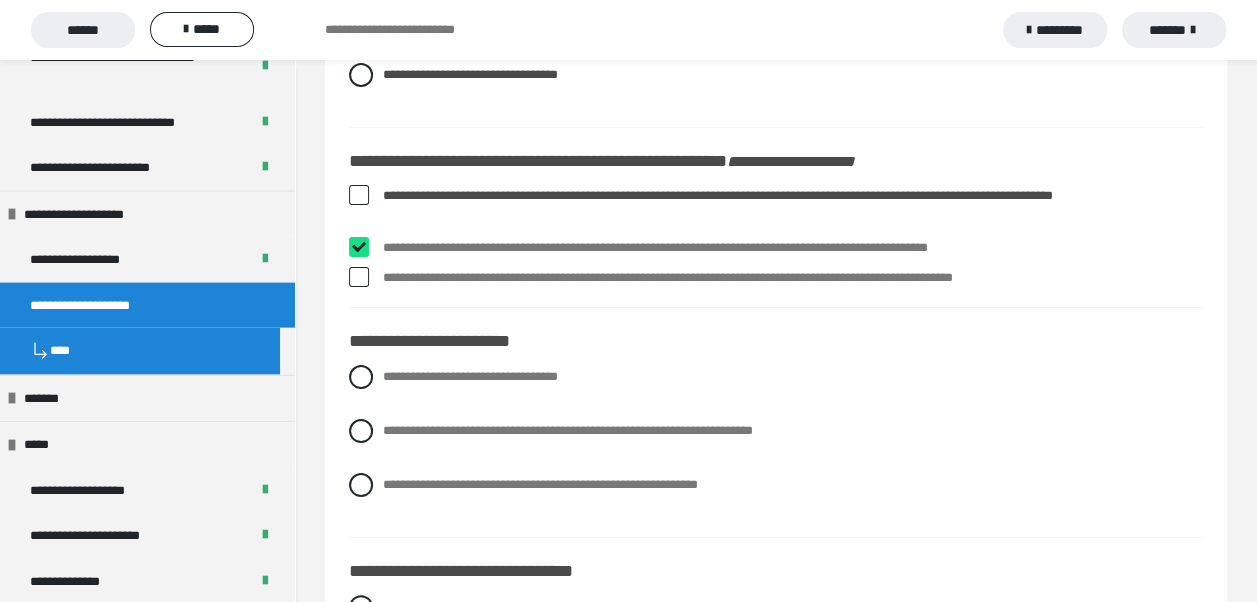 checkbox on "****" 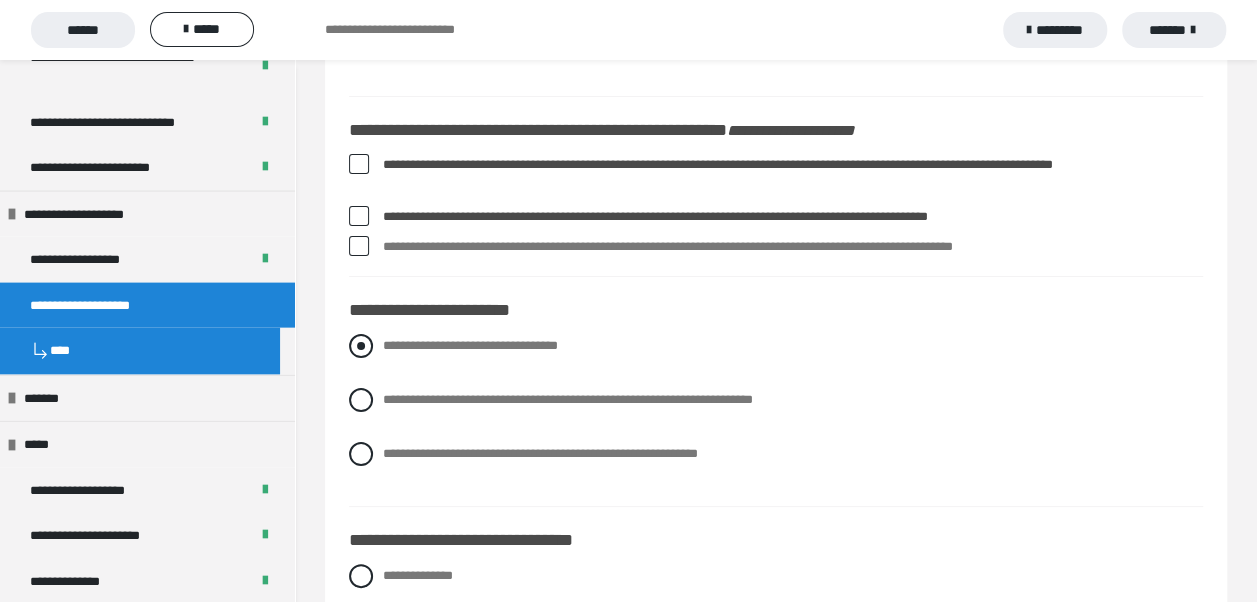 scroll, scrollTop: 3700, scrollLeft: 0, axis: vertical 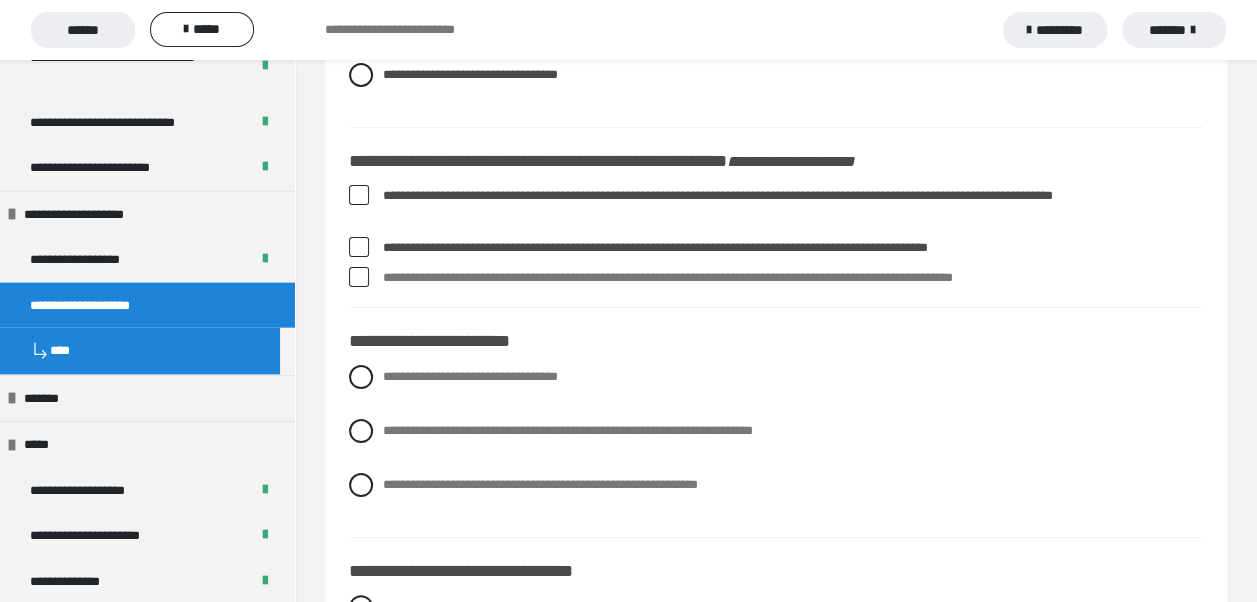 click at bounding box center [359, 195] 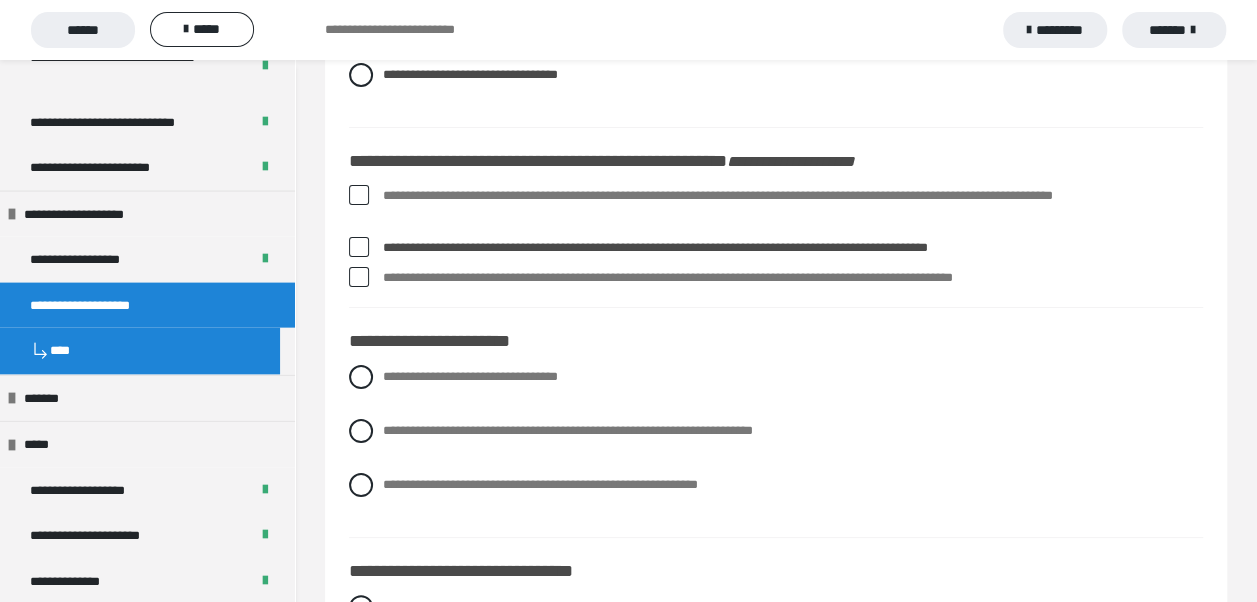 click at bounding box center (359, 247) 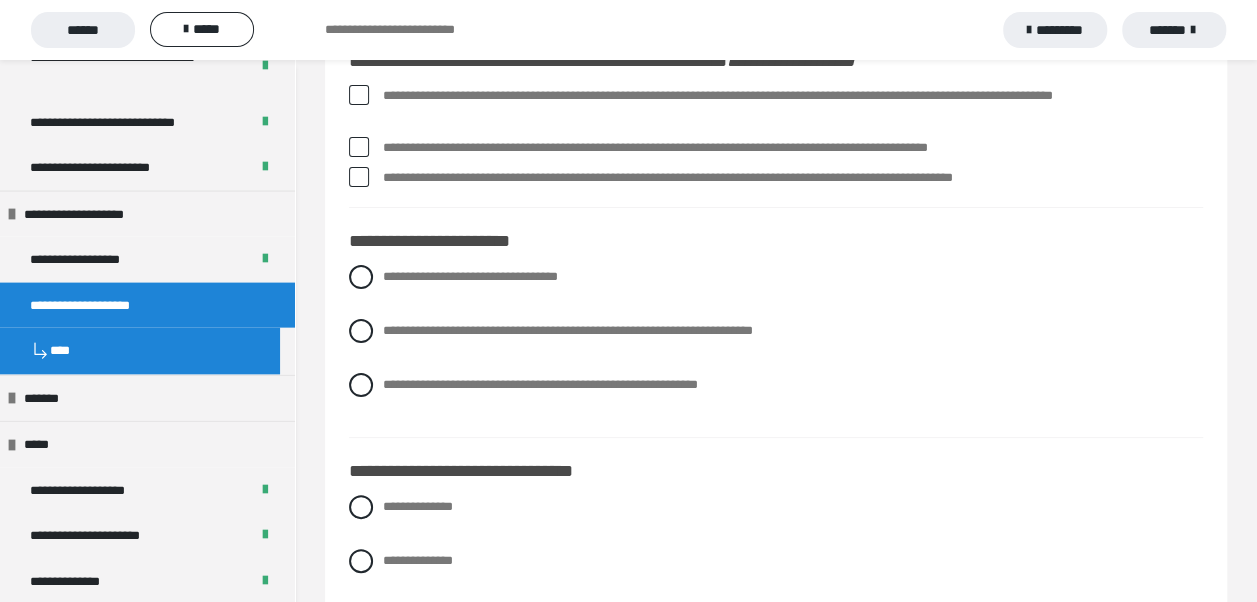 scroll, scrollTop: 3700, scrollLeft: 0, axis: vertical 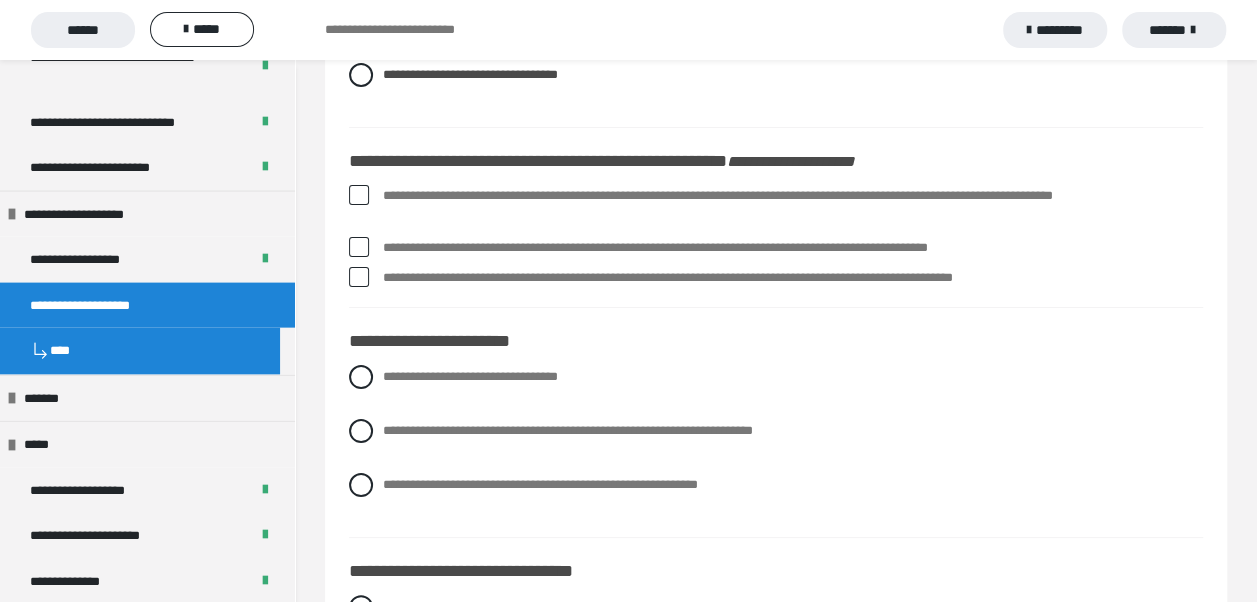 click at bounding box center [359, 195] 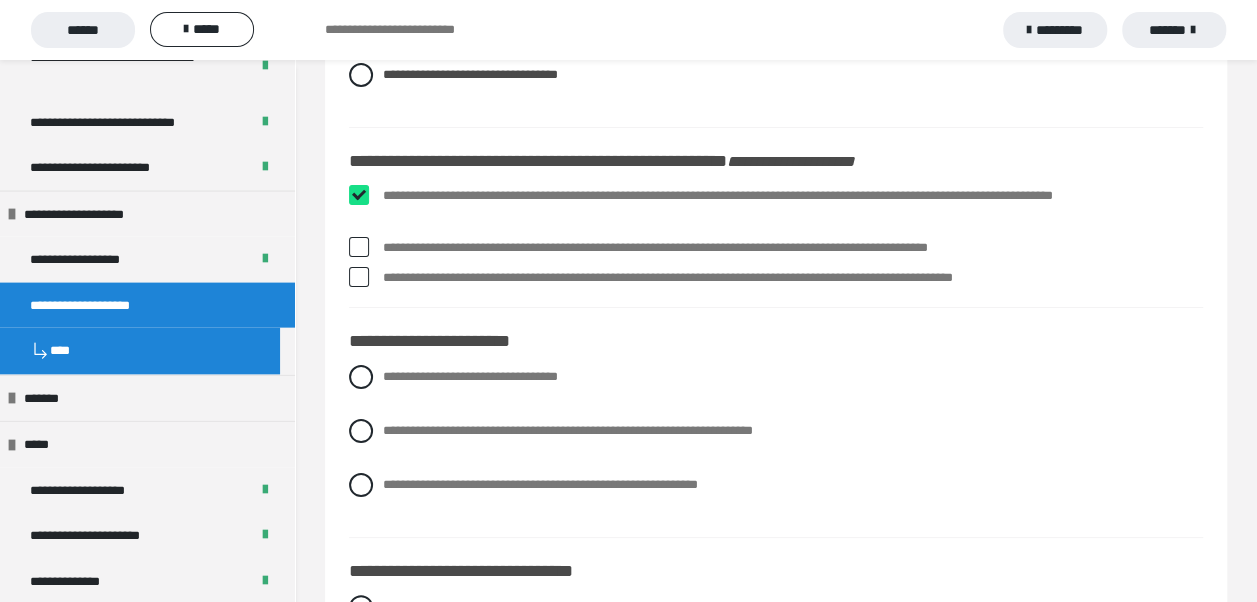 checkbox on "****" 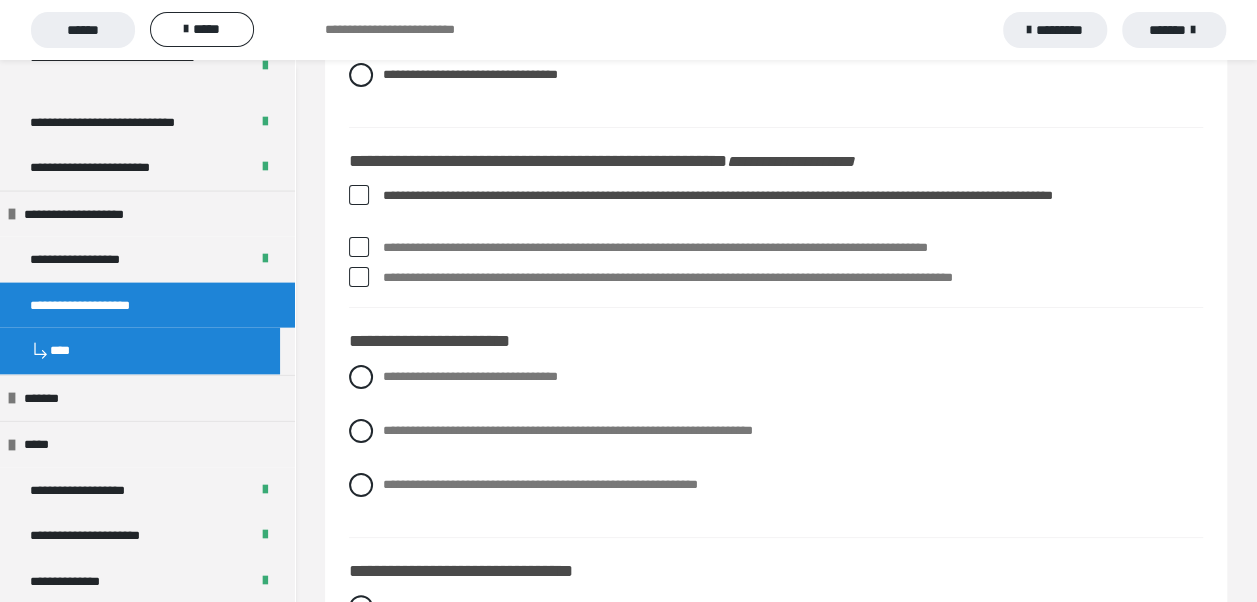 click at bounding box center (359, 277) 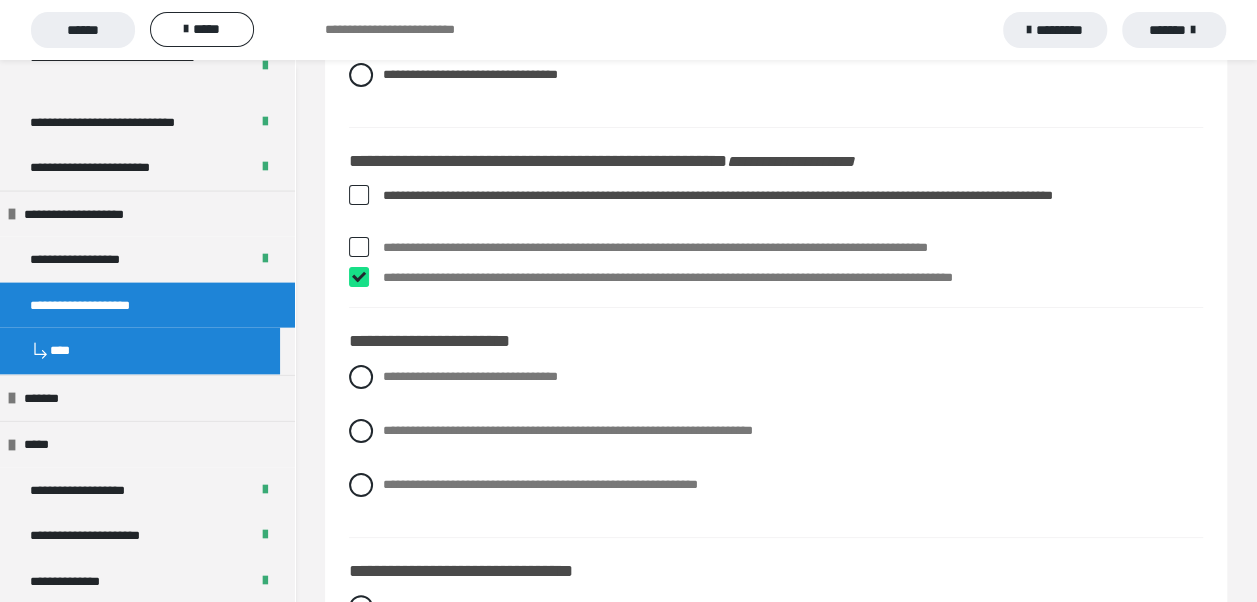 checkbox on "****" 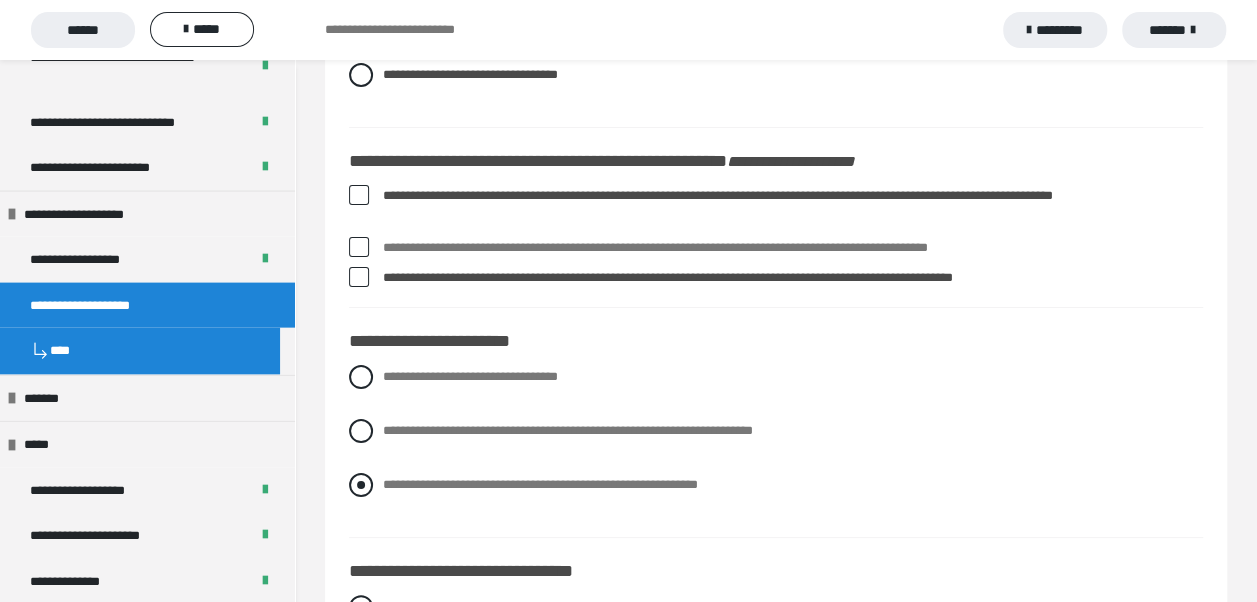 click at bounding box center [361, 485] 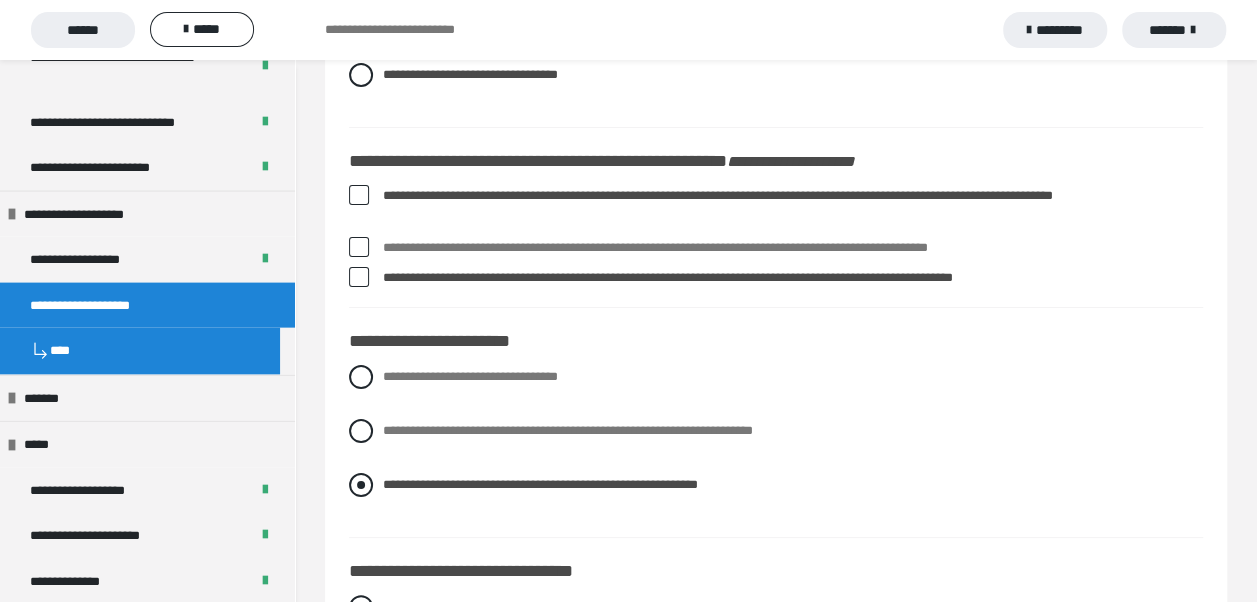 click at bounding box center [361, 485] 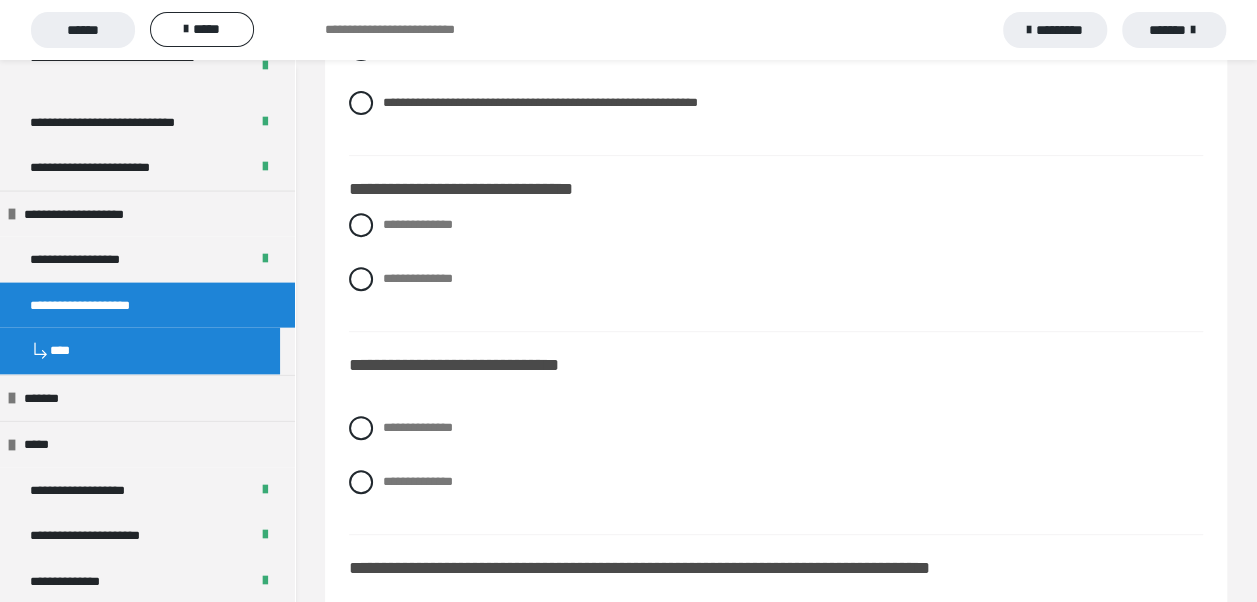 scroll, scrollTop: 4100, scrollLeft: 0, axis: vertical 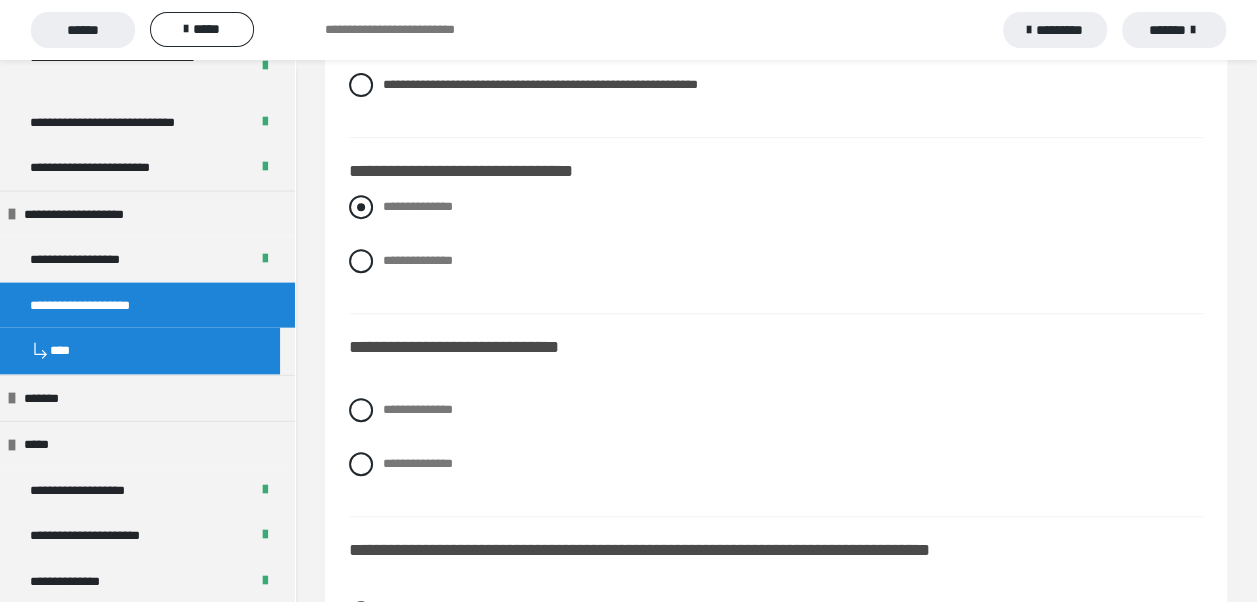 click at bounding box center [361, 207] 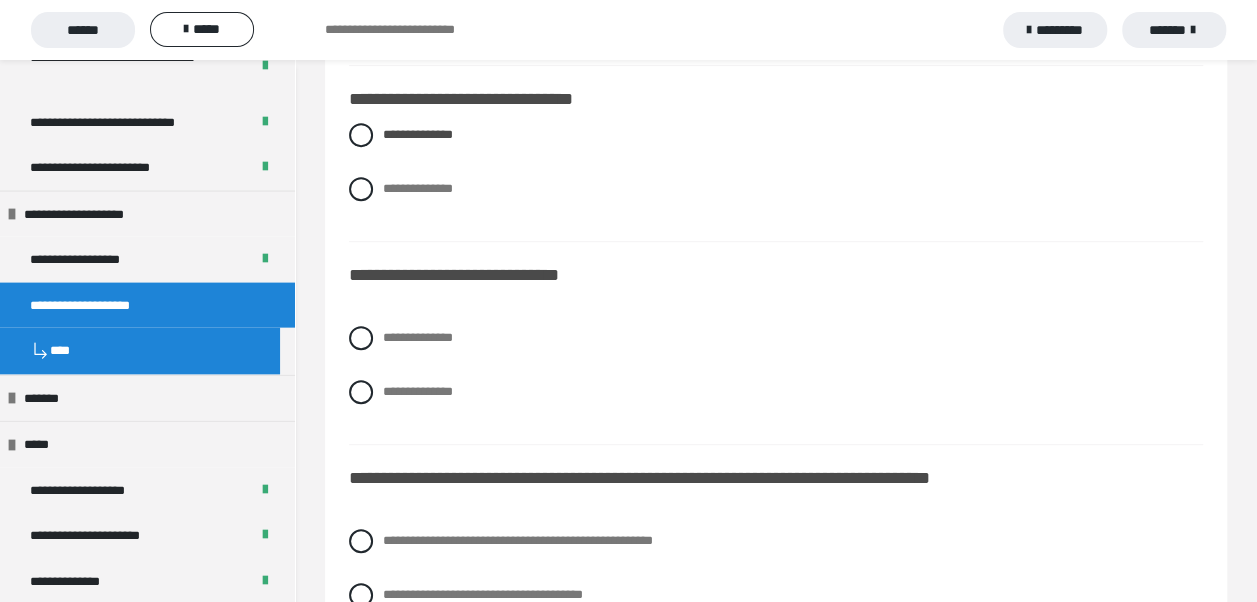scroll, scrollTop: 4200, scrollLeft: 0, axis: vertical 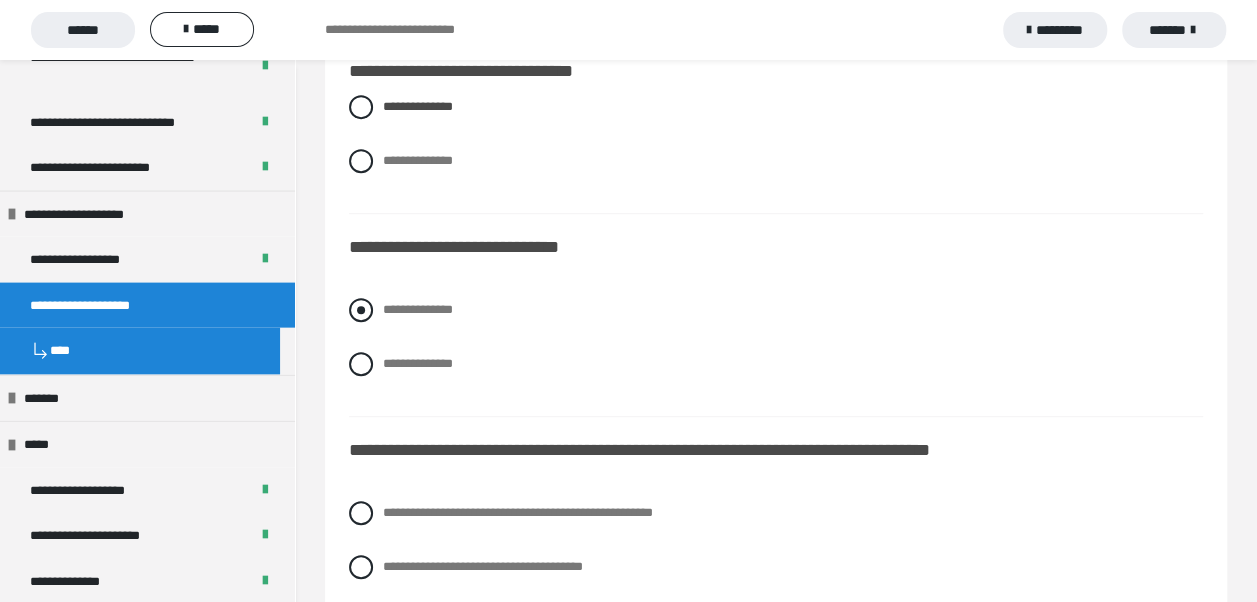 click at bounding box center [361, 310] 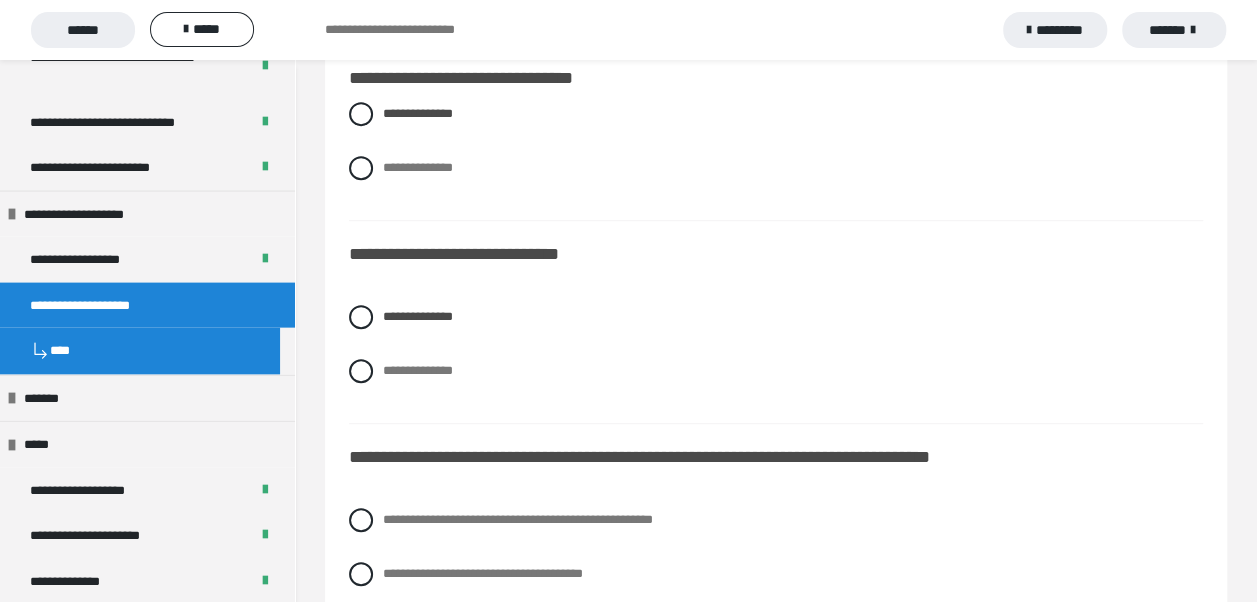 scroll, scrollTop: 4100, scrollLeft: 0, axis: vertical 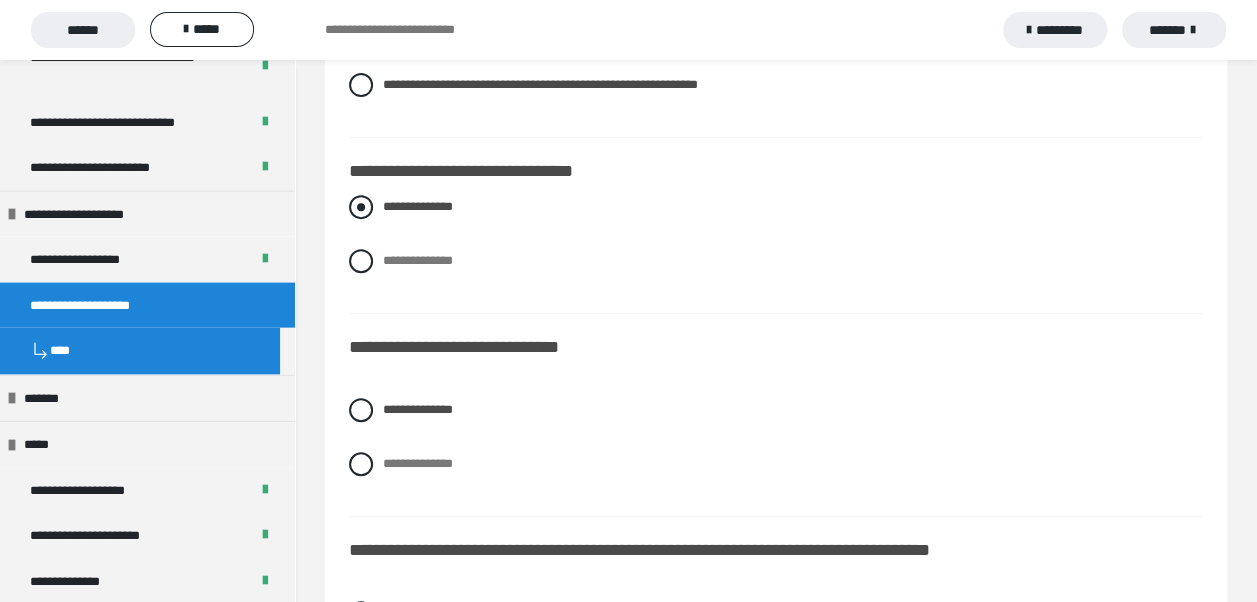 click at bounding box center (361, 207) 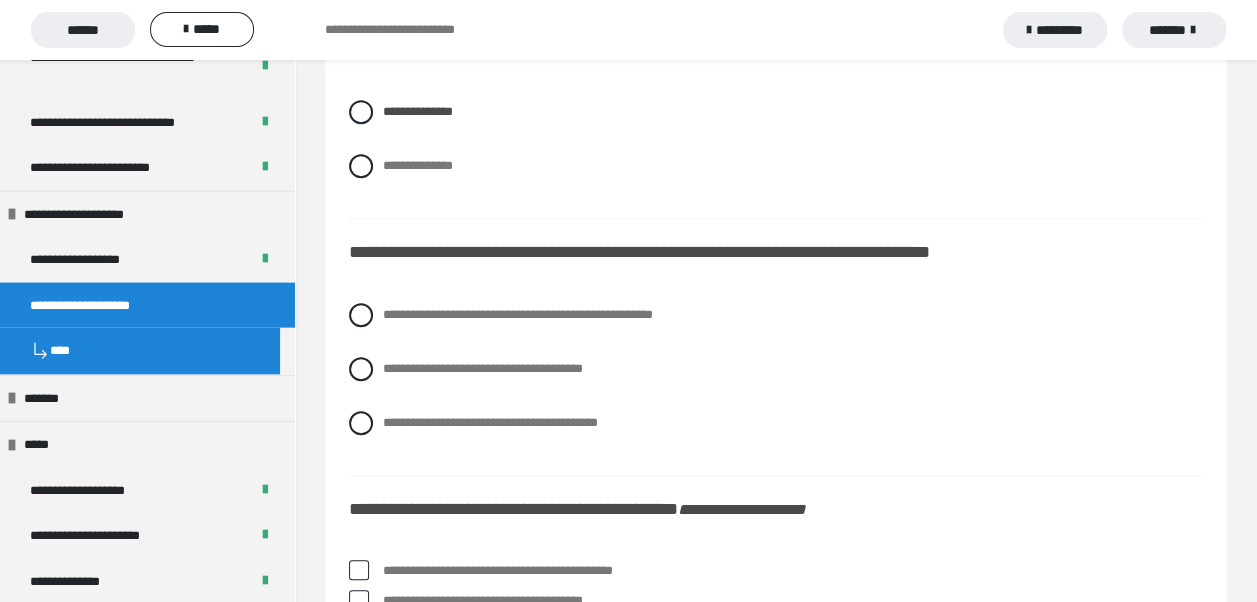 scroll, scrollTop: 4400, scrollLeft: 0, axis: vertical 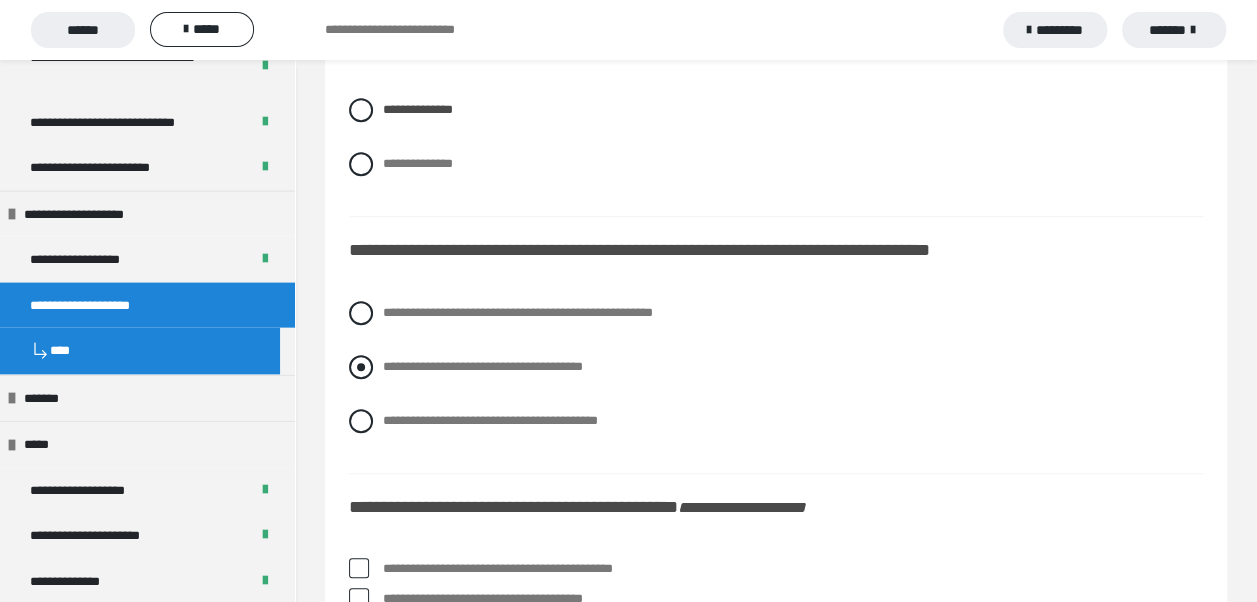 click at bounding box center [361, 367] 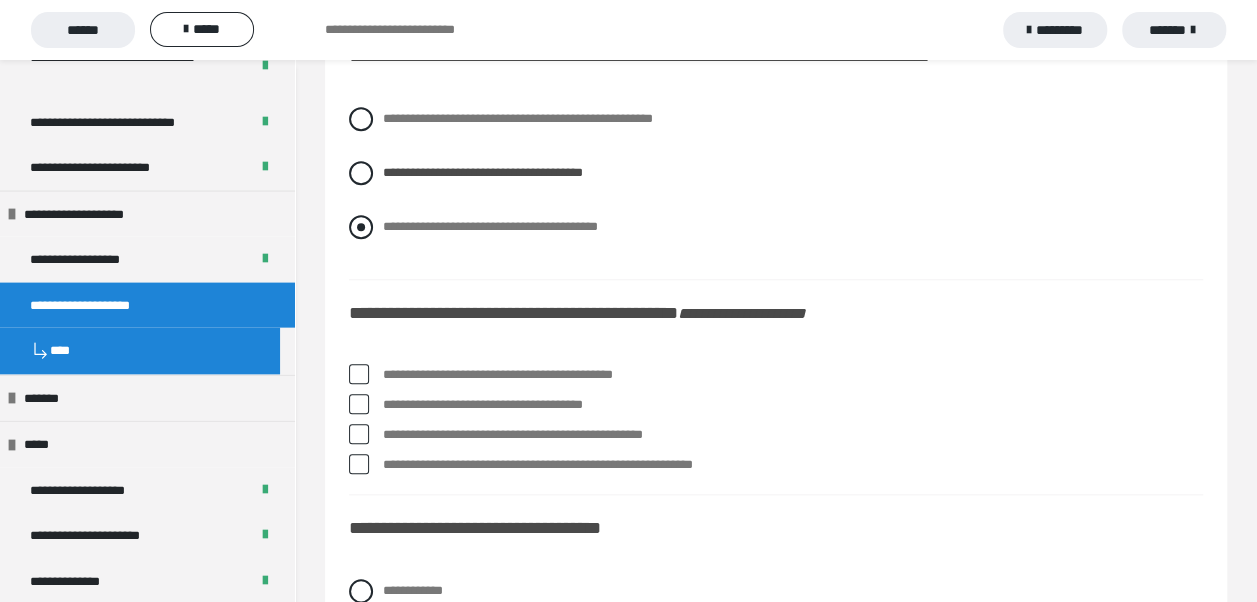 scroll, scrollTop: 4600, scrollLeft: 0, axis: vertical 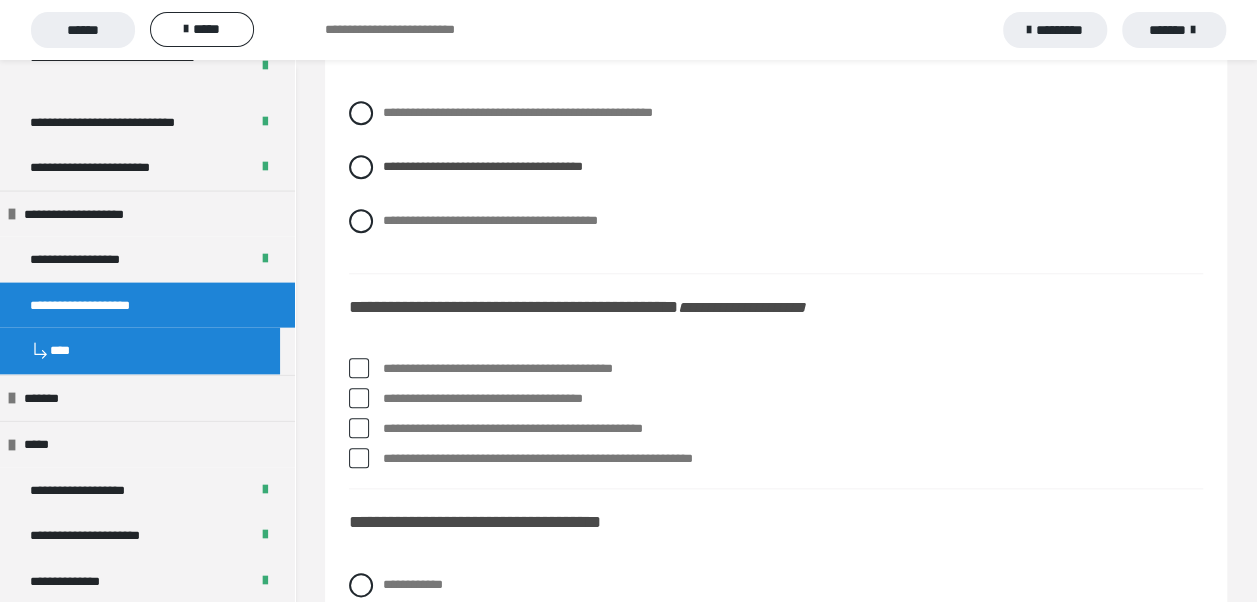 click at bounding box center (359, 398) 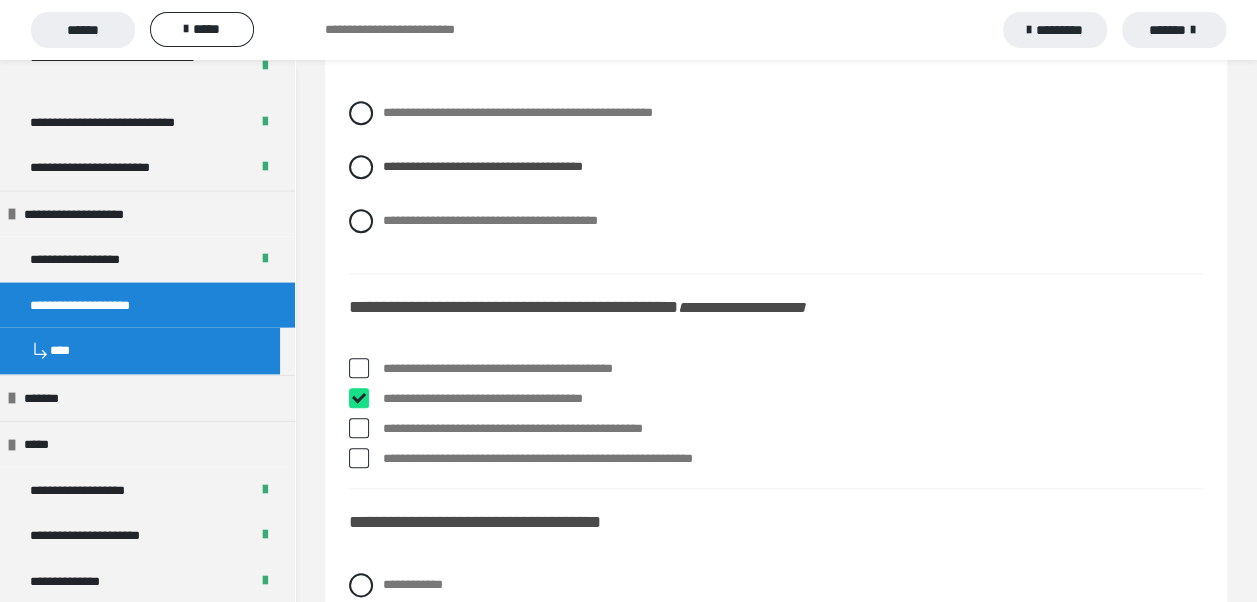 checkbox on "****" 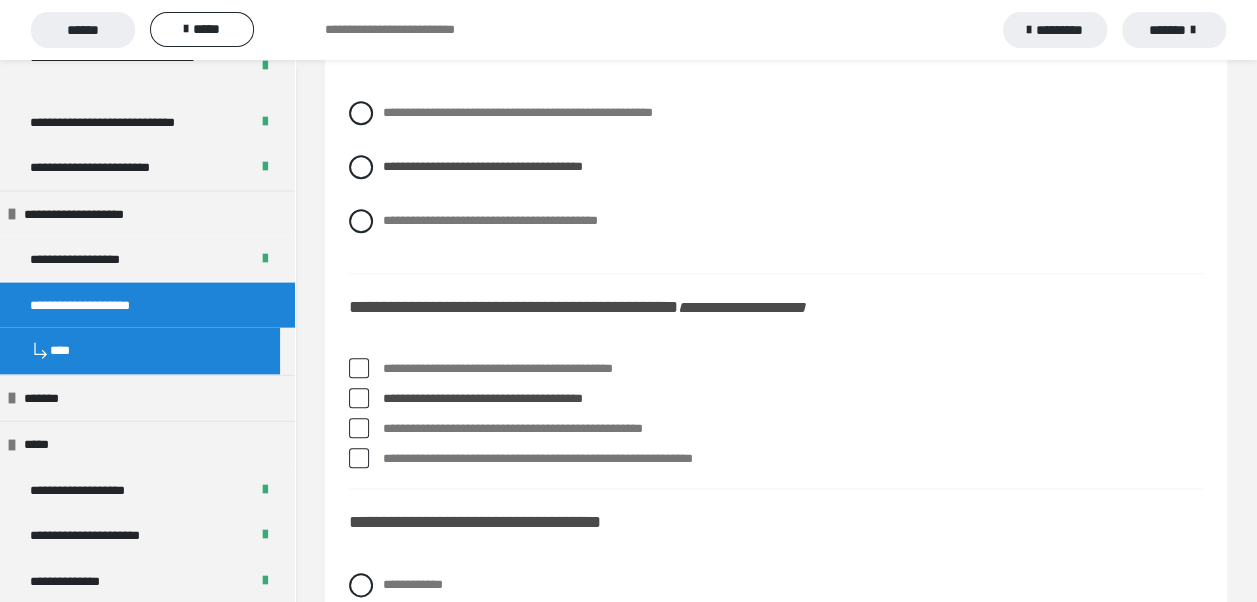 drag, startPoint x: 353, startPoint y: 427, endPoint x: 365, endPoint y: 427, distance: 12 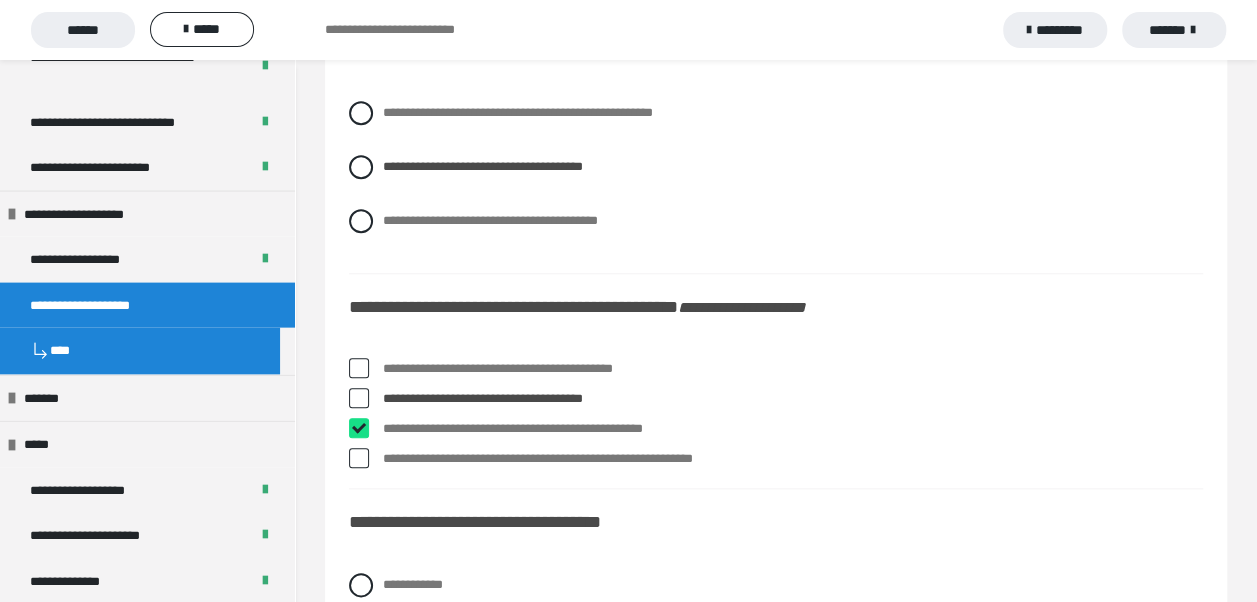 checkbox on "****" 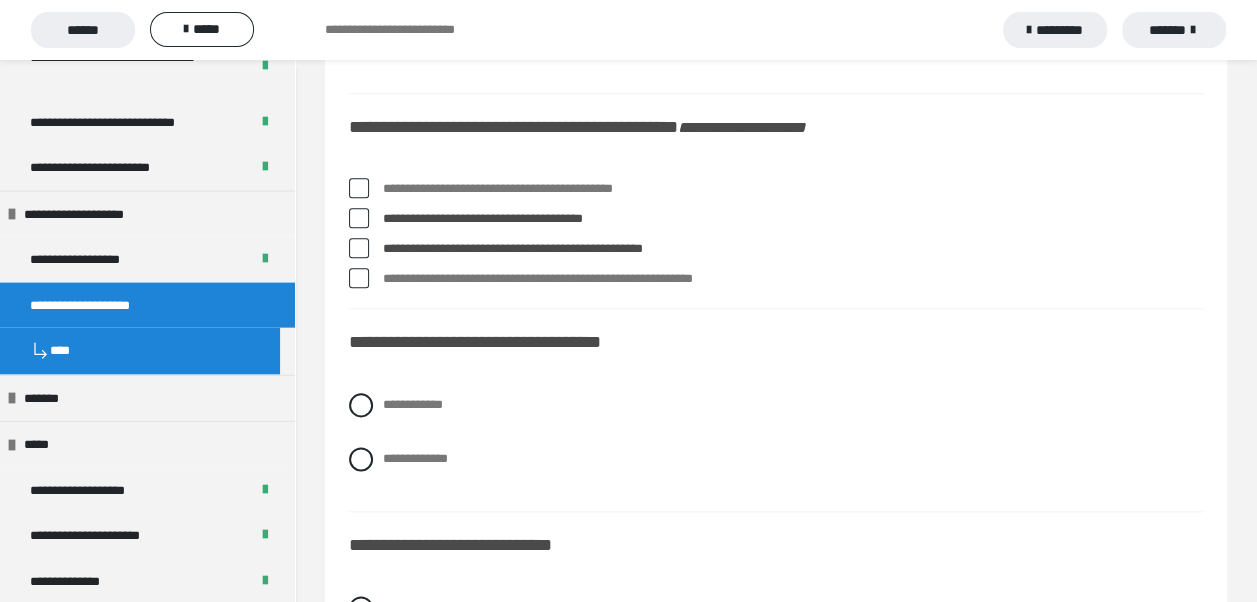 scroll, scrollTop: 4900, scrollLeft: 0, axis: vertical 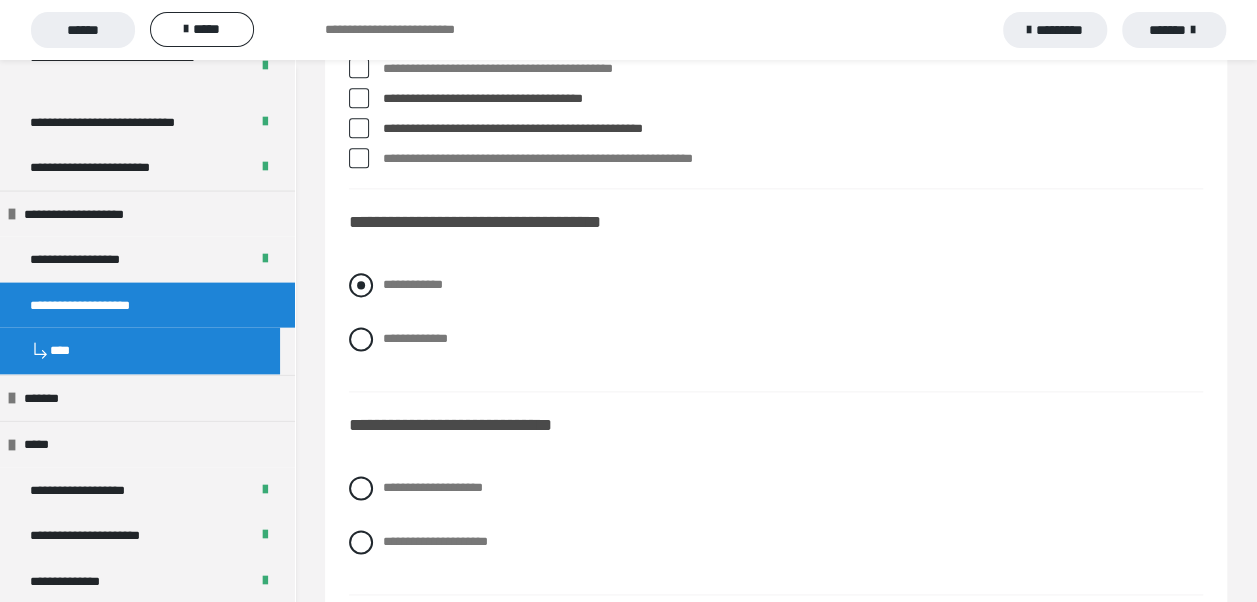 click at bounding box center (361, 285) 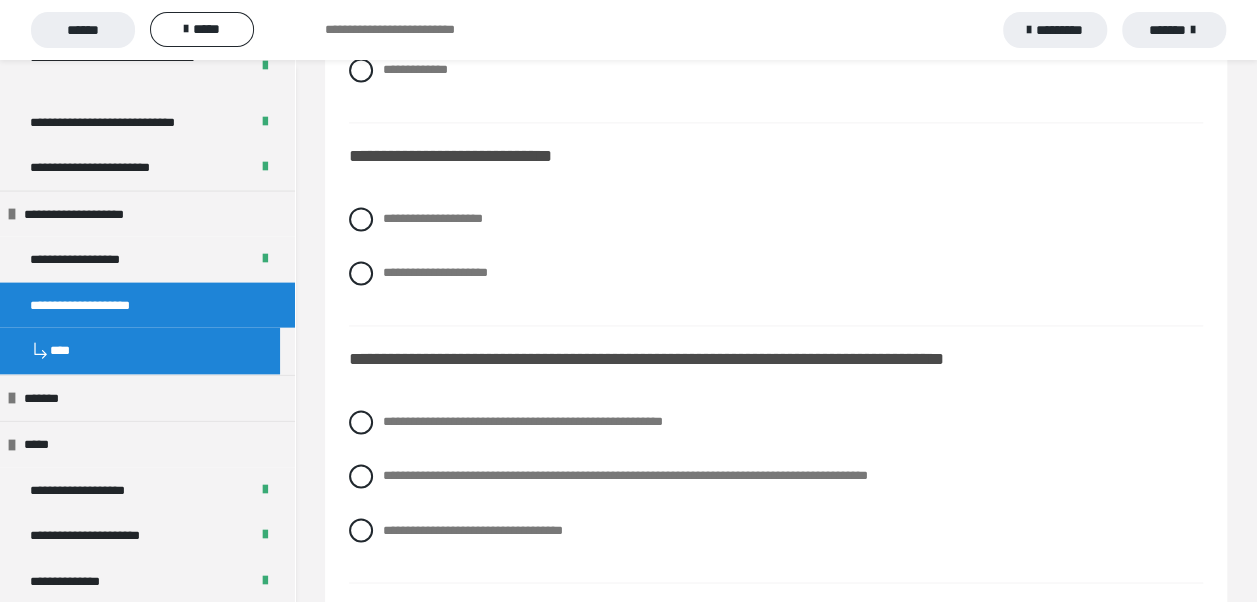 scroll, scrollTop: 5200, scrollLeft: 0, axis: vertical 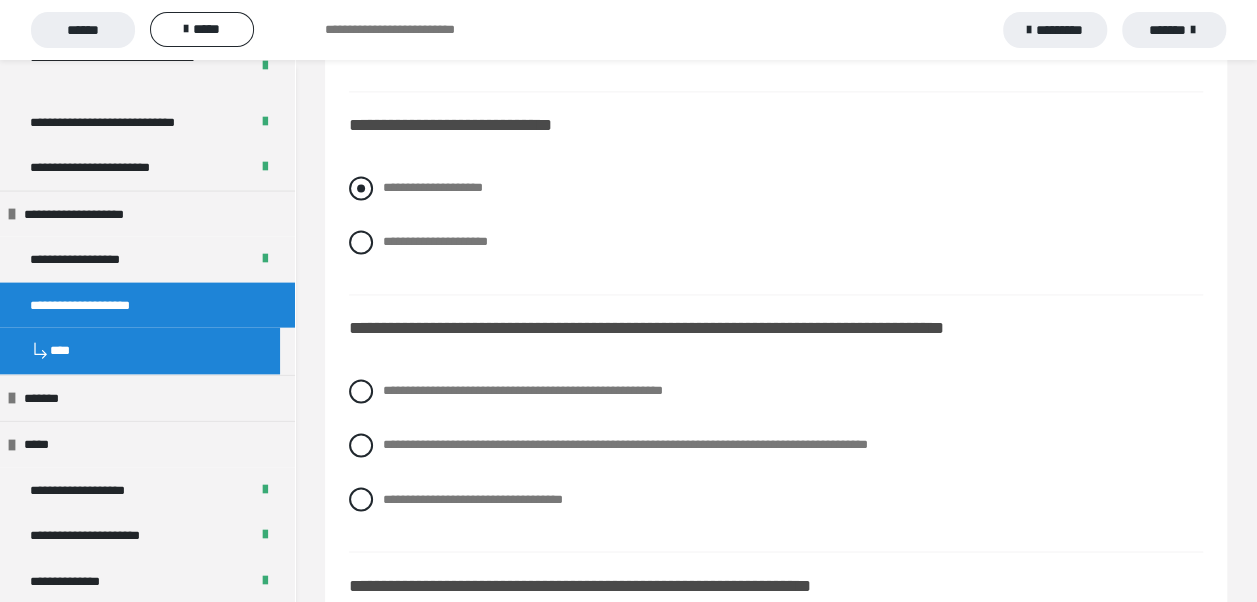 click at bounding box center [361, 188] 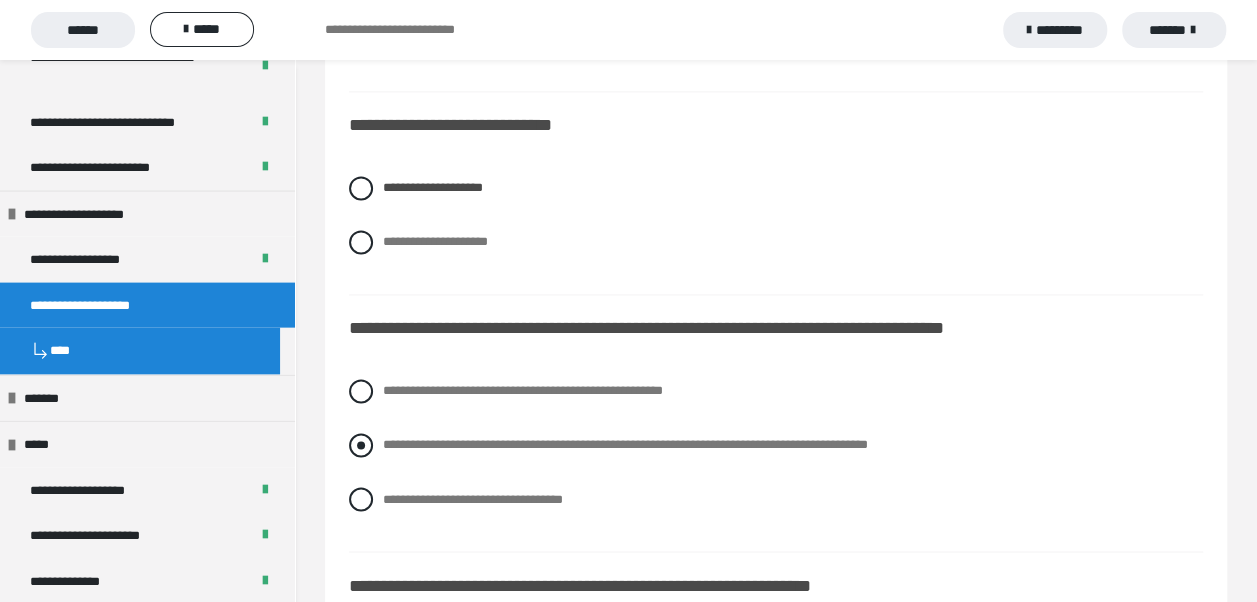 click at bounding box center (361, 445) 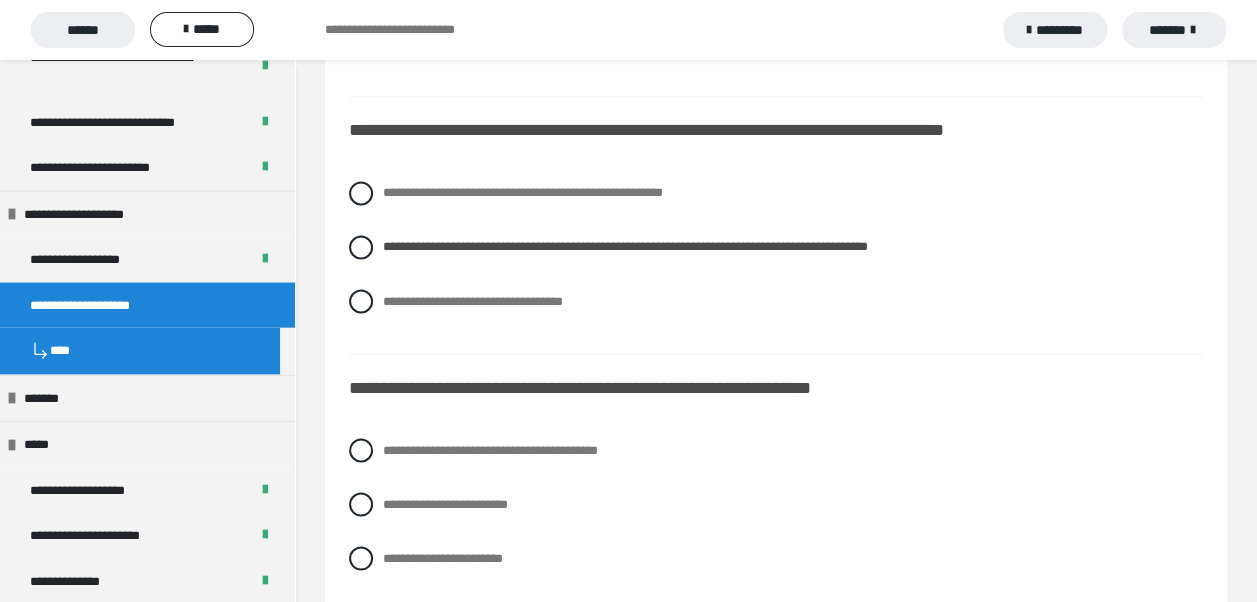 scroll, scrollTop: 5400, scrollLeft: 0, axis: vertical 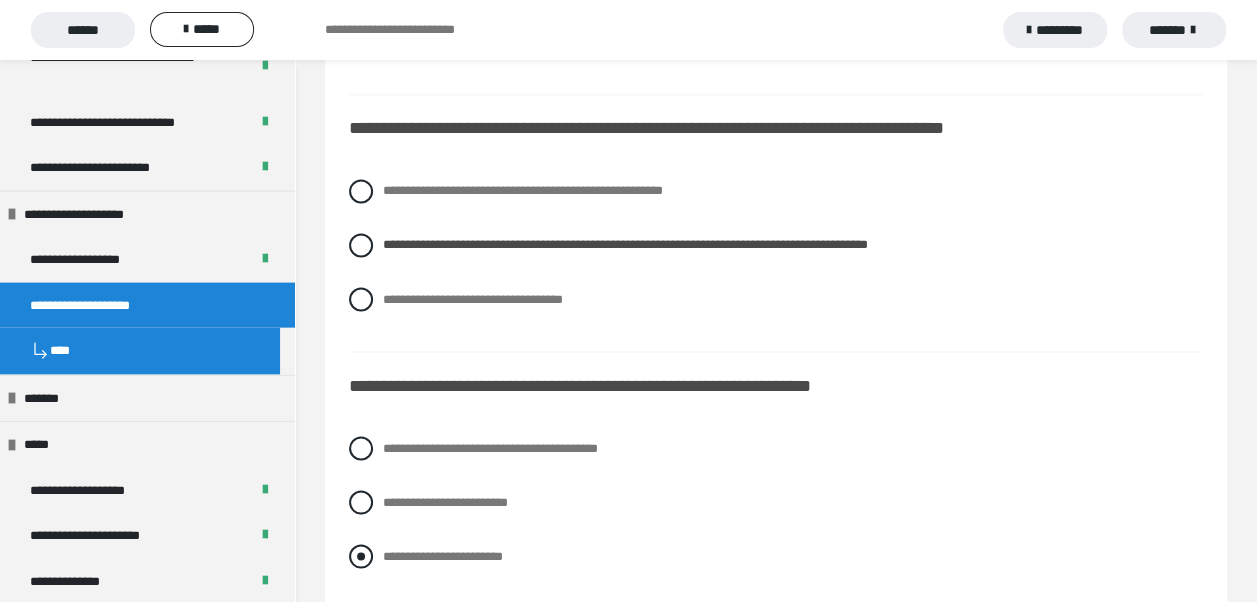 click at bounding box center (361, 556) 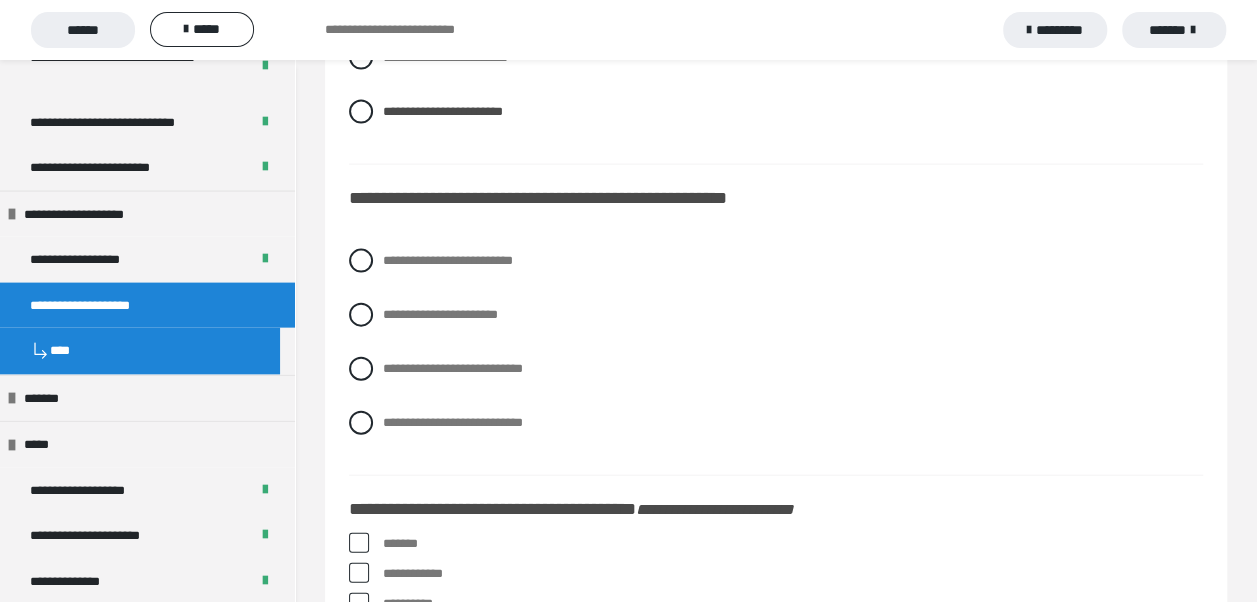 scroll, scrollTop: 5800, scrollLeft: 0, axis: vertical 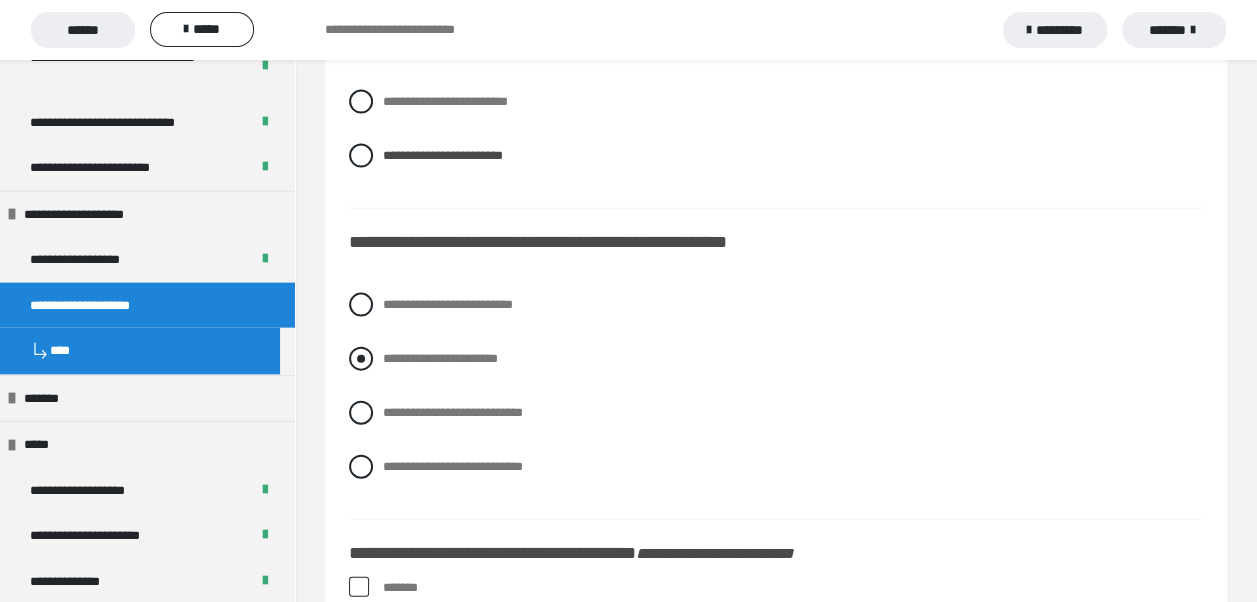 click at bounding box center [361, 359] 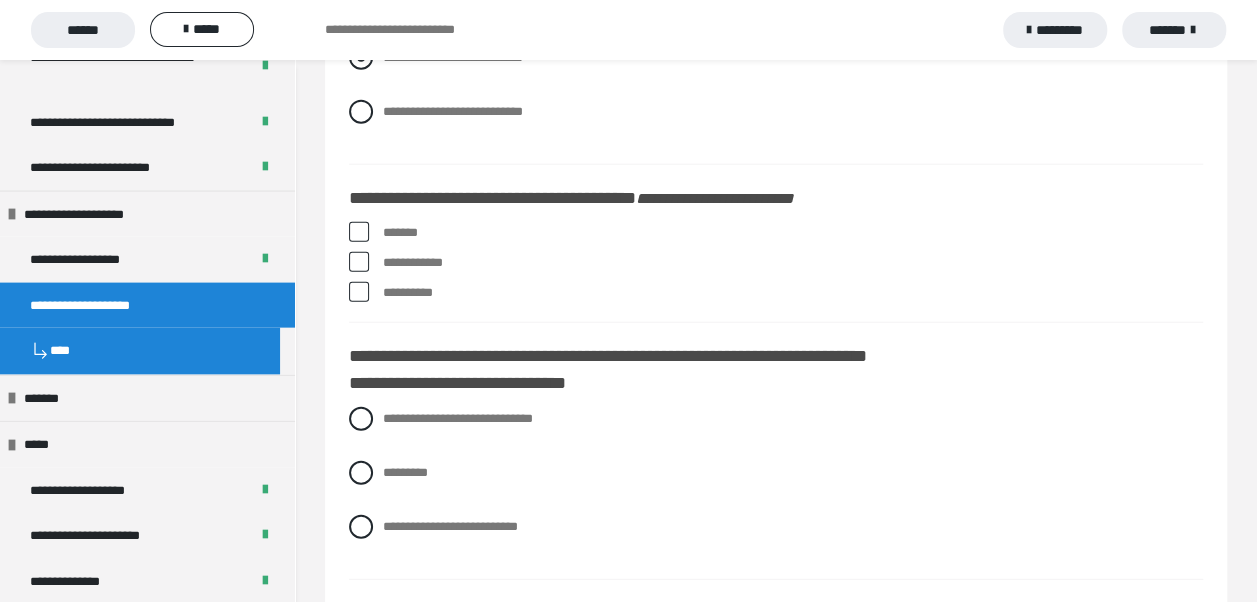 scroll, scrollTop: 6200, scrollLeft: 0, axis: vertical 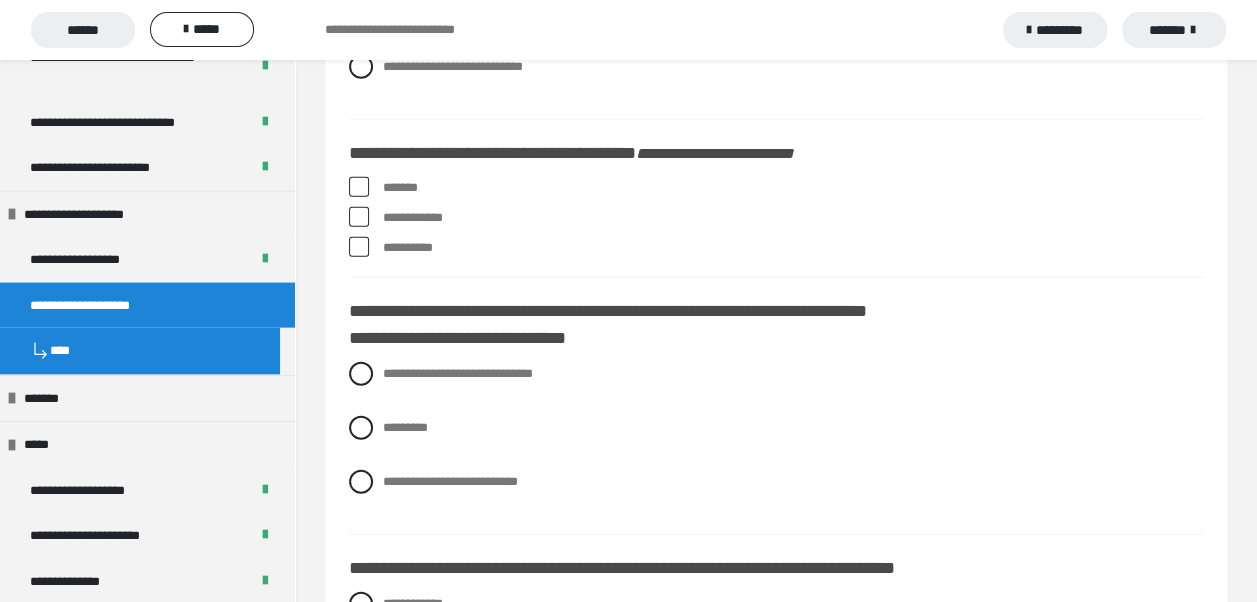 click at bounding box center (359, 187) 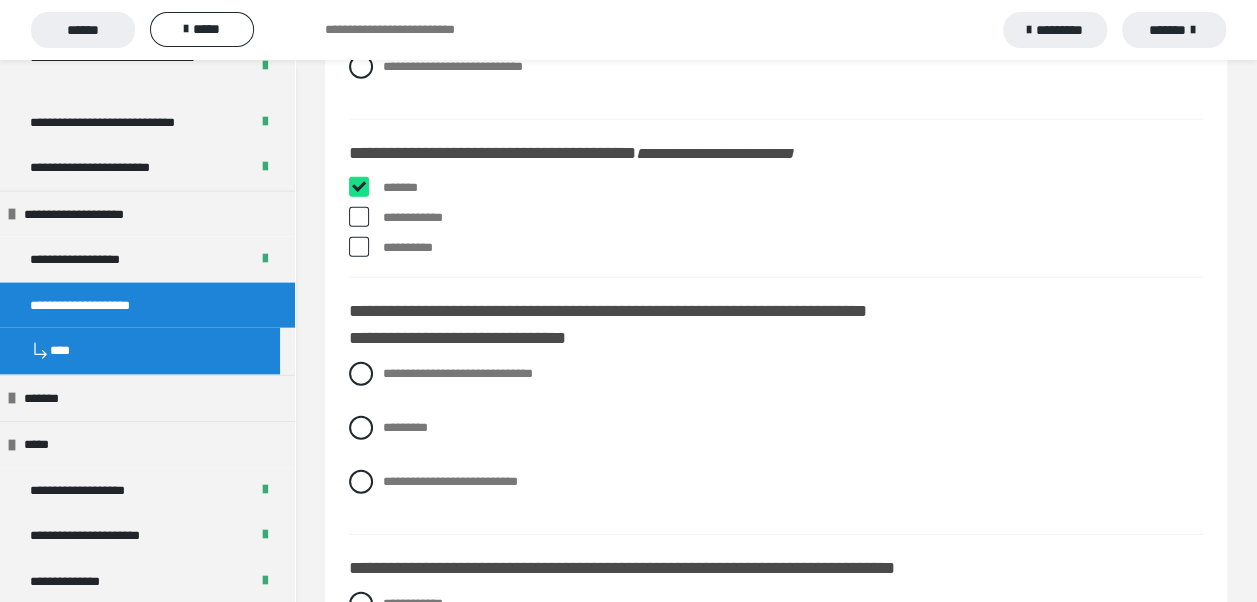 checkbox on "****" 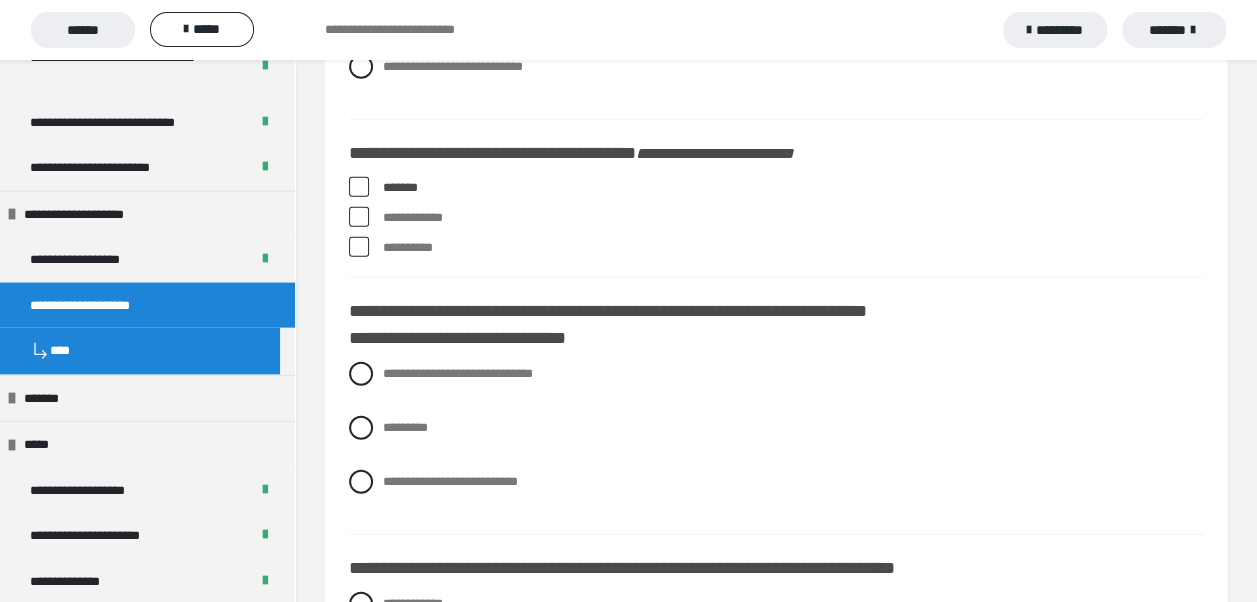click at bounding box center [359, 247] 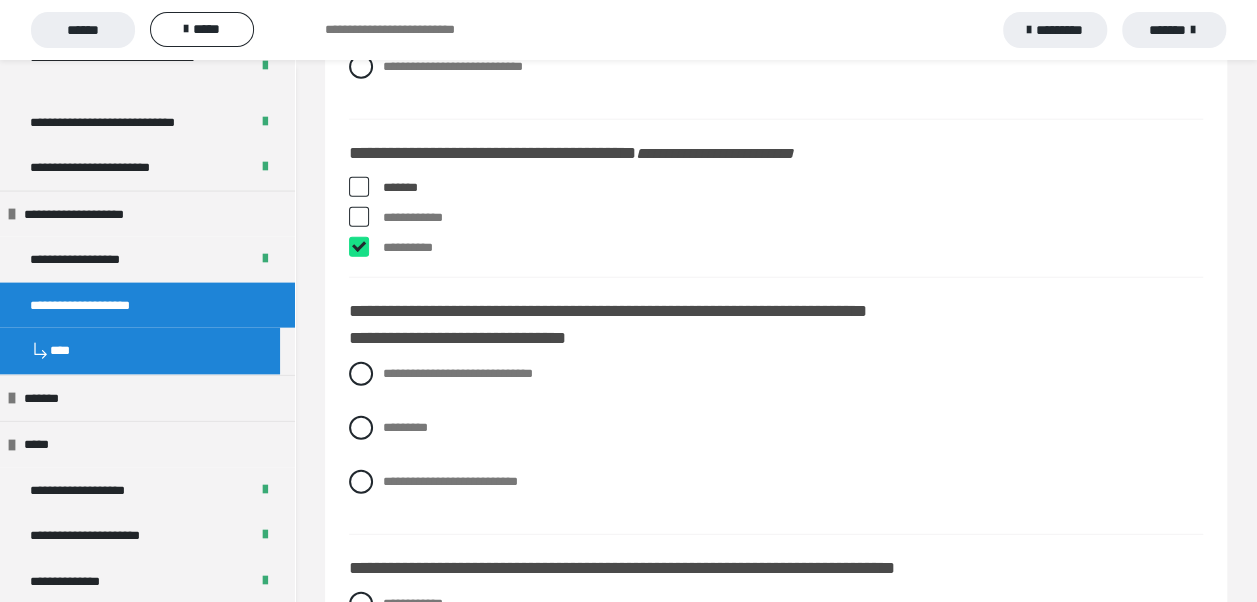 checkbox on "****" 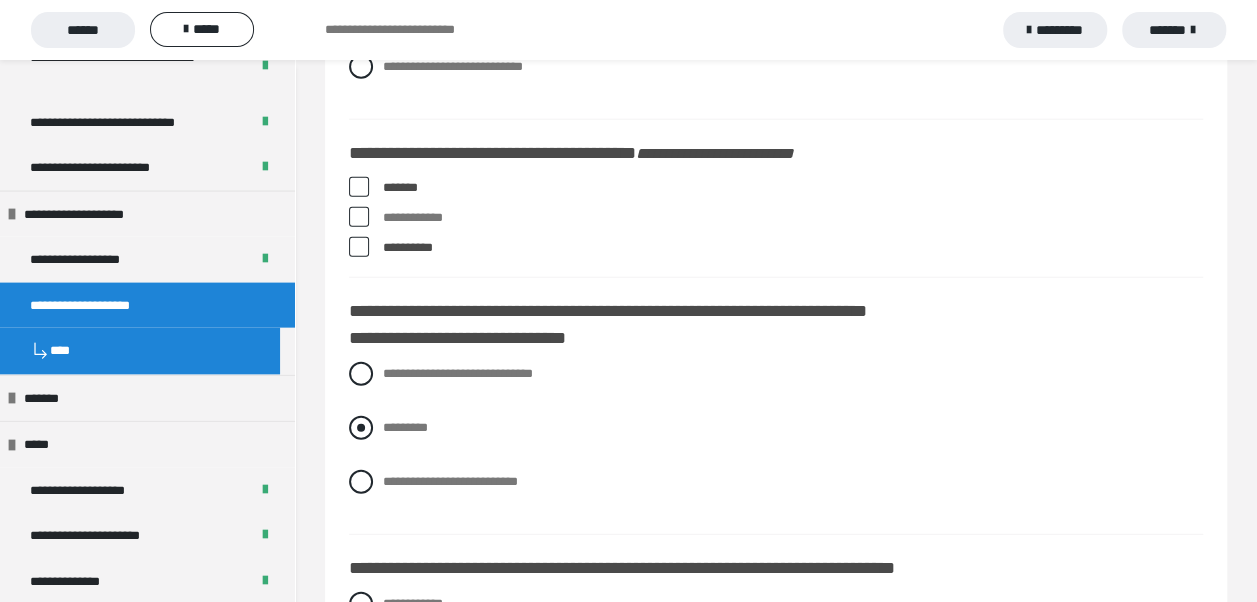 scroll, scrollTop: 6300, scrollLeft: 0, axis: vertical 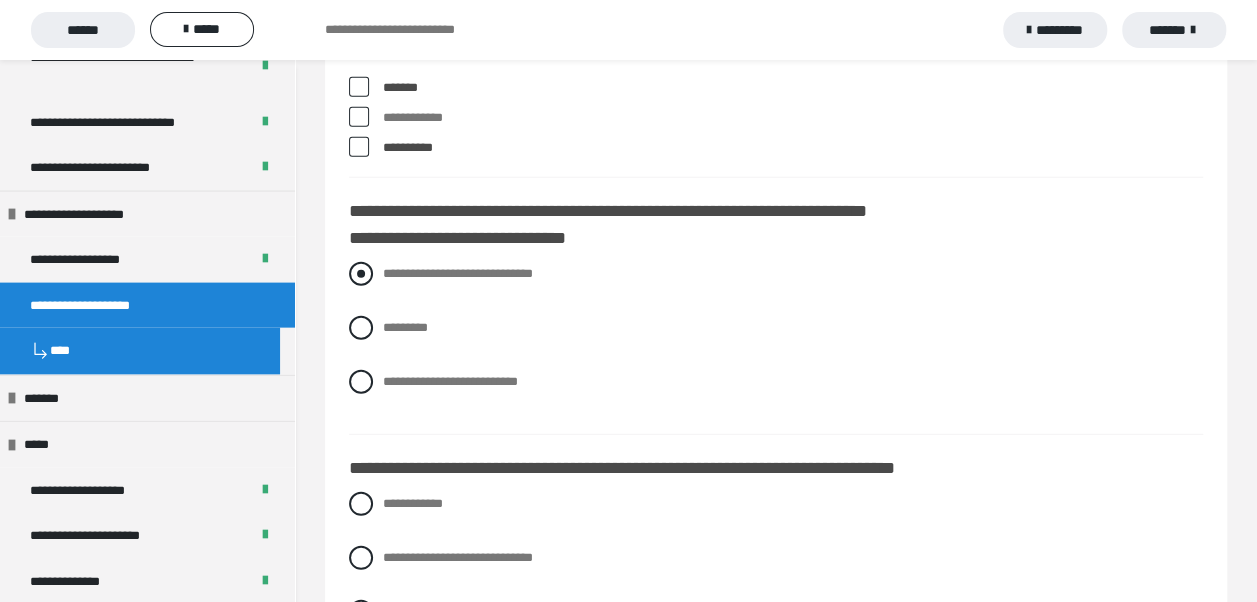 click at bounding box center (361, 274) 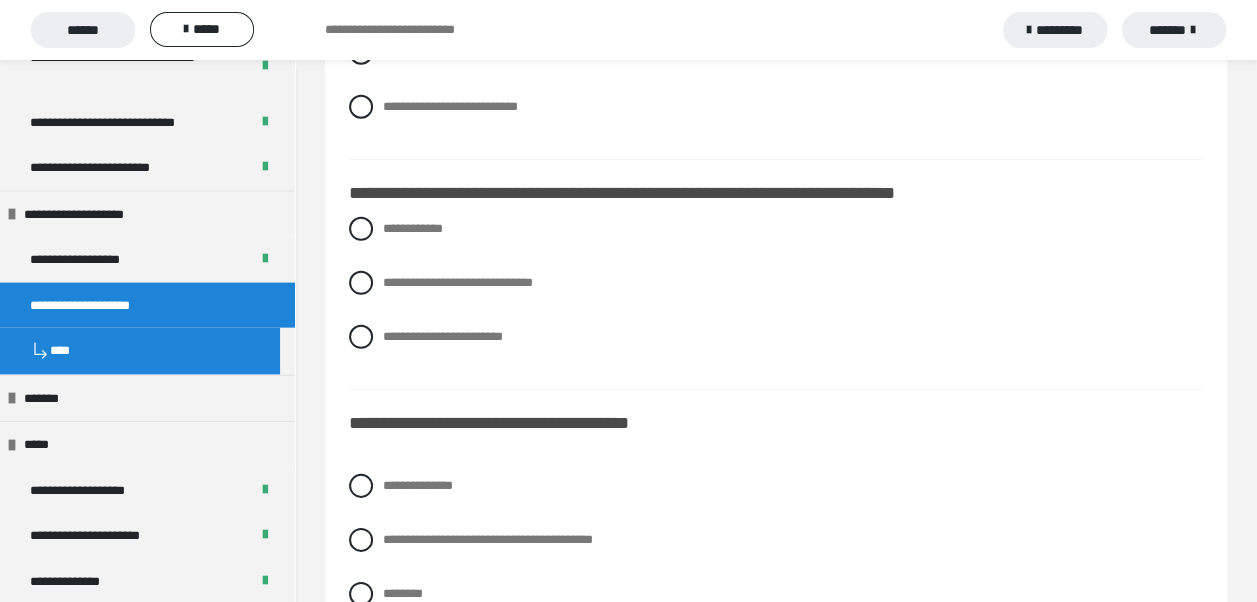 scroll, scrollTop: 6600, scrollLeft: 0, axis: vertical 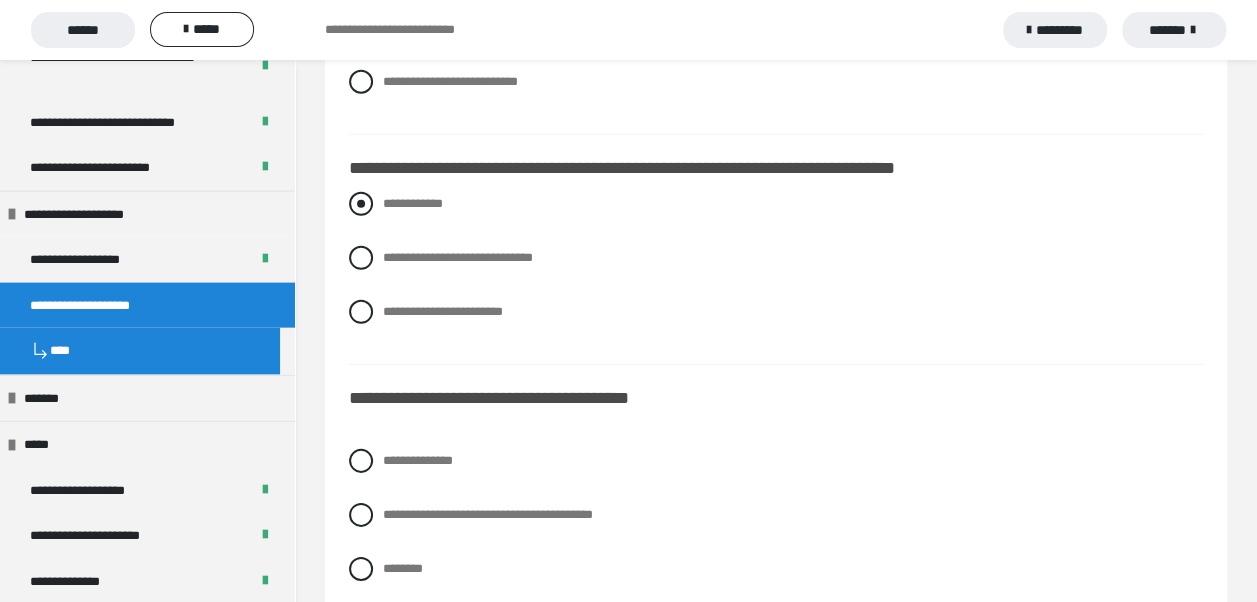 click at bounding box center (361, 204) 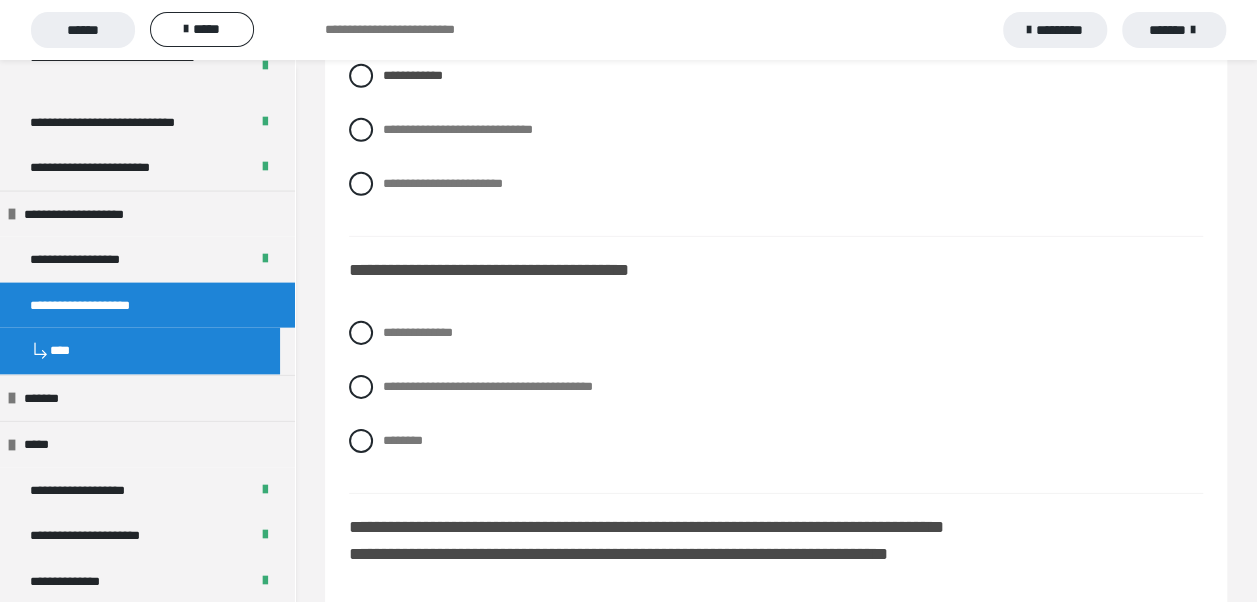 scroll, scrollTop: 6800, scrollLeft: 0, axis: vertical 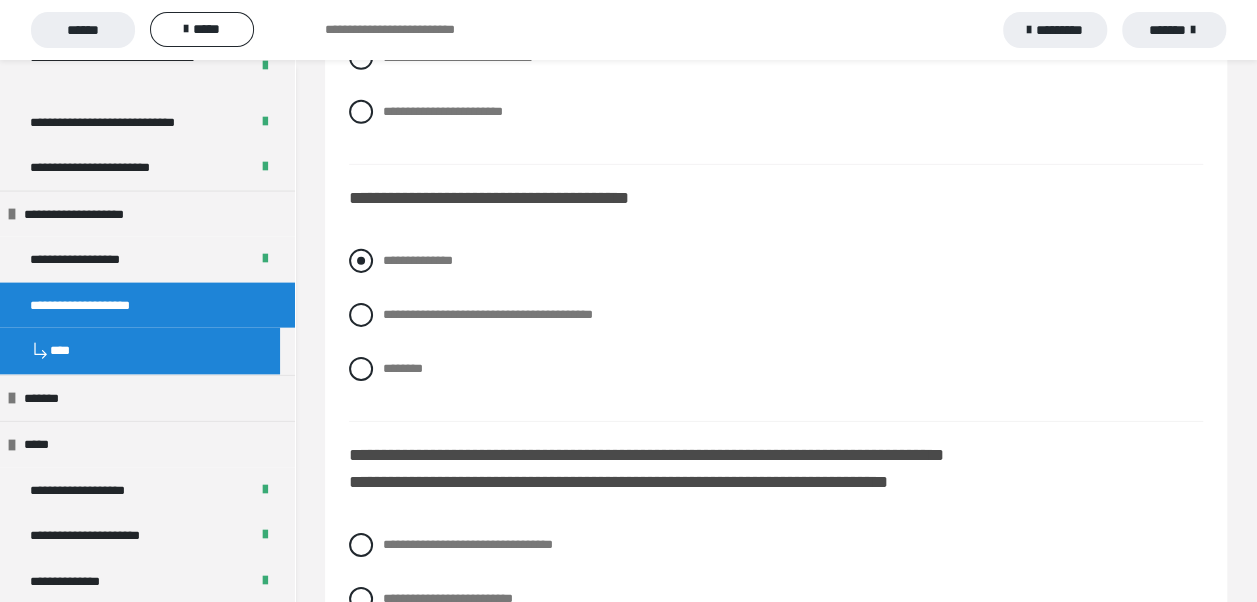 click at bounding box center (361, 261) 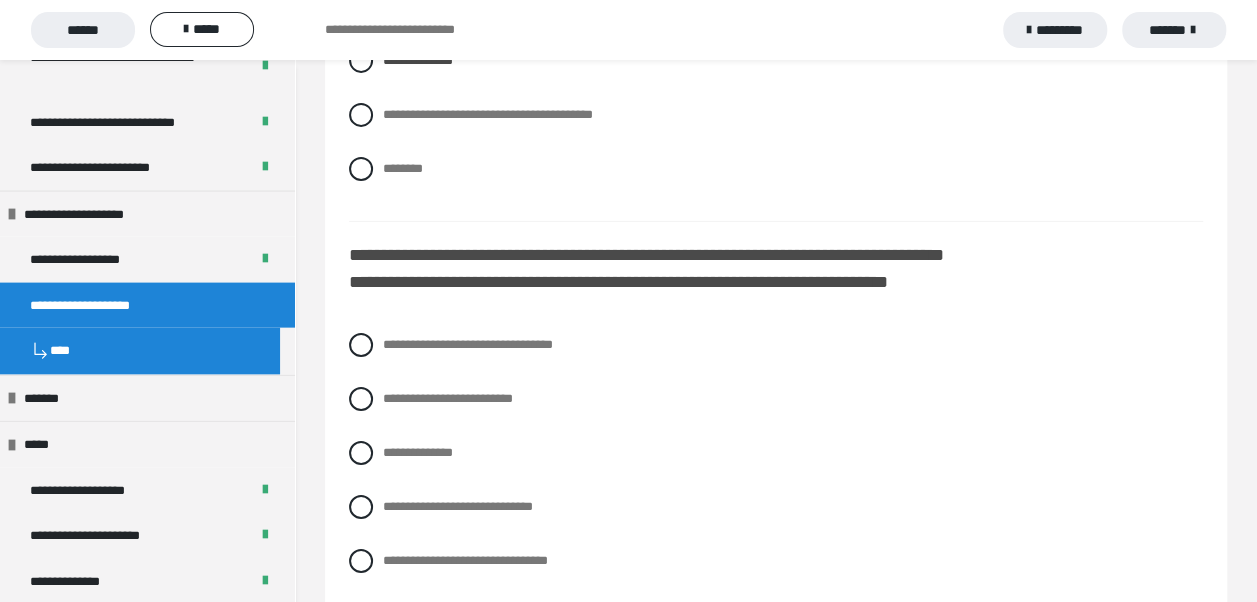 scroll, scrollTop: 7100, scrollLeft: 0, axis: vertical 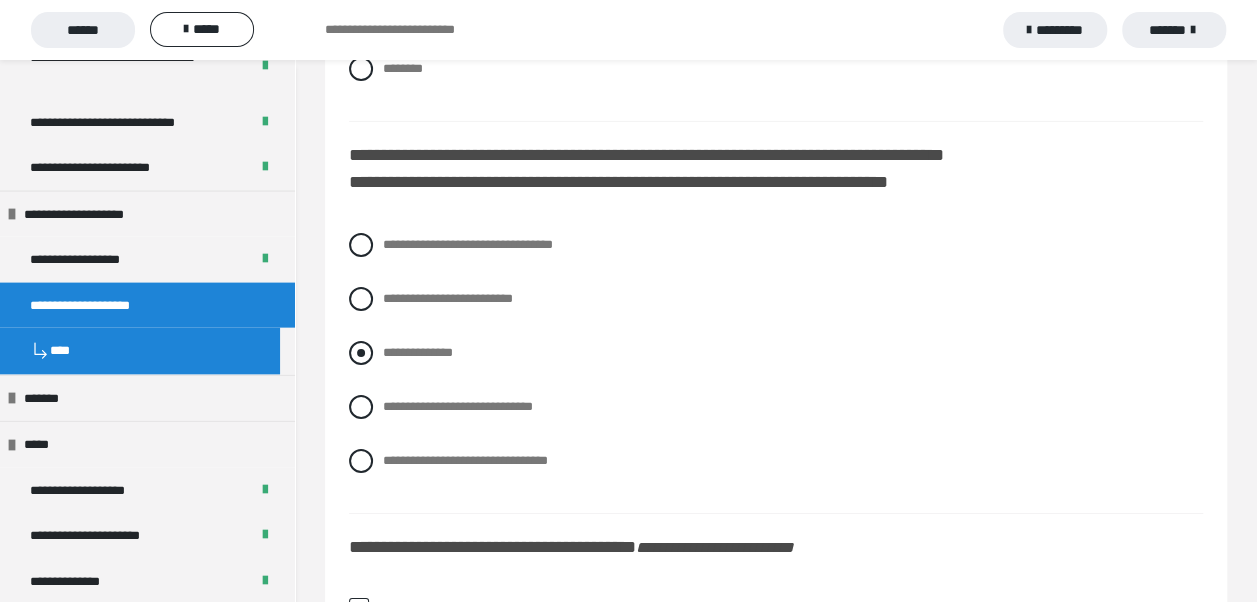 click on "**********" at bounding box center (776, 353) 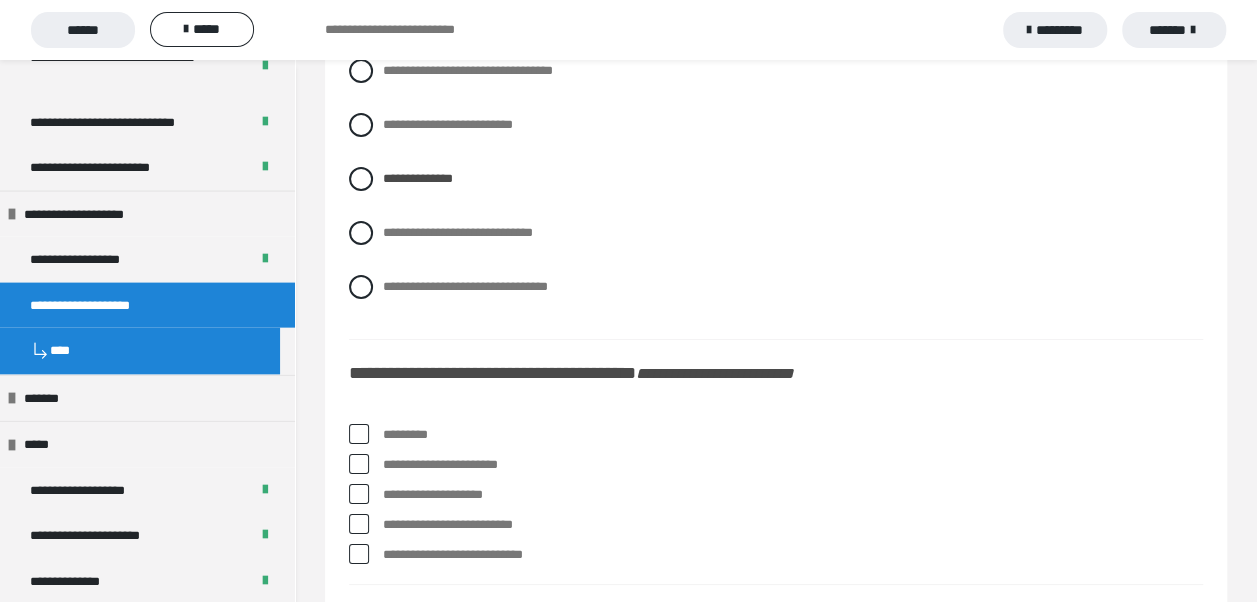 scroll, scrollTop: 7300, scrollLeft: 0, axis: vertical 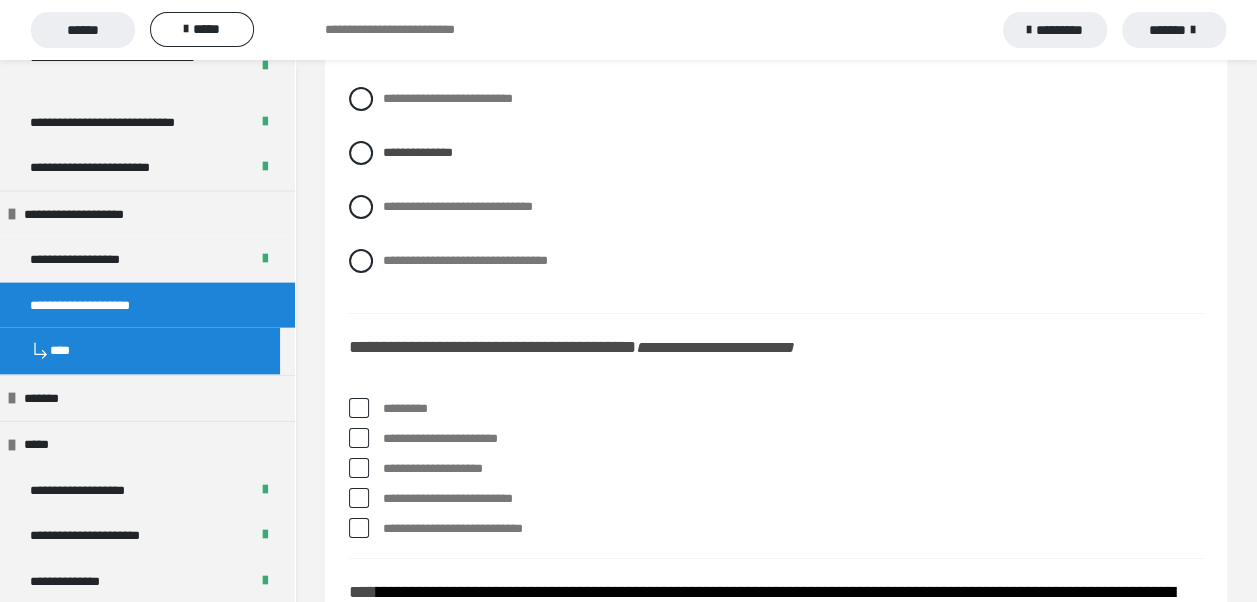 click on "*********" at bounding box center (776, 409) 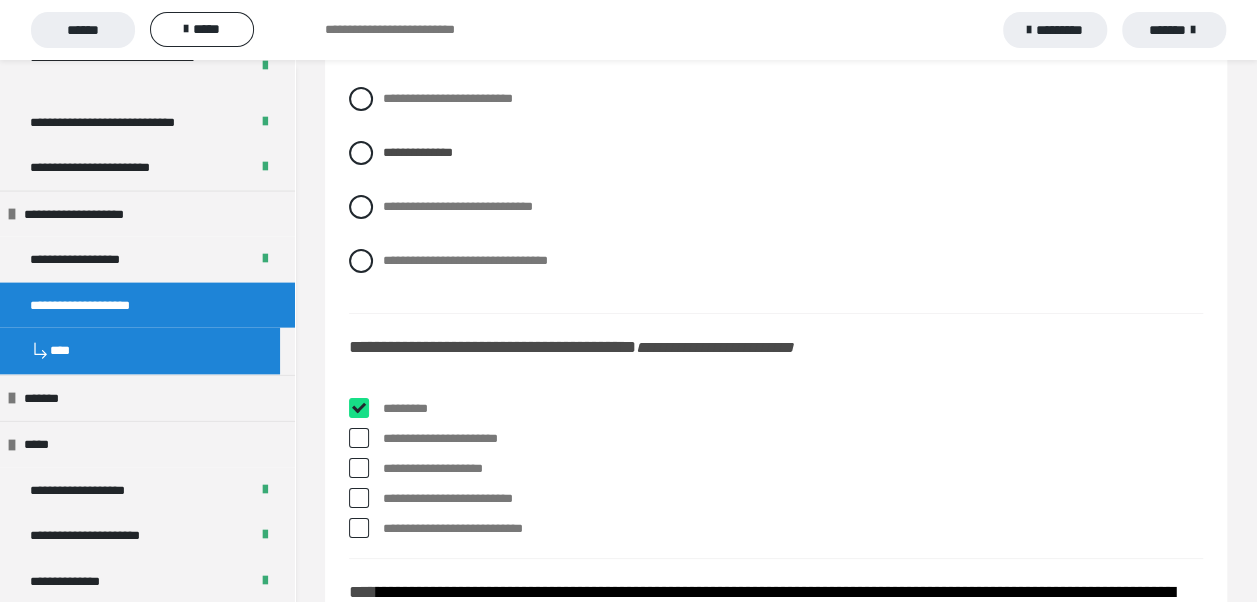 checkbox on "****" 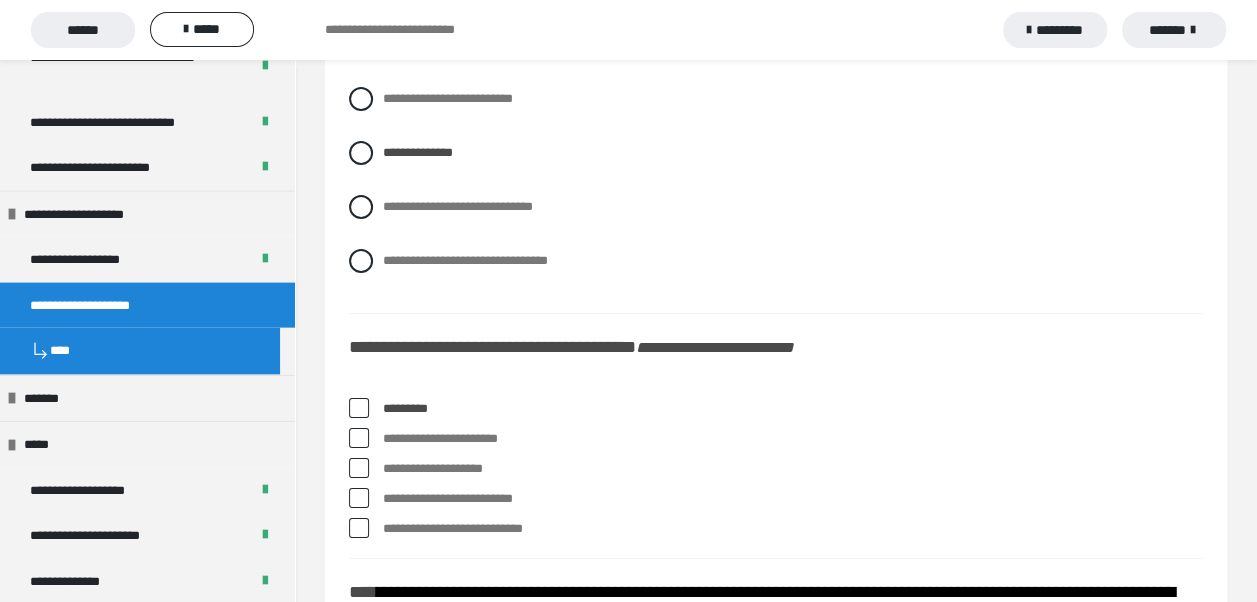 click at bounding box center (359, 498) 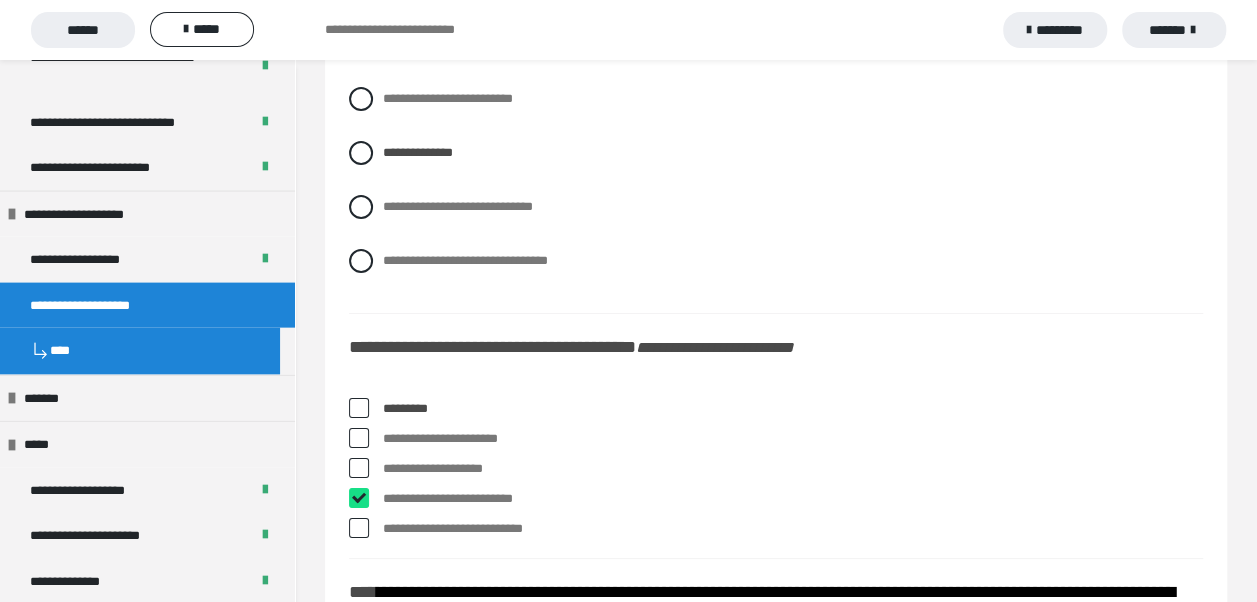 checkbox on "****" 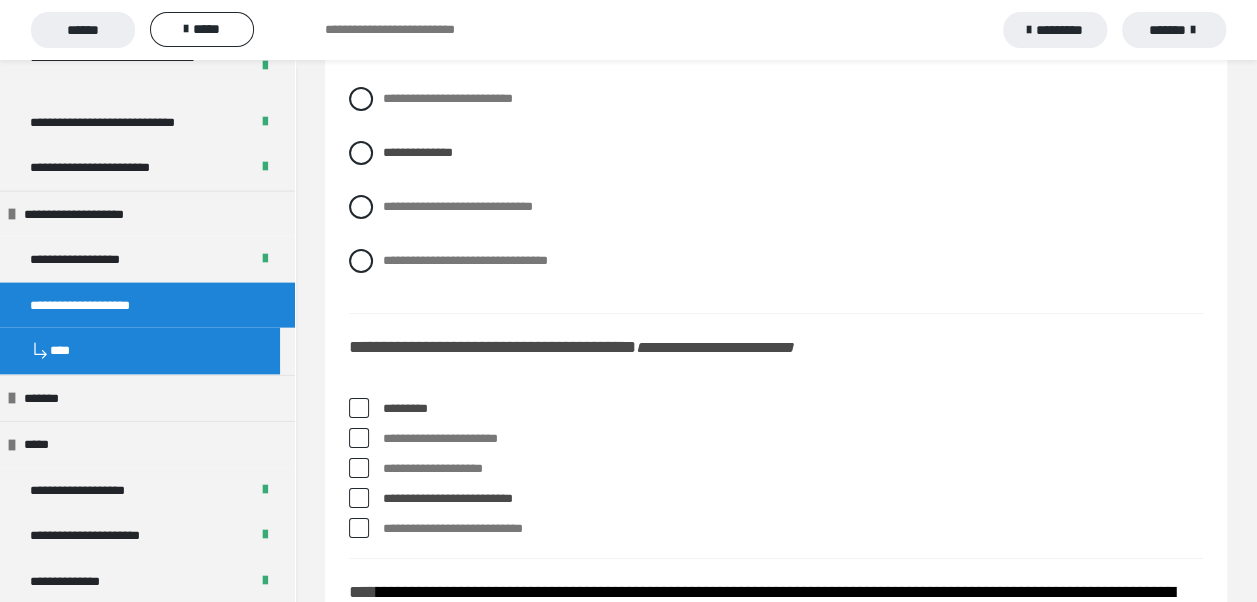 click at bounding box center (359, 438) 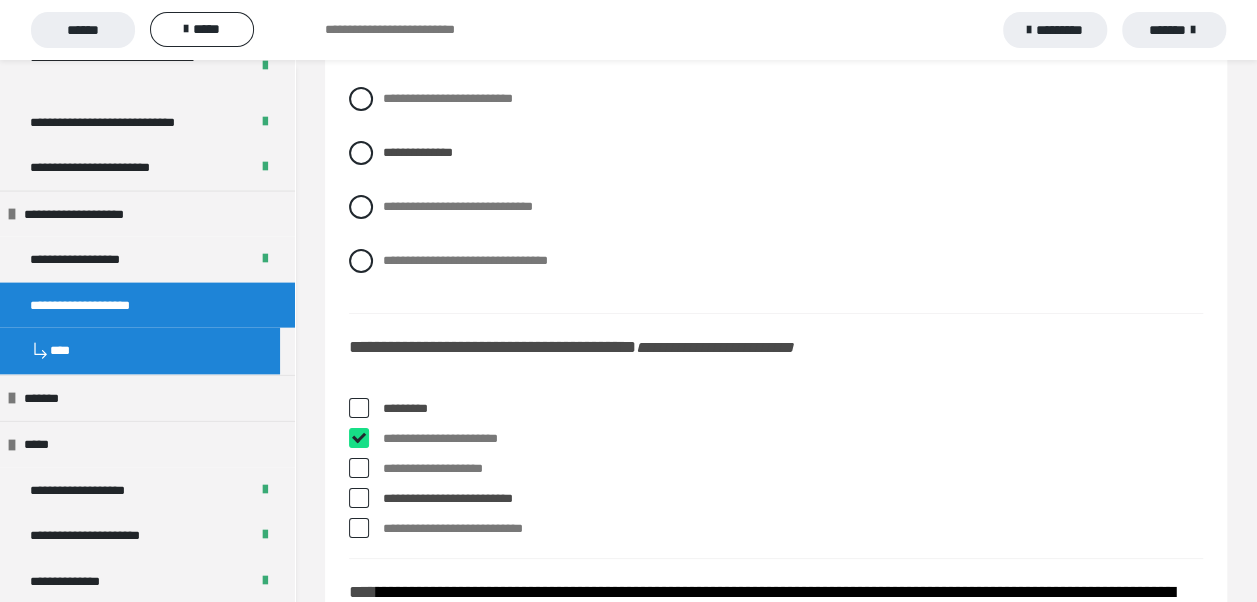 checkbox on "****" 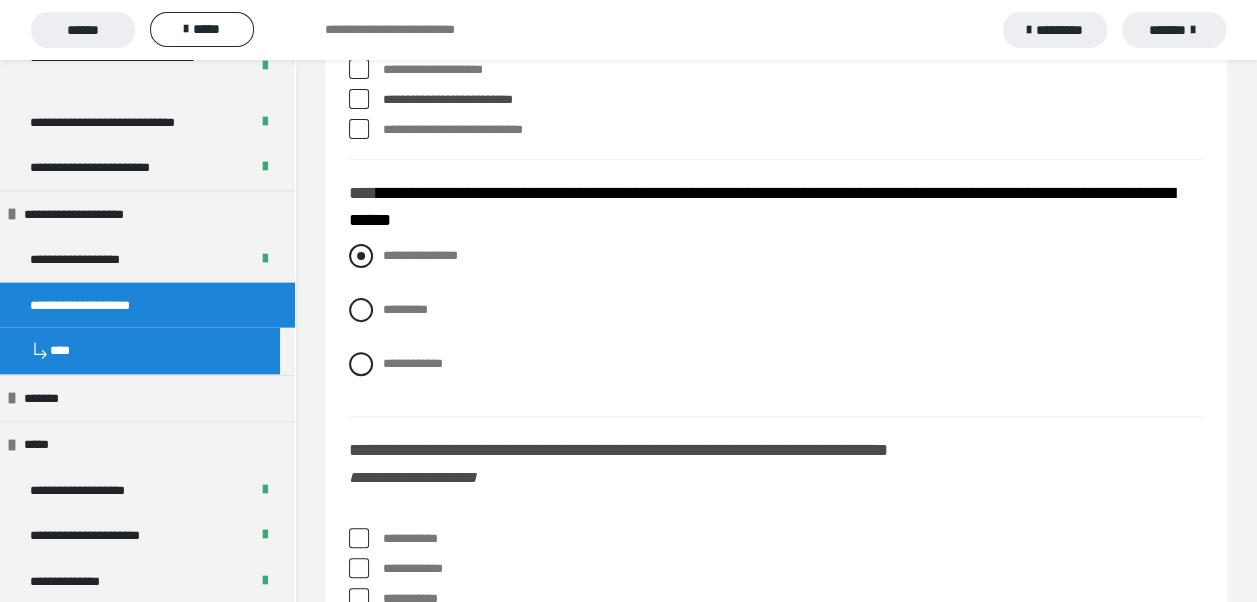 scroll, scrollTop: 7700, scrollLeft: 0, axis: vertical 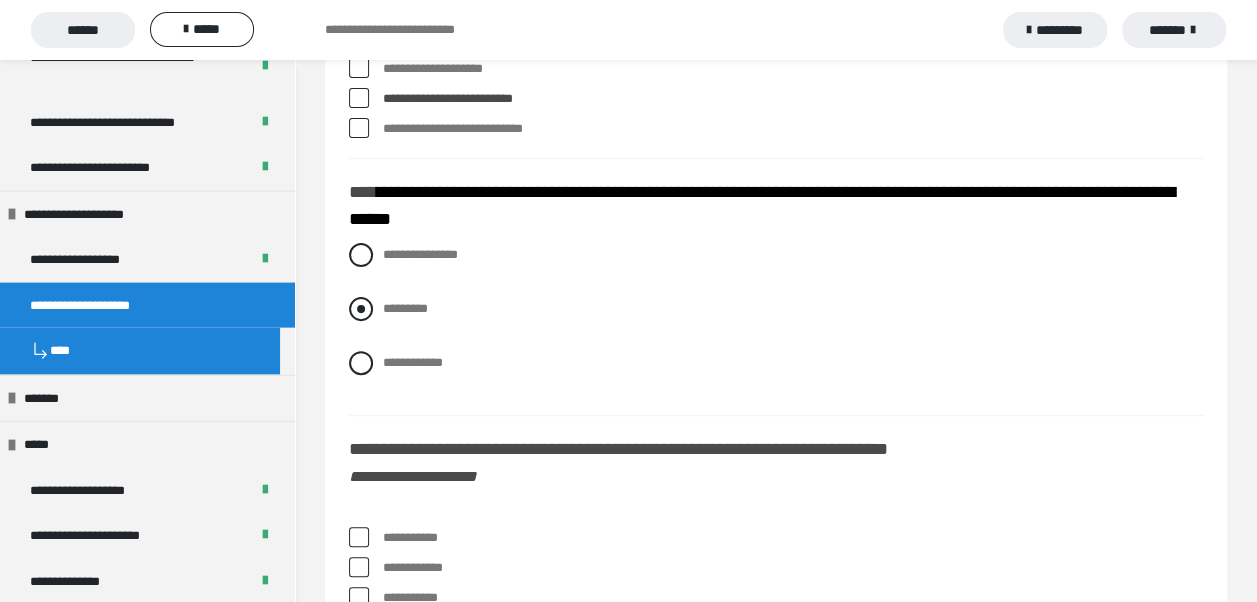 click at bounding box center [361, 309] 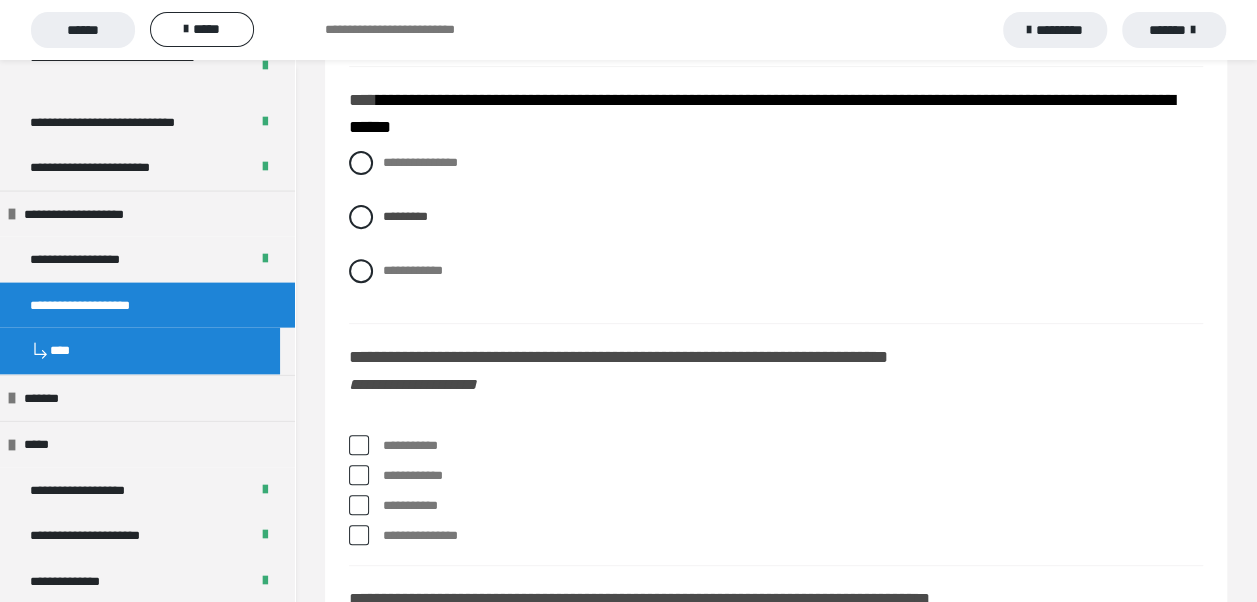 scroll, scrollTop: 7900, scrollLeft: 0, axis: vertical 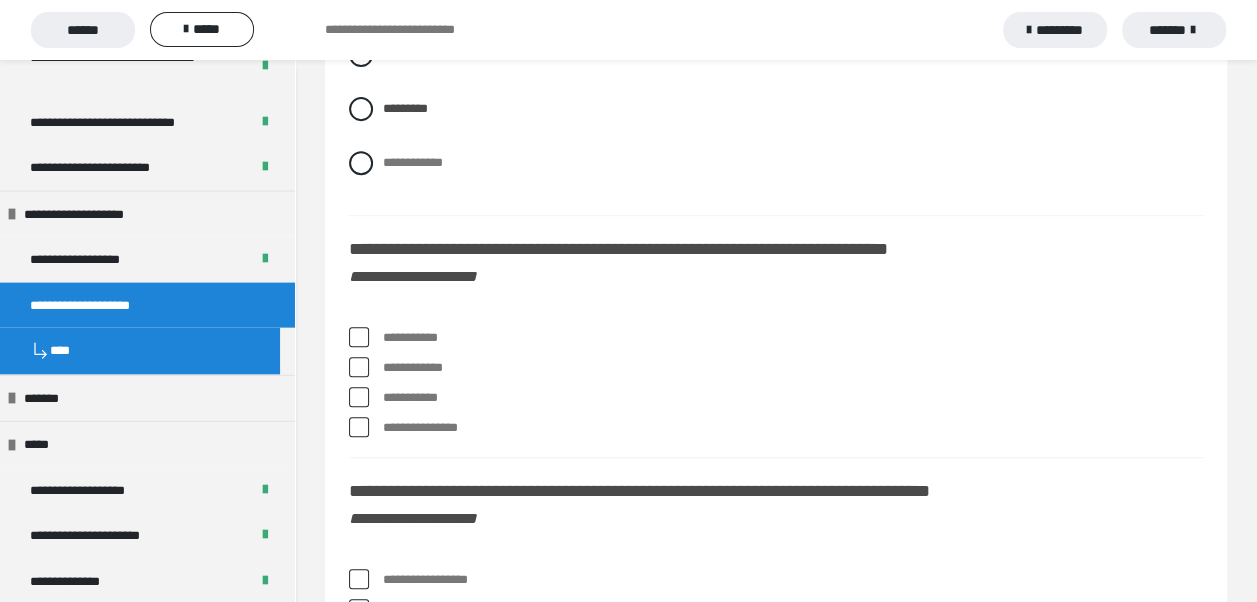 click at bounding box center (359, 337) 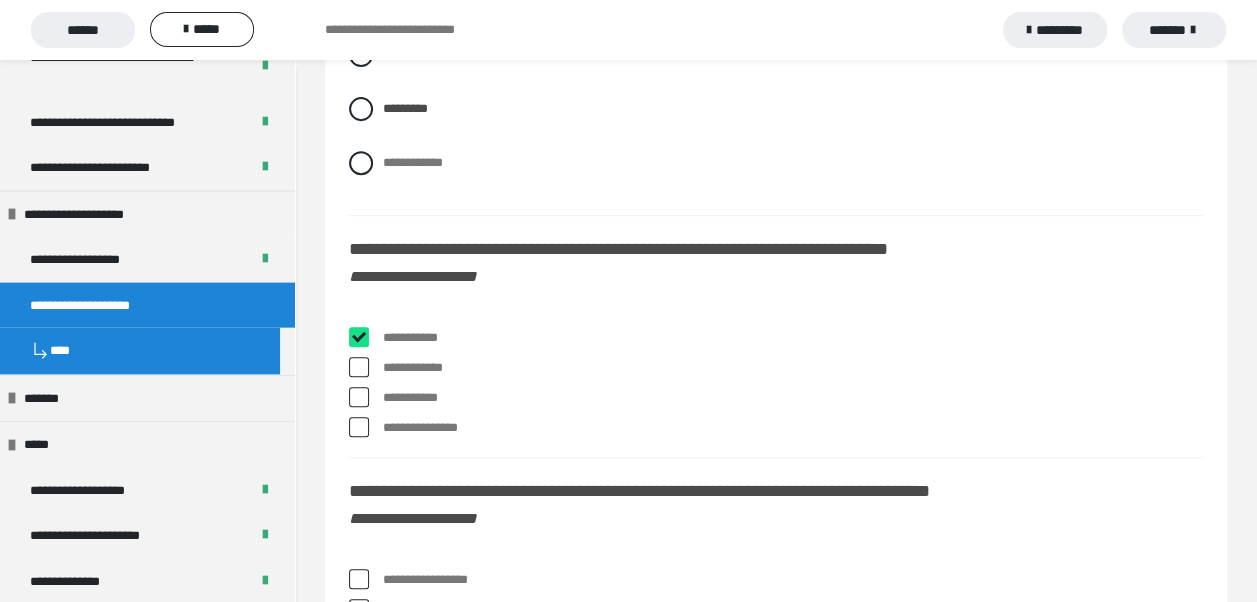 checkbox on "****" 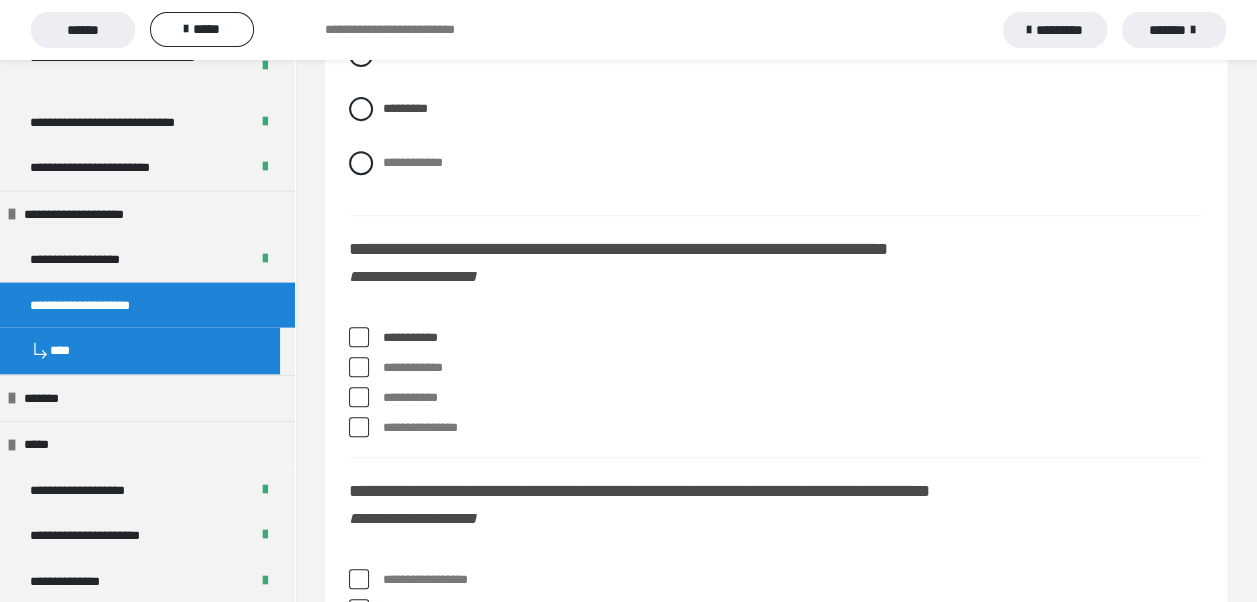 click at bounding box center (359, 397) 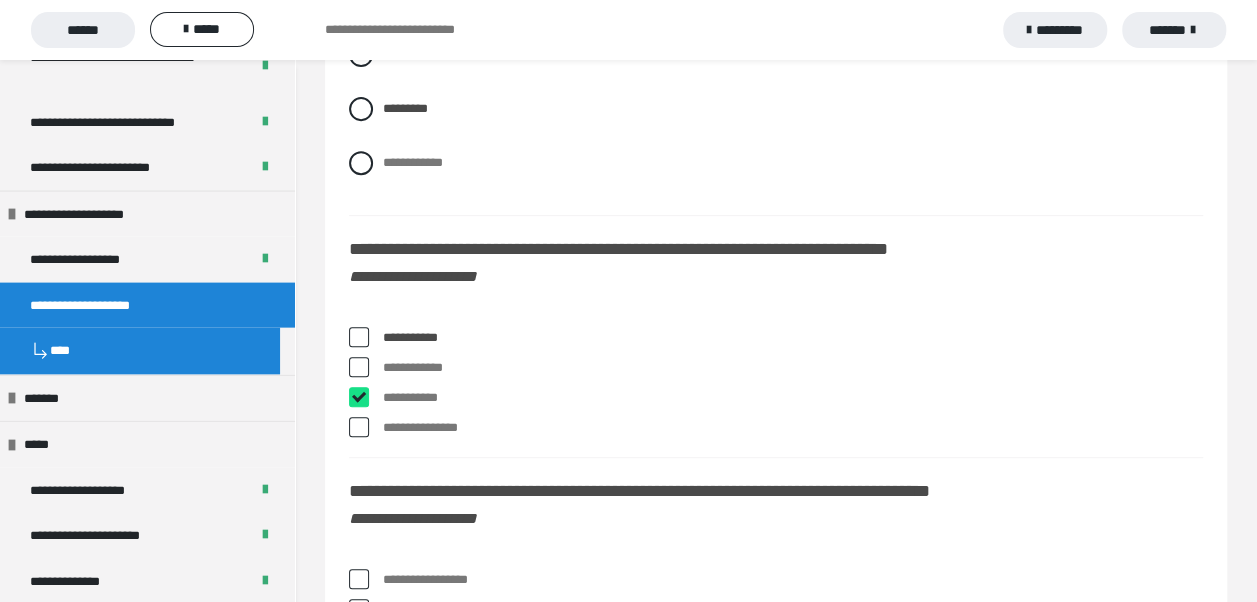 checkbox on "****" 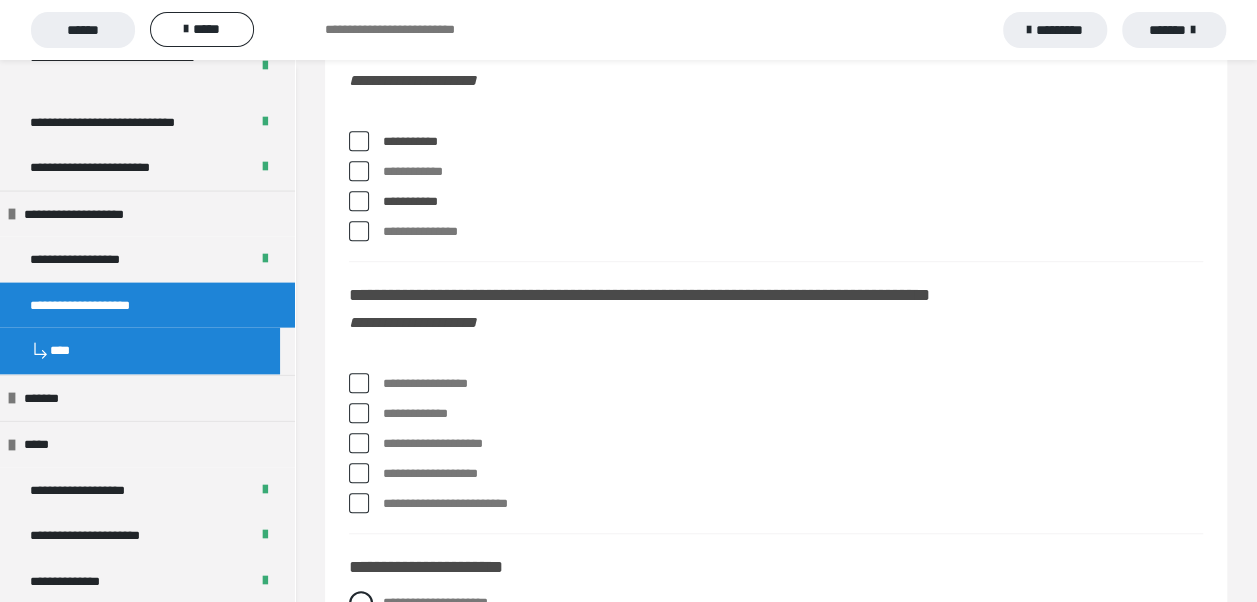 scroll, scrollTop: 8100, scrollLeft: 0, axis: vertical 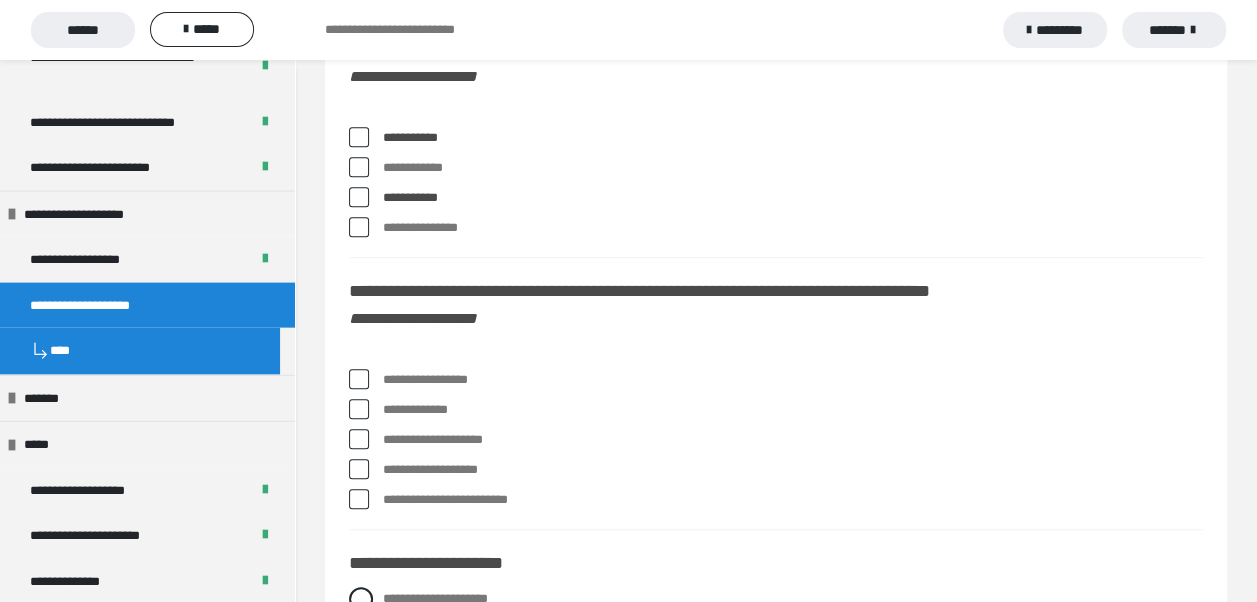 click at bounding box center [359, 379] 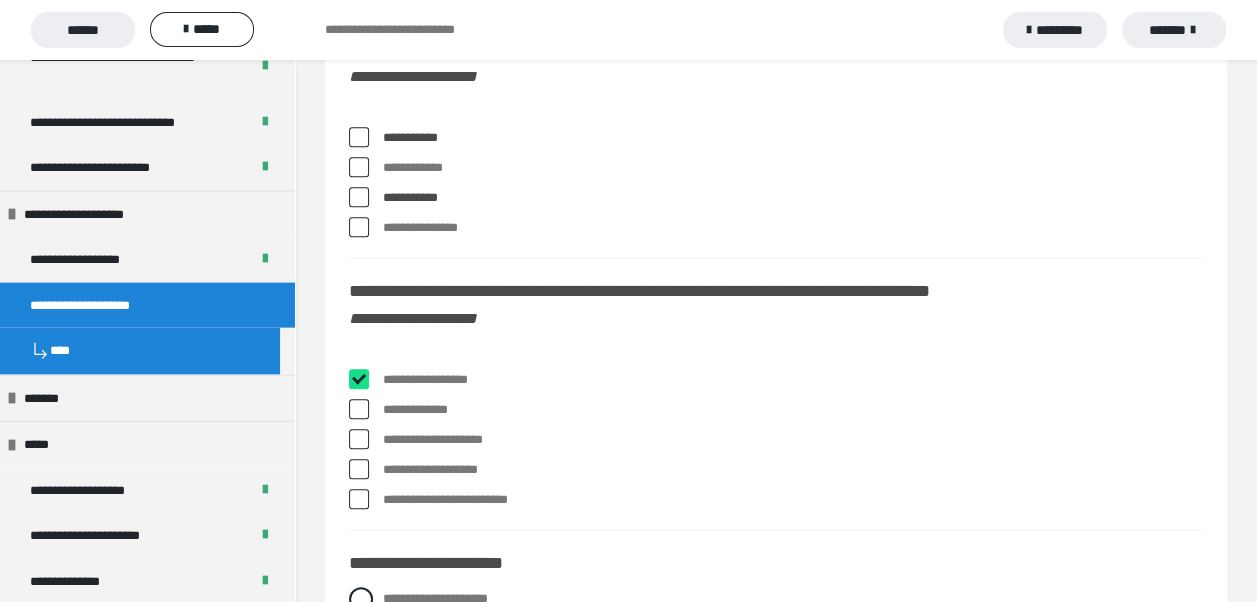 checkbox on "****" 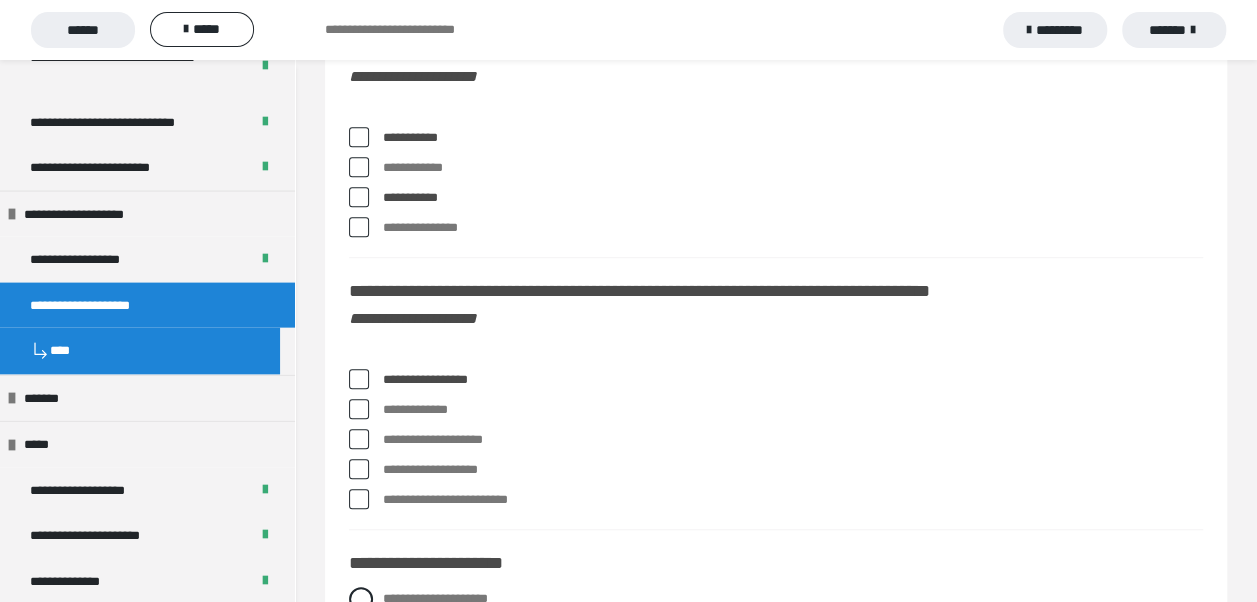 click at bounding box center [359, 439] 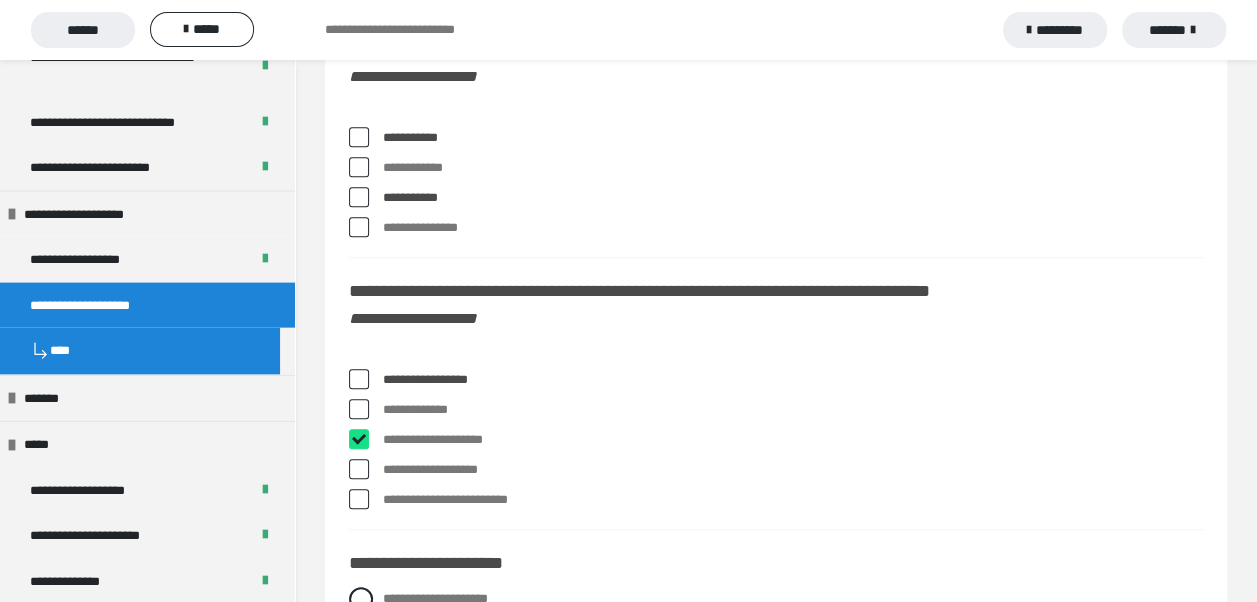 checkbox on "****" 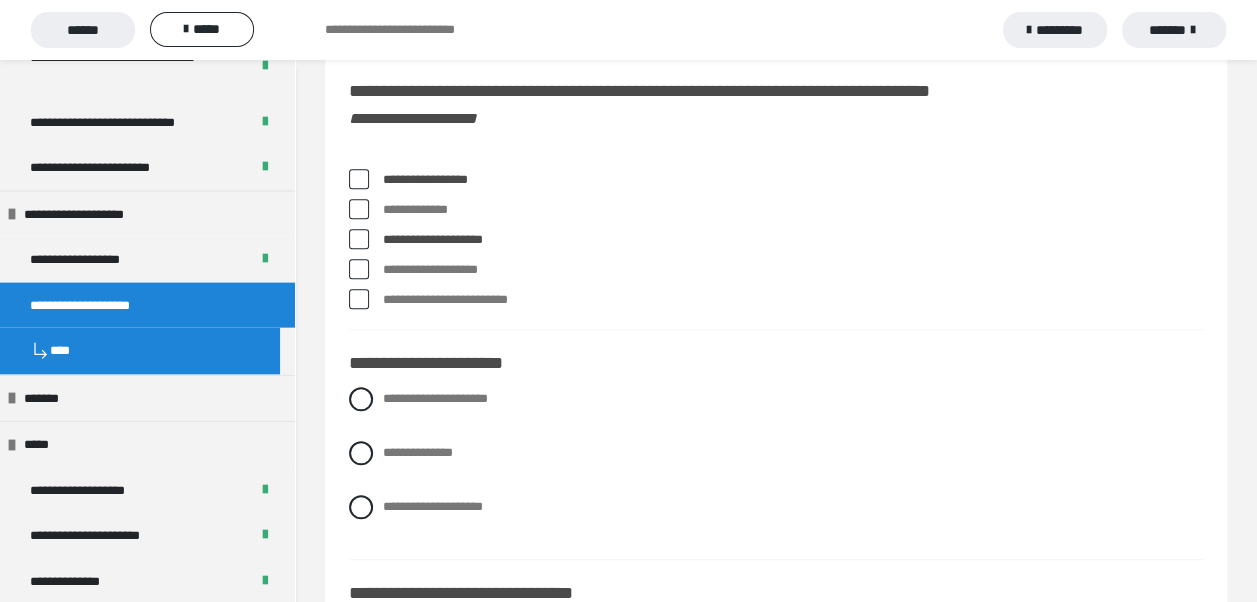 scroll, scrollTop: 8400, scrollLeft: 0, axis: vertical 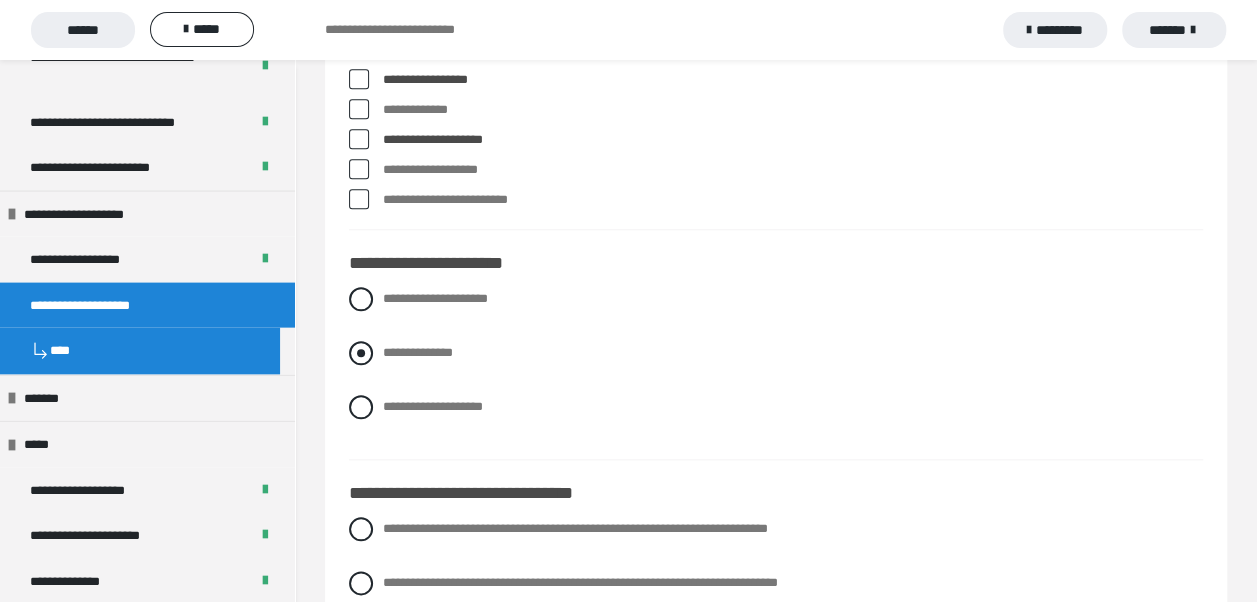 click at bounding box center (361, 353) 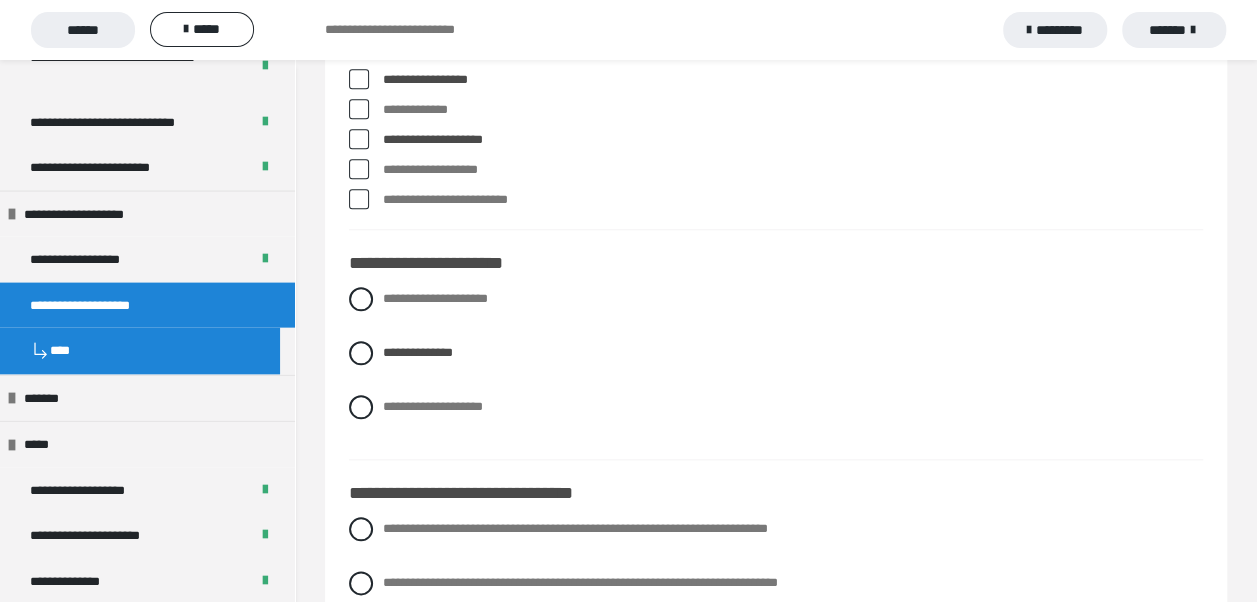 scroll, scrollTop: 8600, scrollLeft: 0, axis: vertical 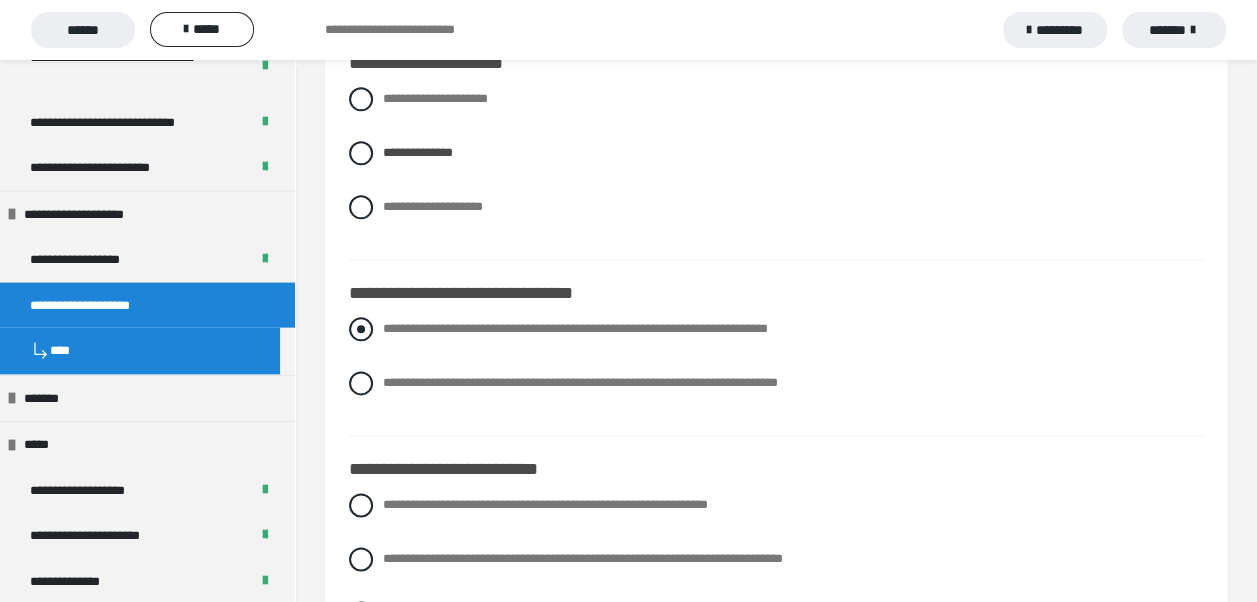 click at bounding box center [361, 329] 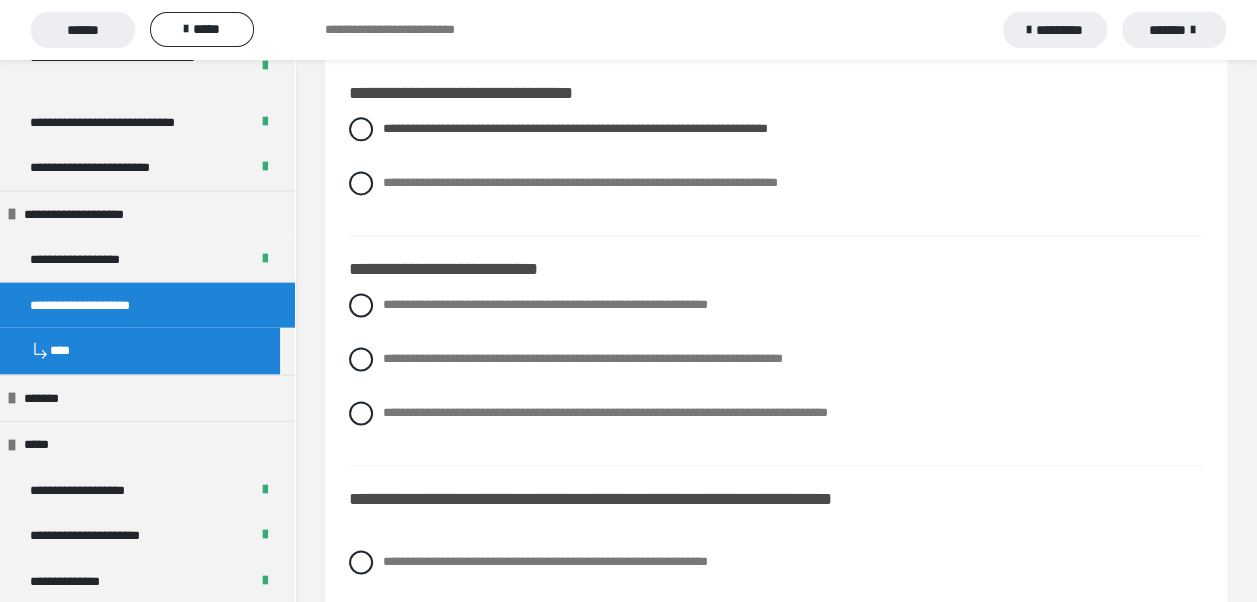 scroll, scrollTop: 8900, scrollLeft: 0, axis: vertical 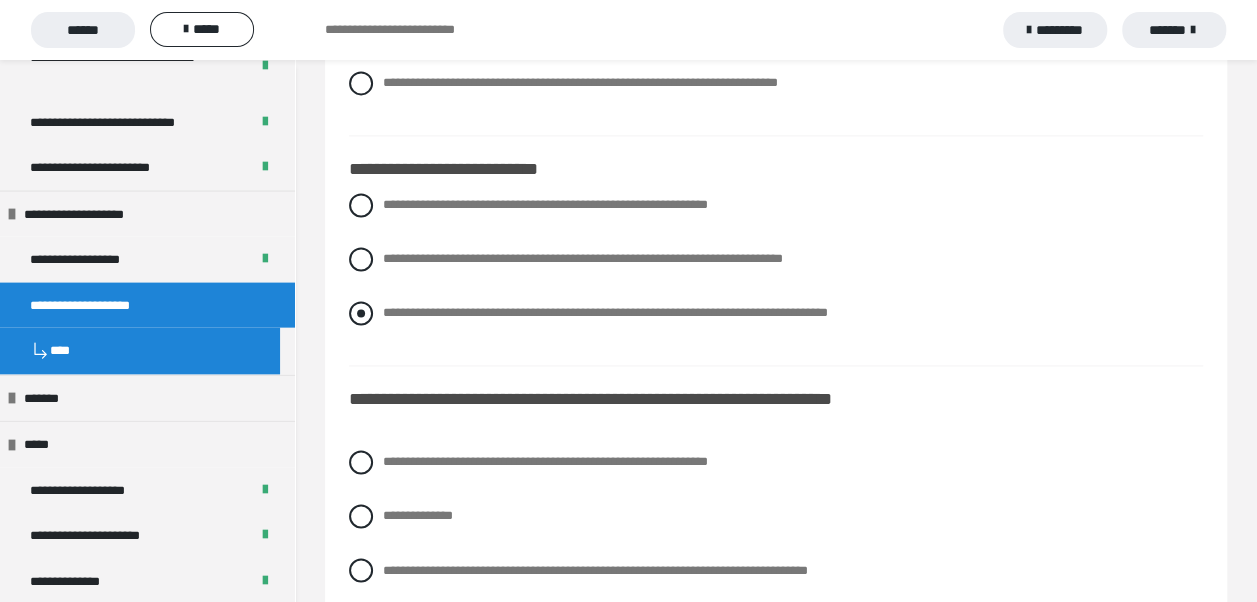 click at bounding box center [361, 313] 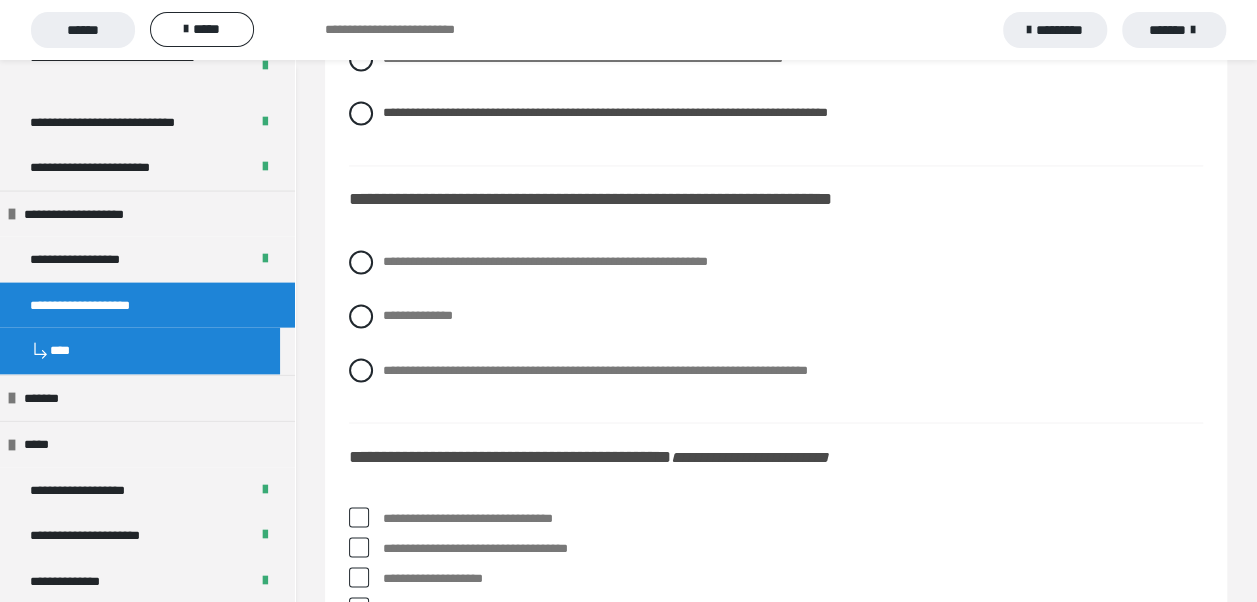 scroll, scrollTop: 9200, scrollLeft: 0, axis: vertical 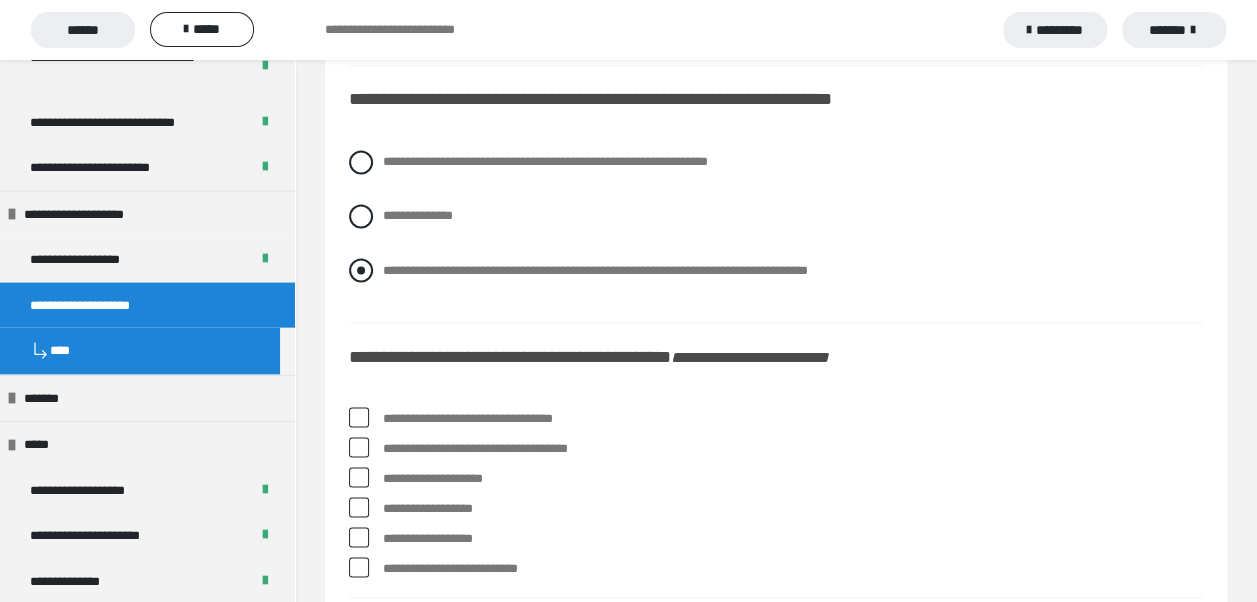 click at bounding box center [361, 270] 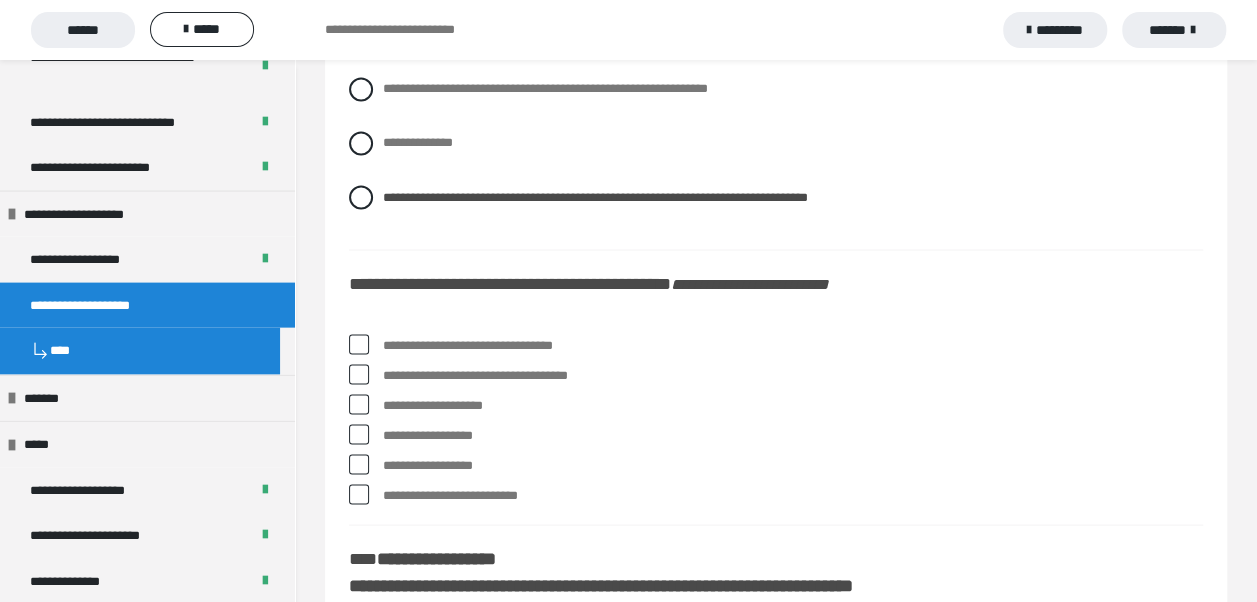 scroll, scrollTop: 9300, scrollLeft: 0, axis: vertical 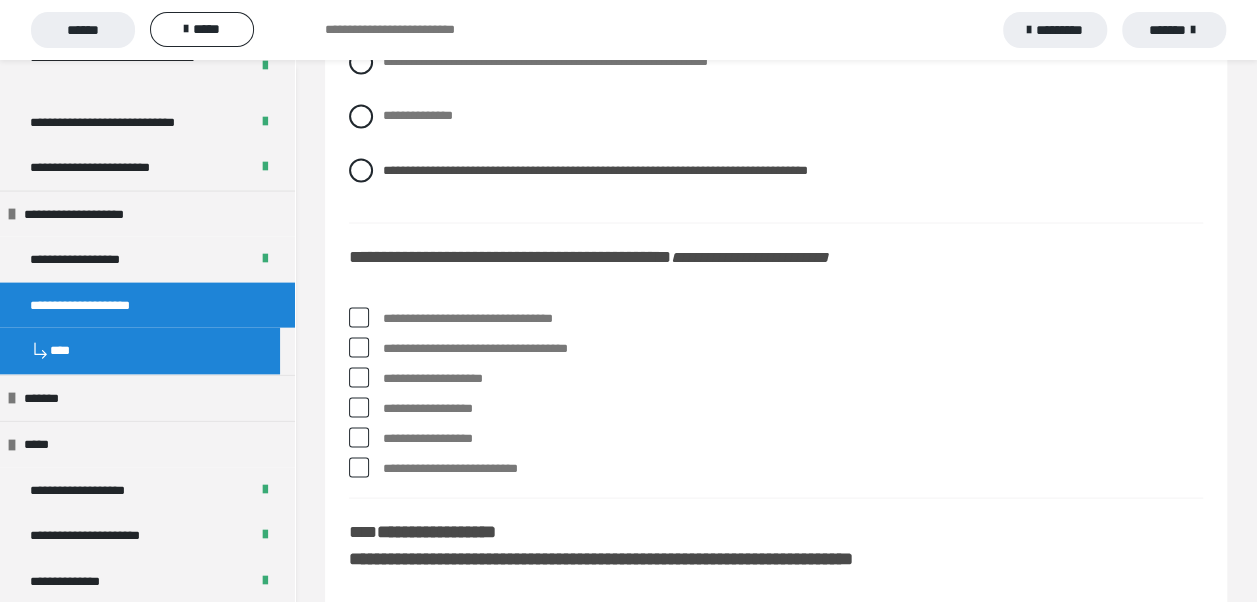 click at bounding box center (359, 317) 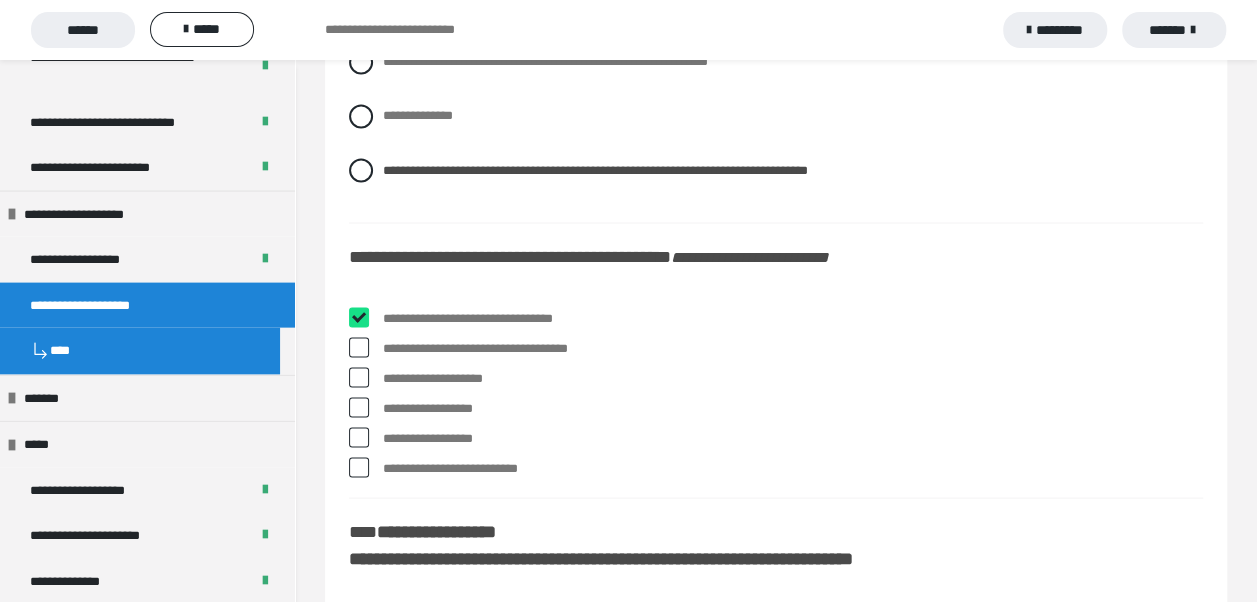 checkbox on "****" 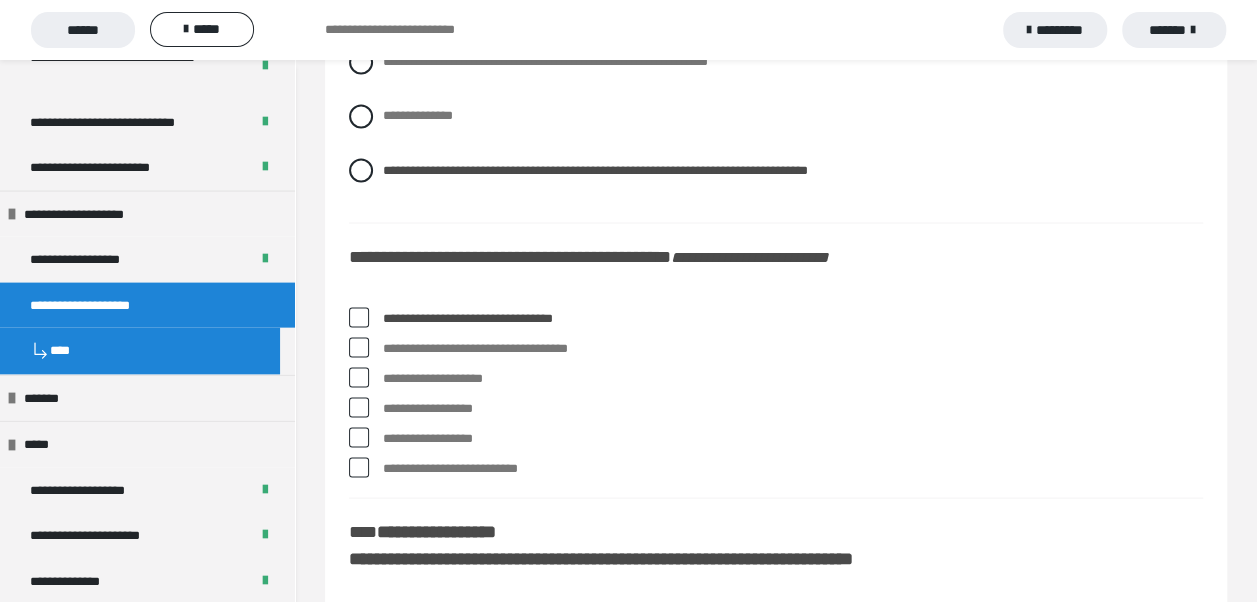 click at bounding box center (359, 347) 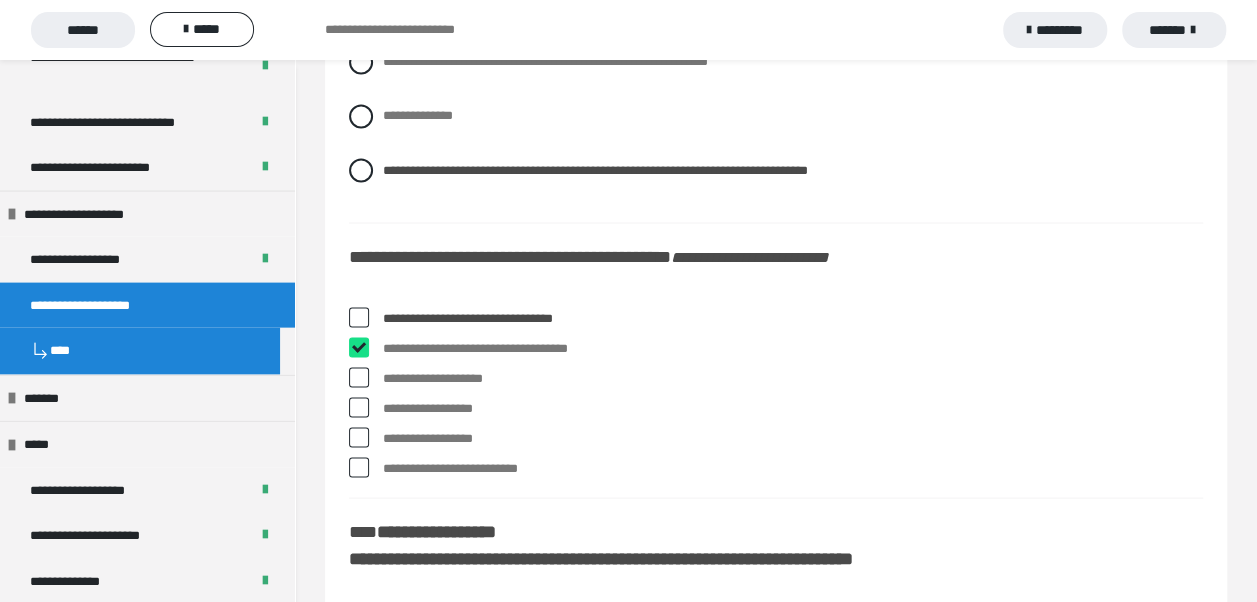 checkbox on "****" 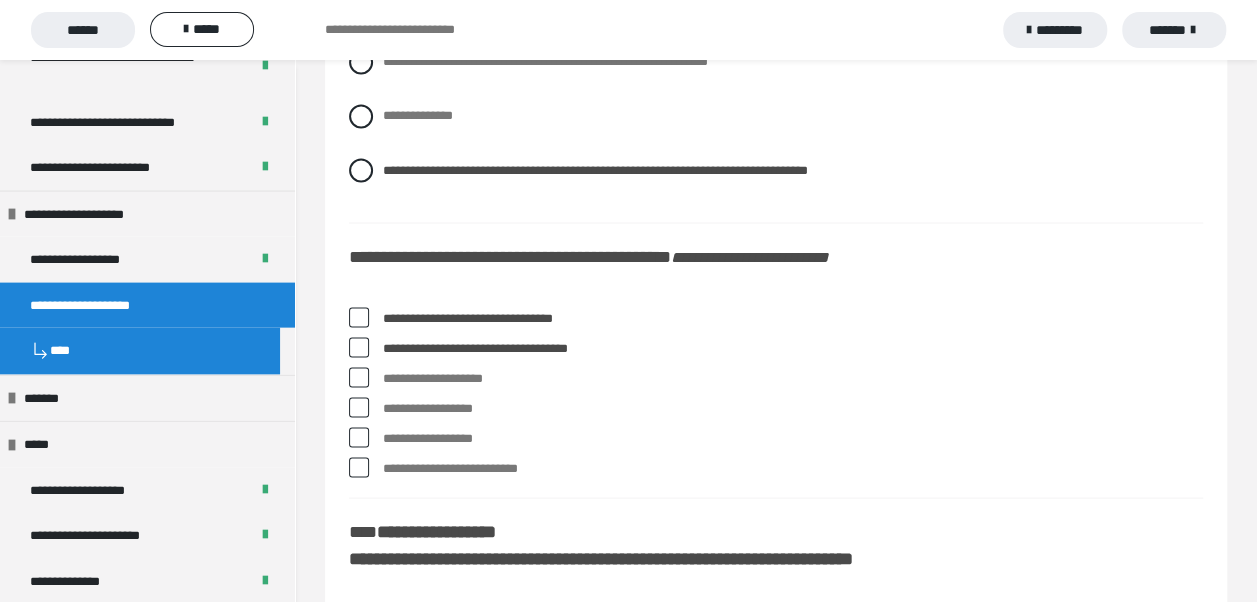click at bounding box center [359, 407] 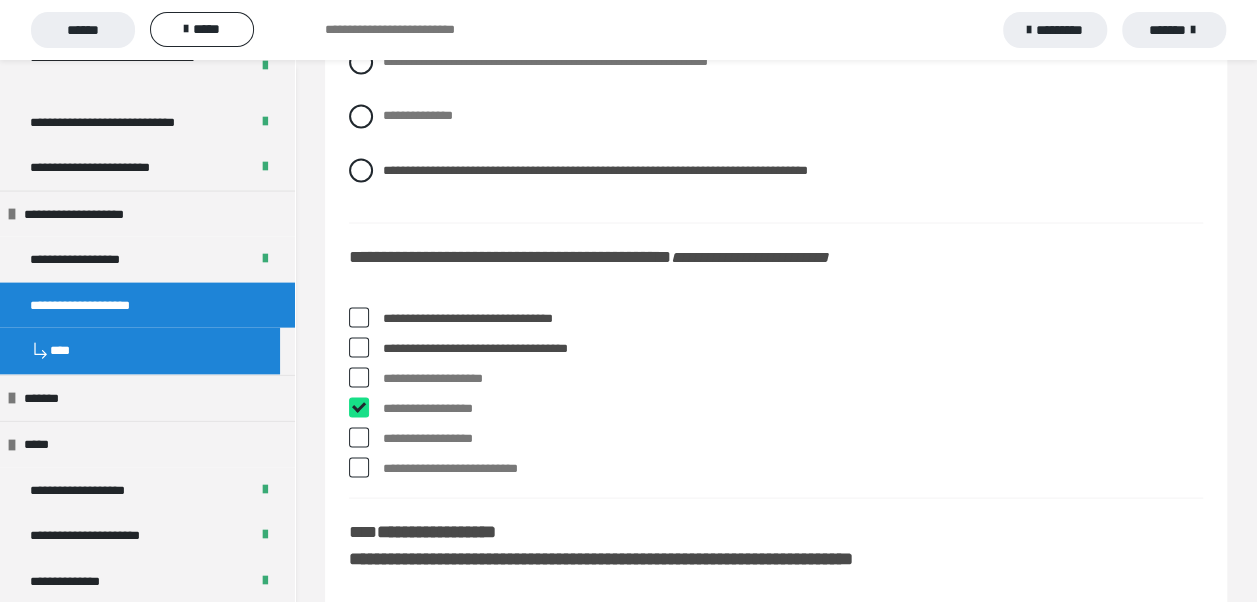 checkbox on "****" 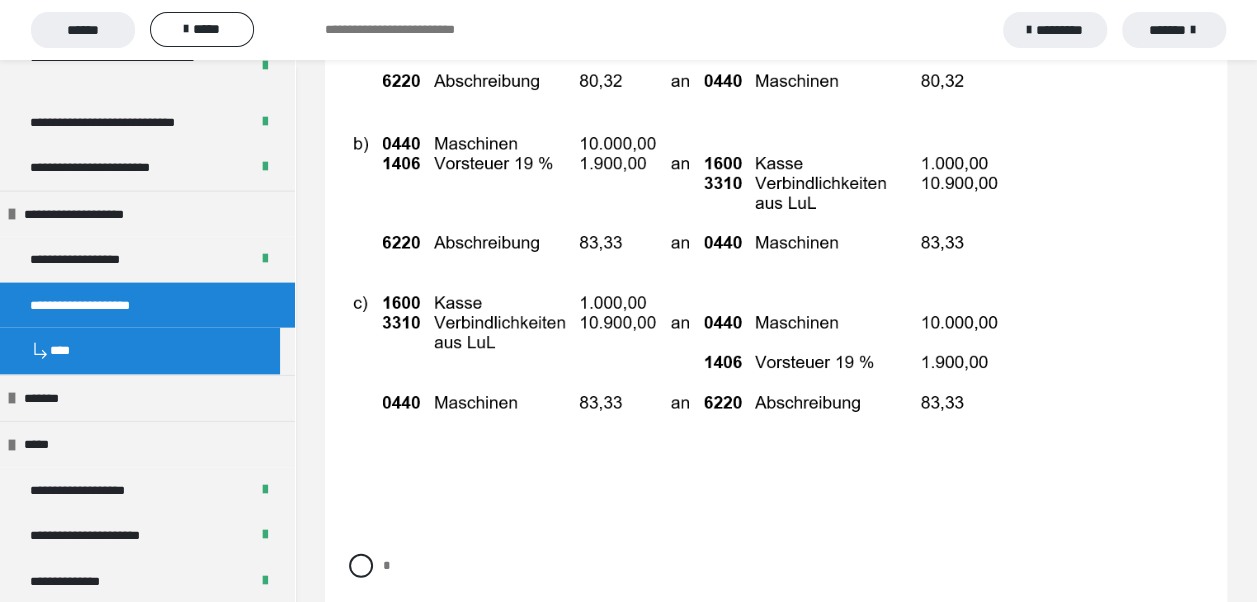 scroll, scrollTop: 10100, scrollLeft: 0, axis: vertical 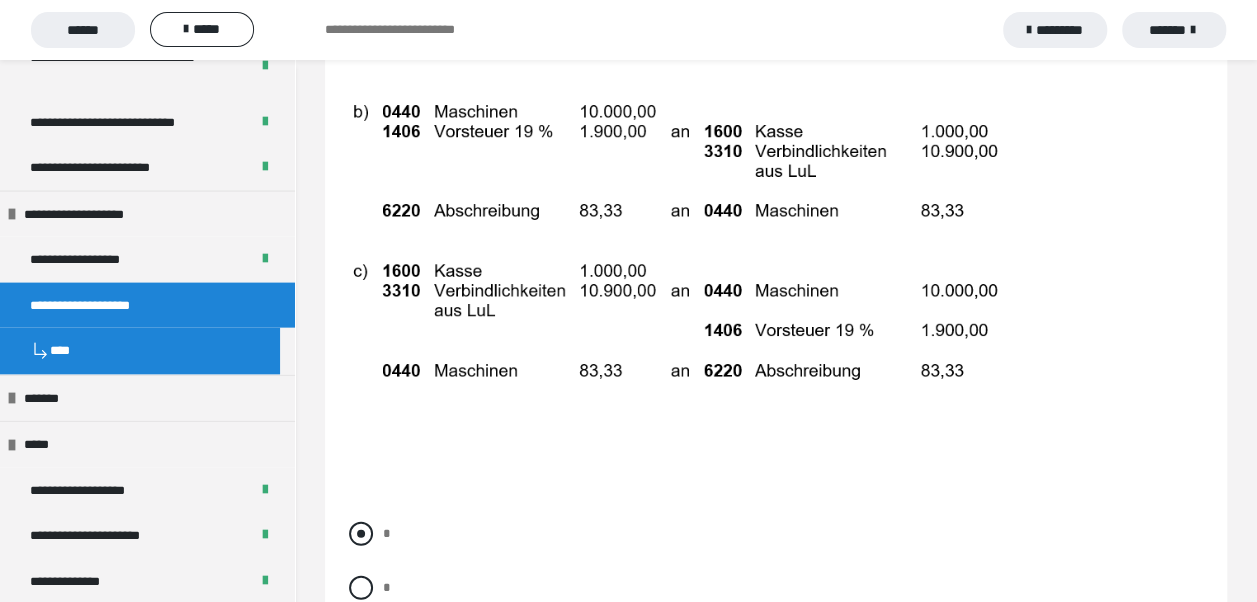 click at bounding box center [361, 534] 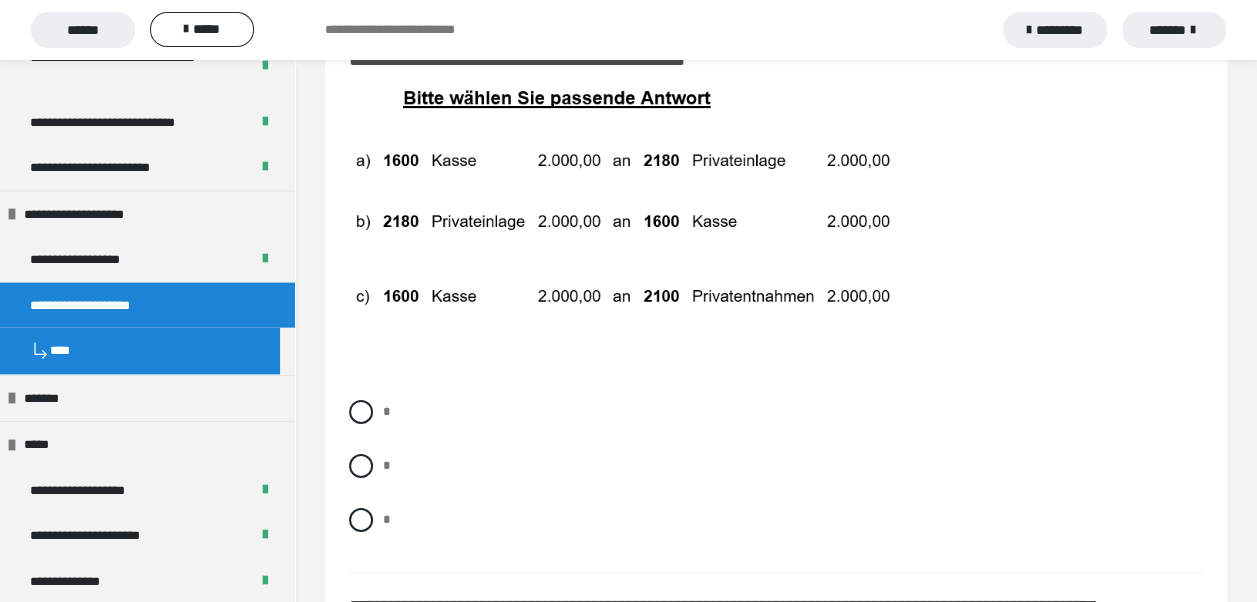 scroll, scrollTop: 10800, scrollLeft: 0, axis: vertical 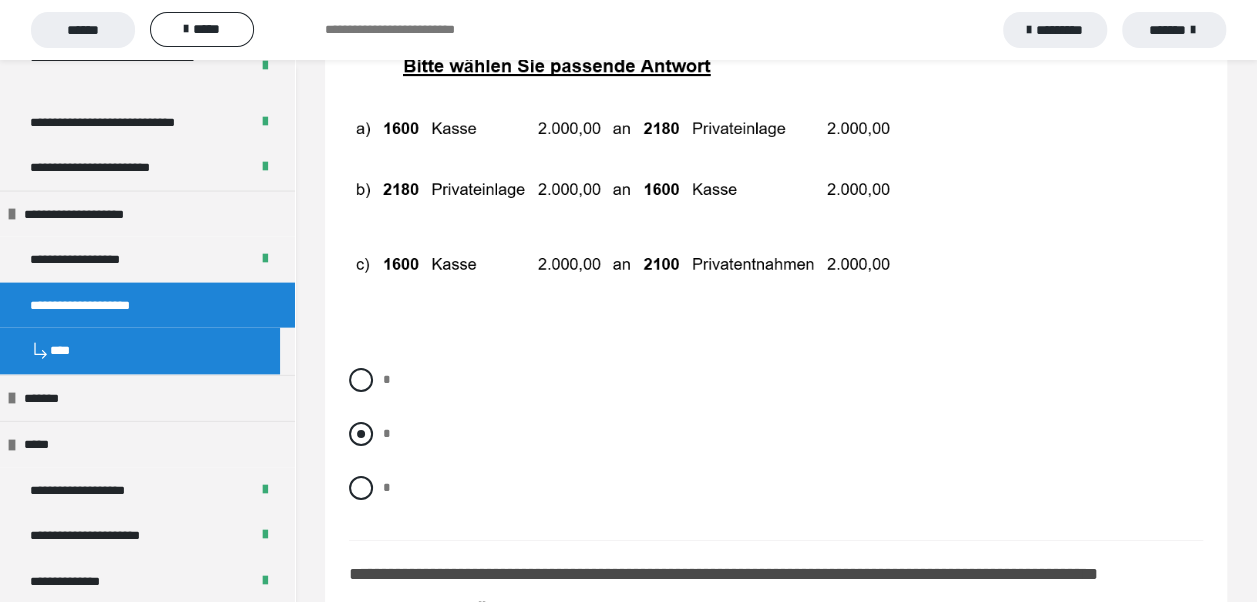 click at bounding box center [361, 434] 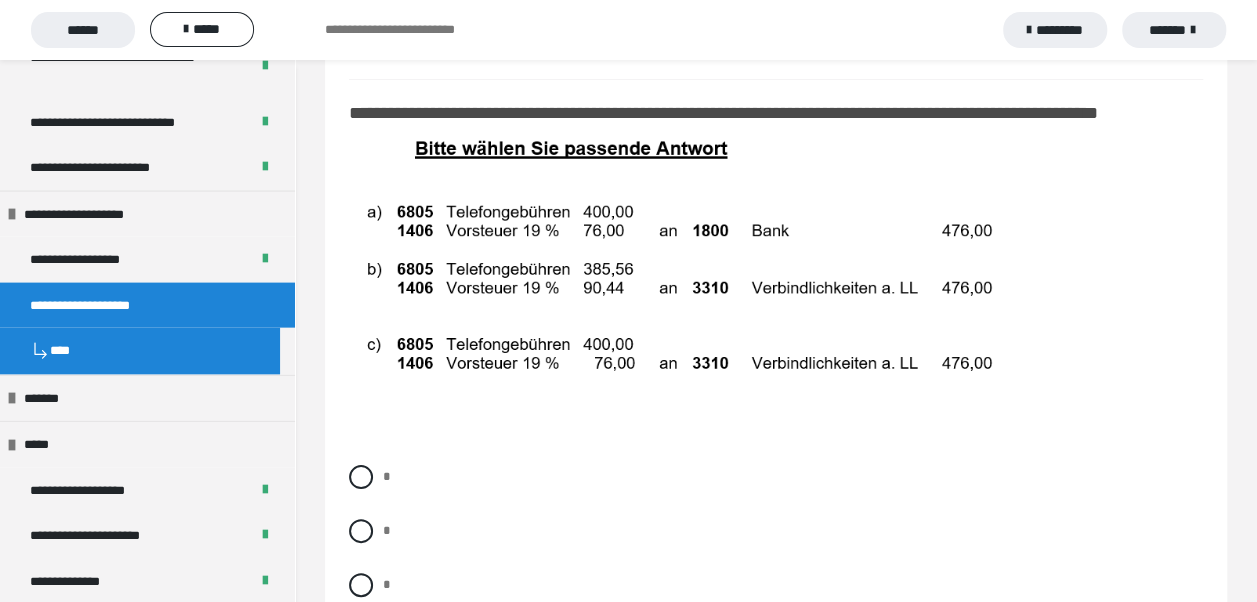 scroll, scrollTop: 11300, scrollLeft: 0, axis: vertical 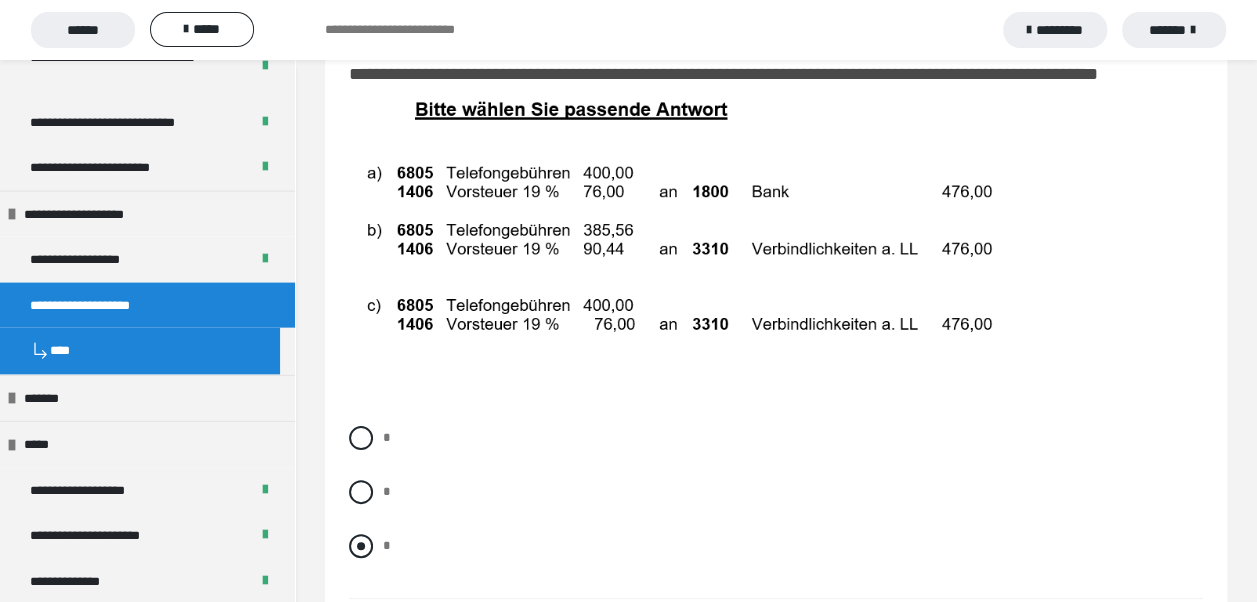 click at bounding box center (361, 546) 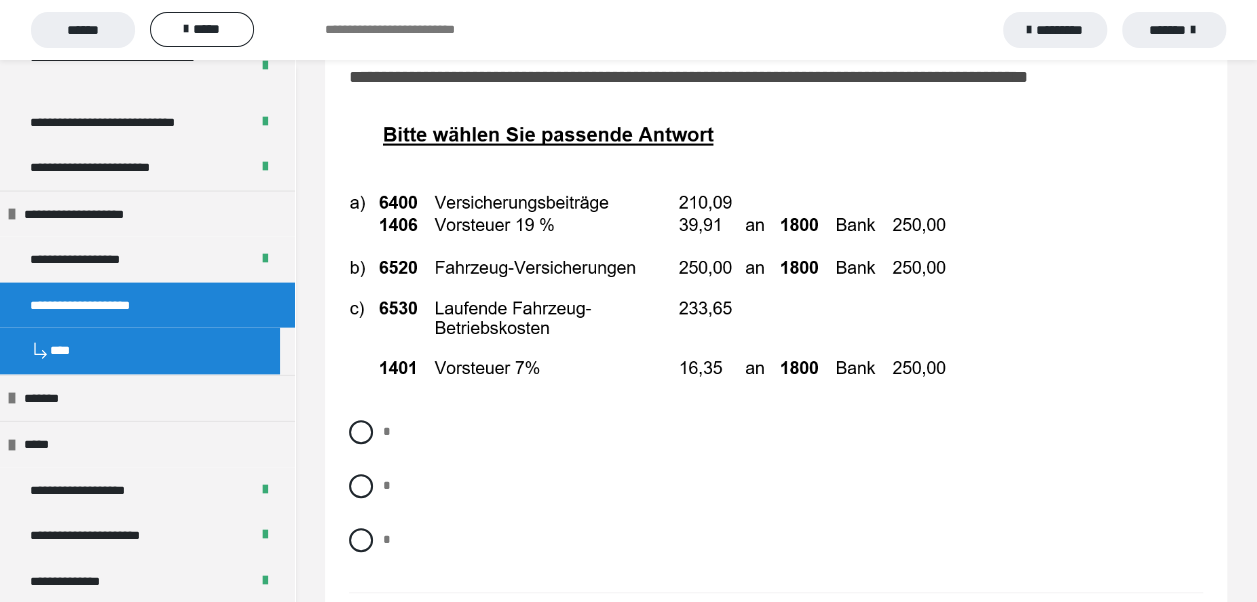 scroll, scrollTop: 11900, scrollLeft: 0, axis: vertical 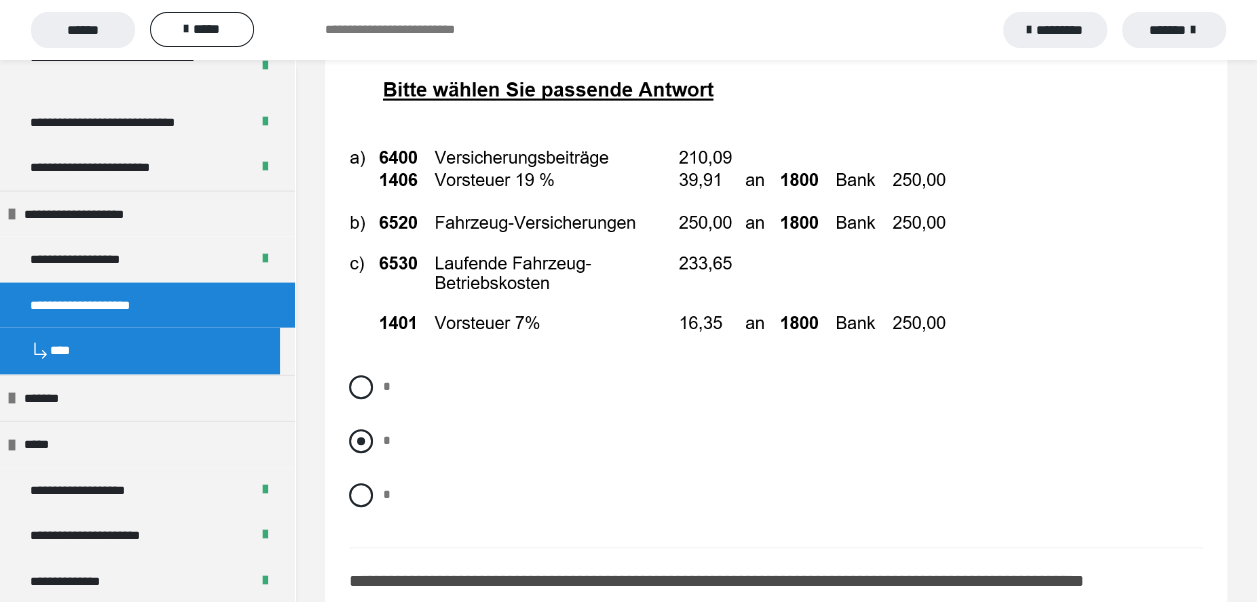 click at bounding box center [361, 441] 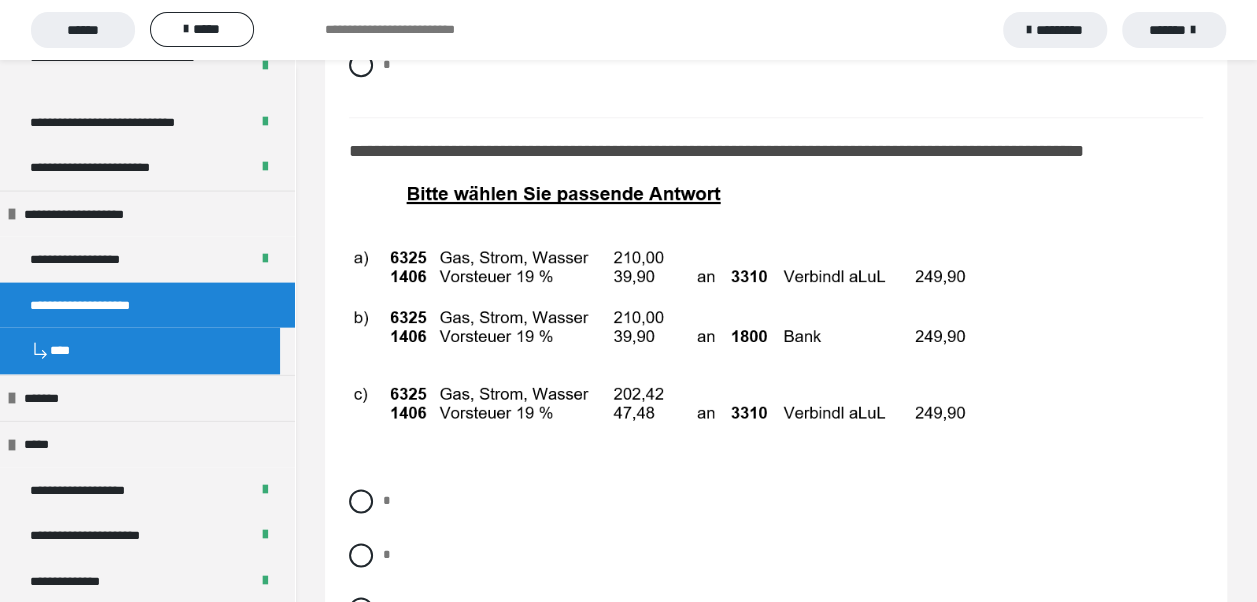 scroll, scrollTop: 12300, scrollLeft: 0, axis: vertical 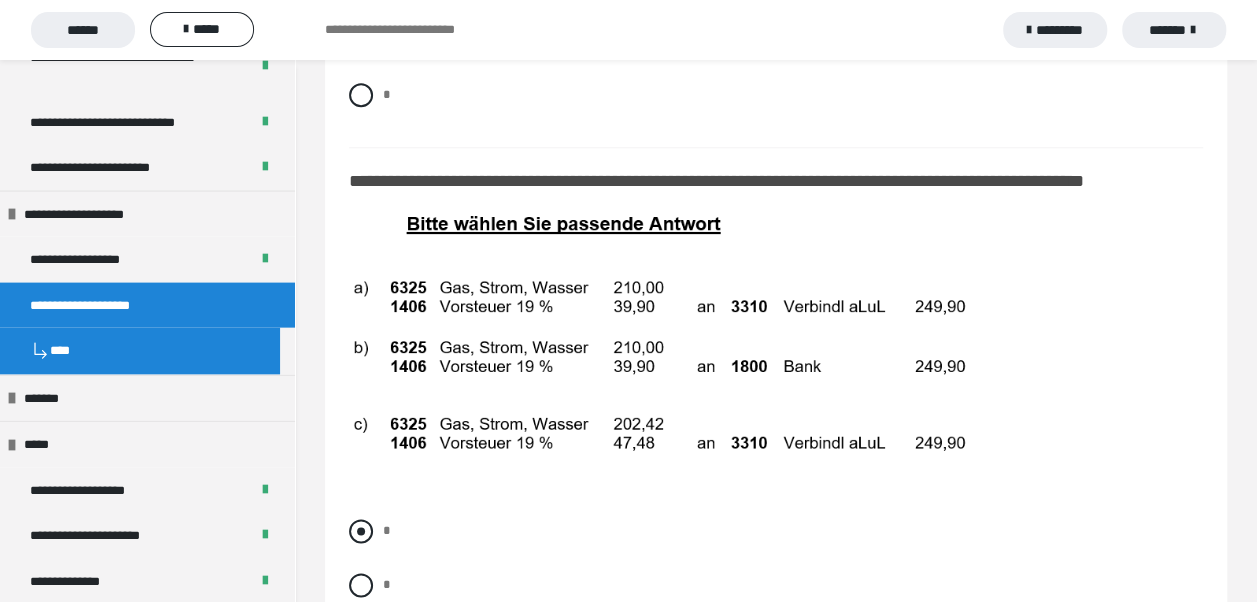 click at bounding box center [361, 531] 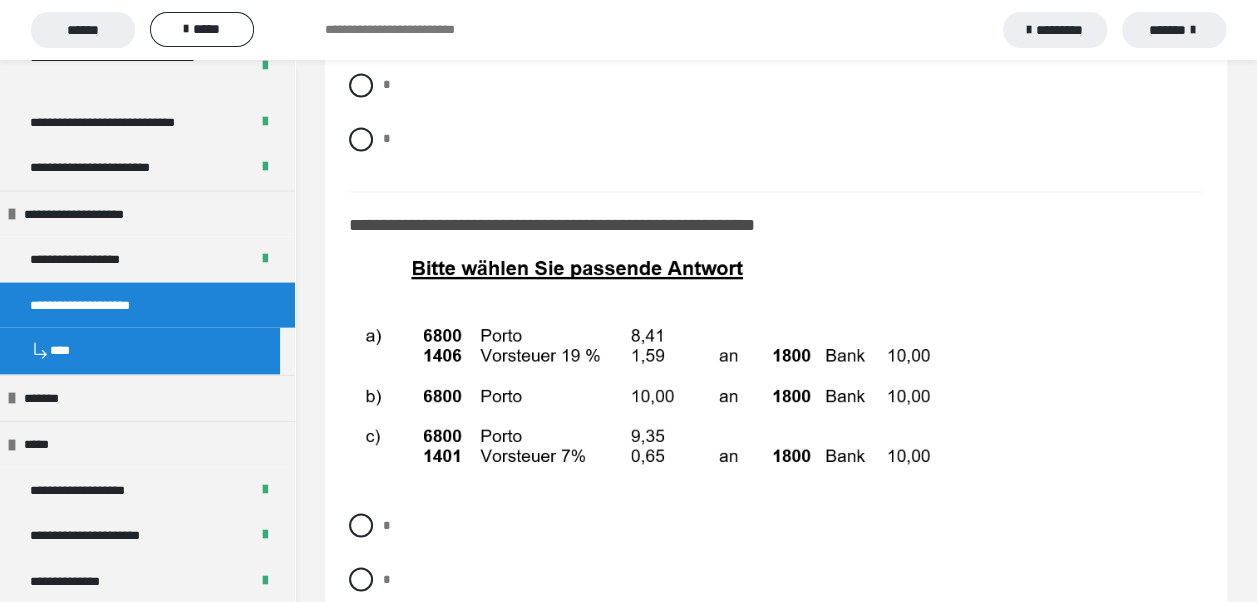 scroll, scrollTop: 12900, scrollLeft: 0, axis: vertical 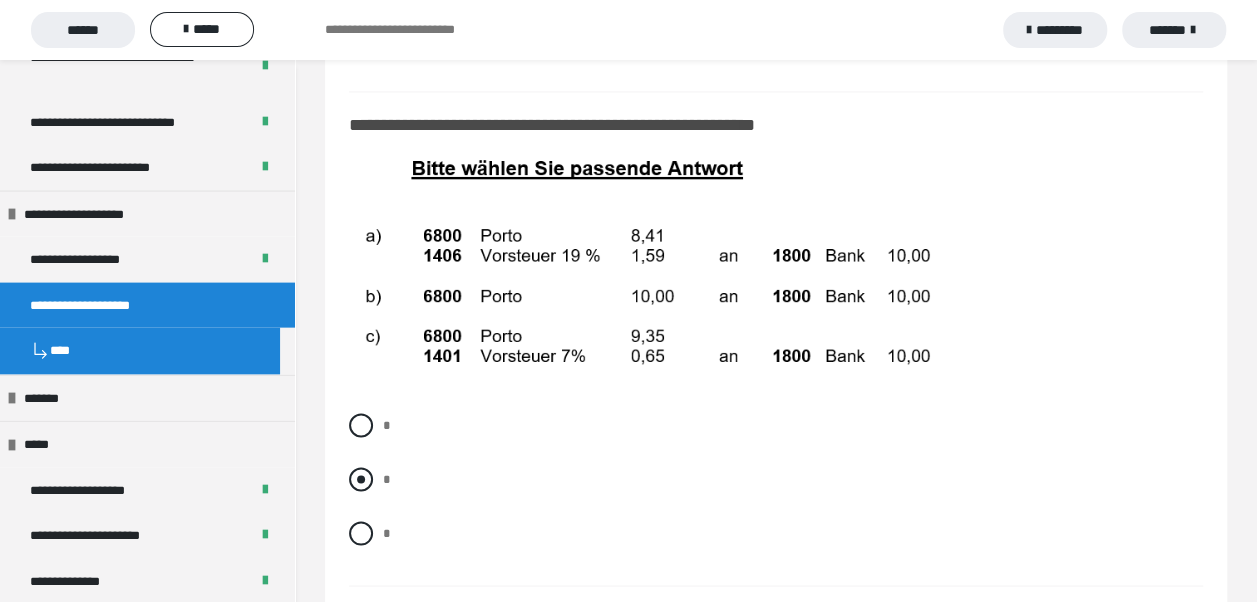 click at bounding box center [361, 479] 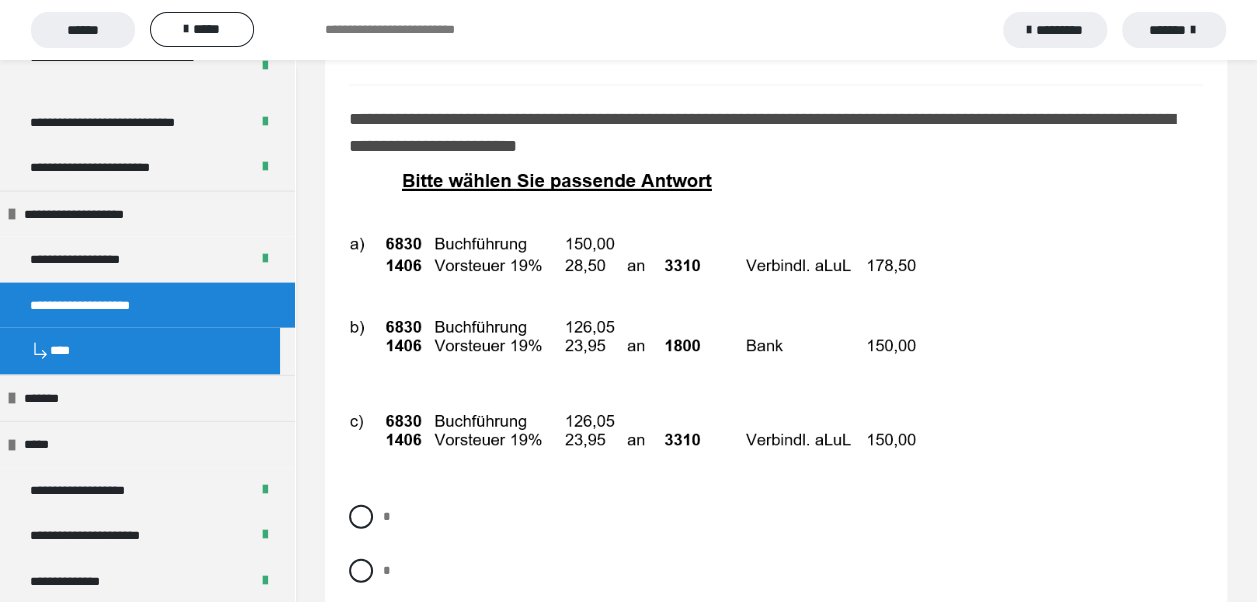 scroll, scrollTop: 13600, scrollLeft: 0, axis: vertical 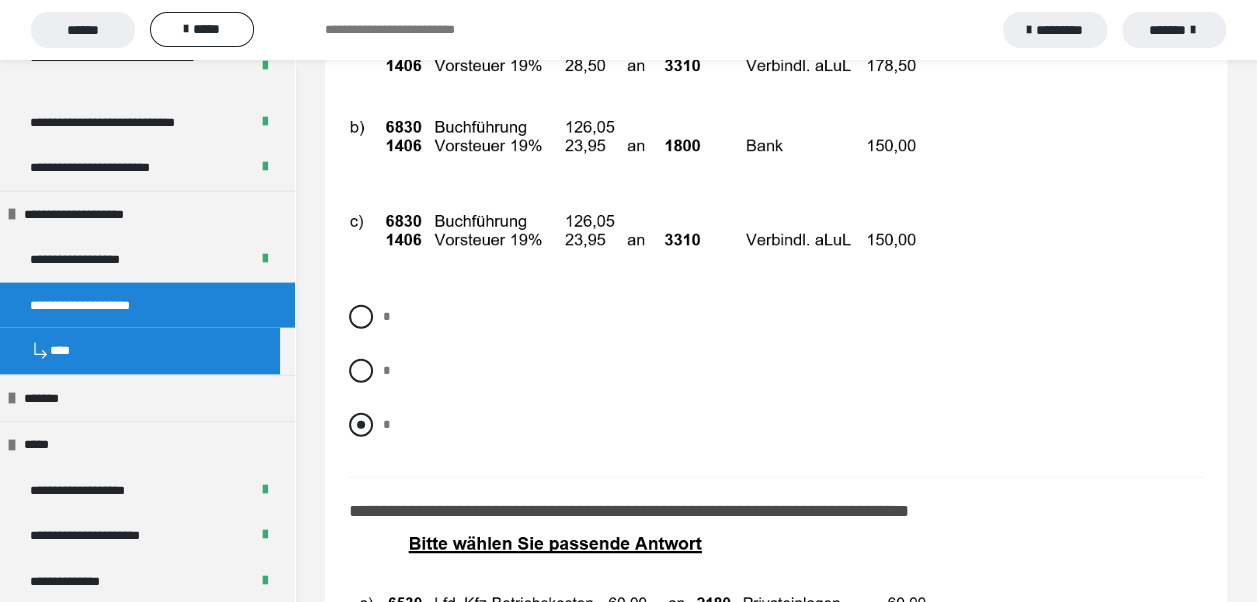 click at bounding box center [361, 425] 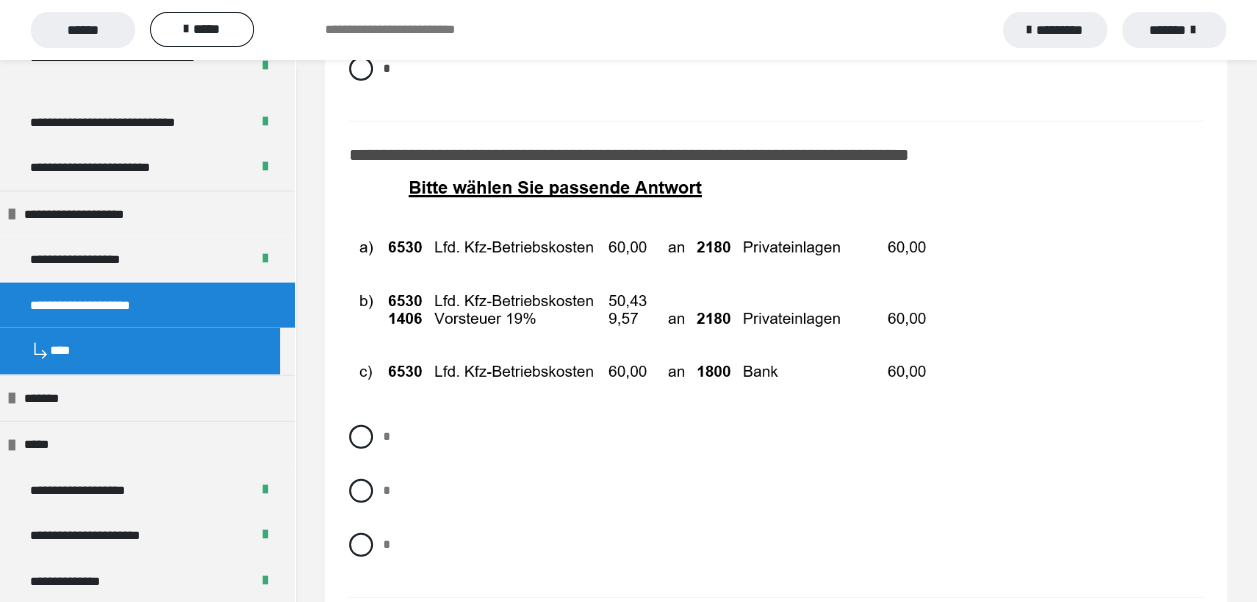 scroll, scrollTop: 14000, scrollLeft: 0, axis: vertical 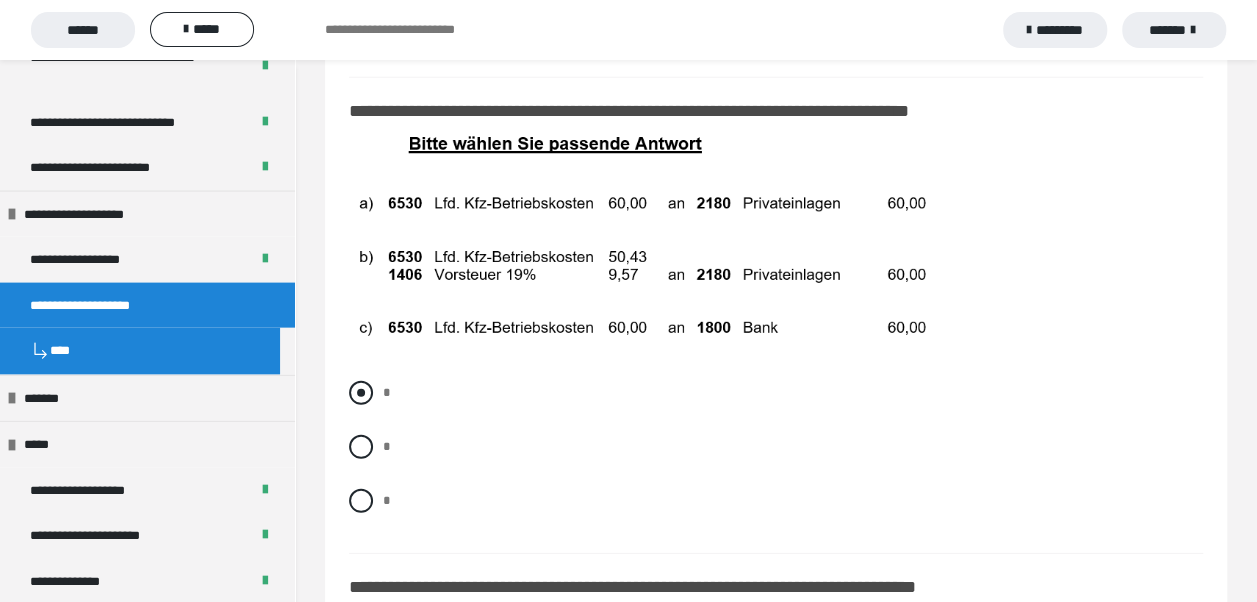 click at bounding box center (361, 393) 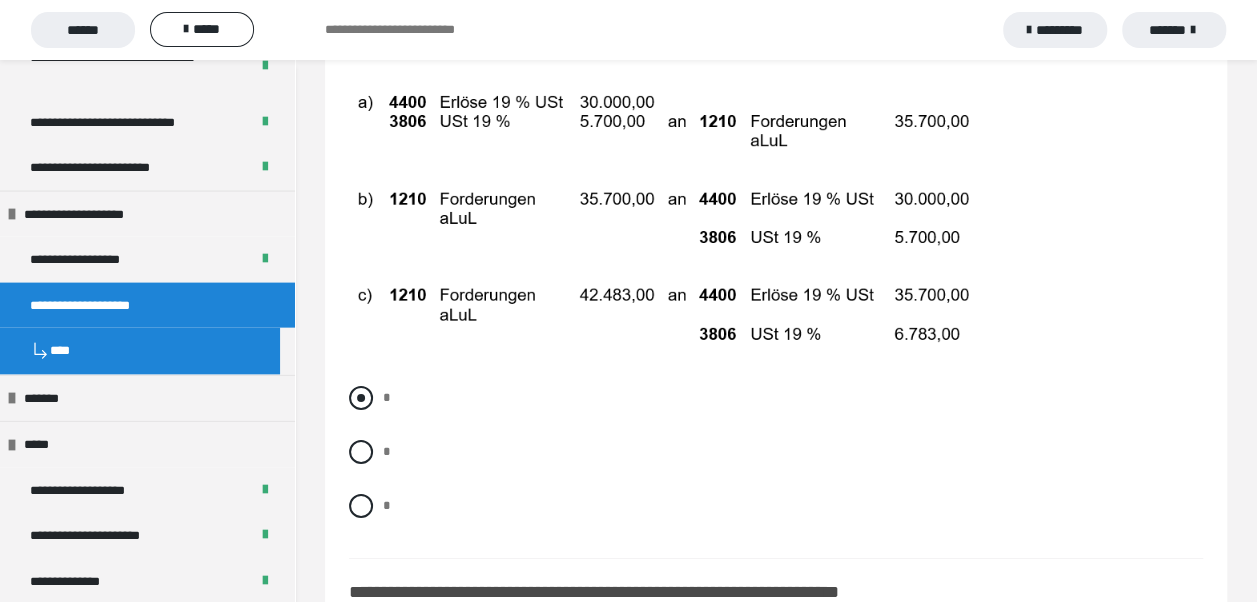 scroll, scrollTop: 14600, scrollLeft: 0, axis: vertical 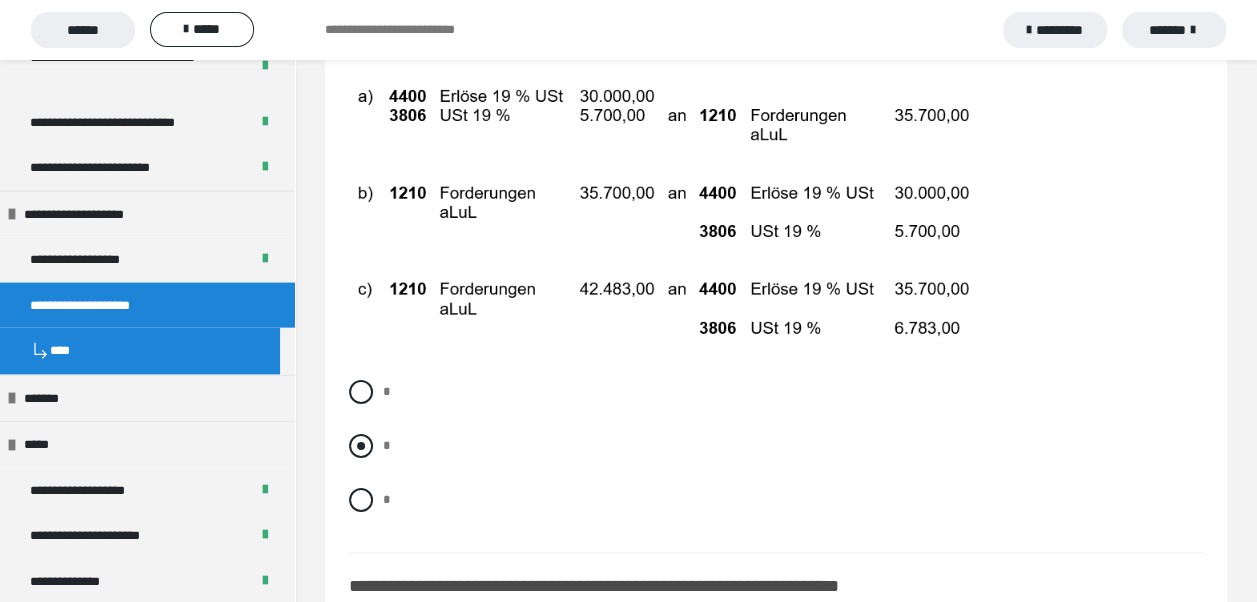 click at bounding box center (361, 446) 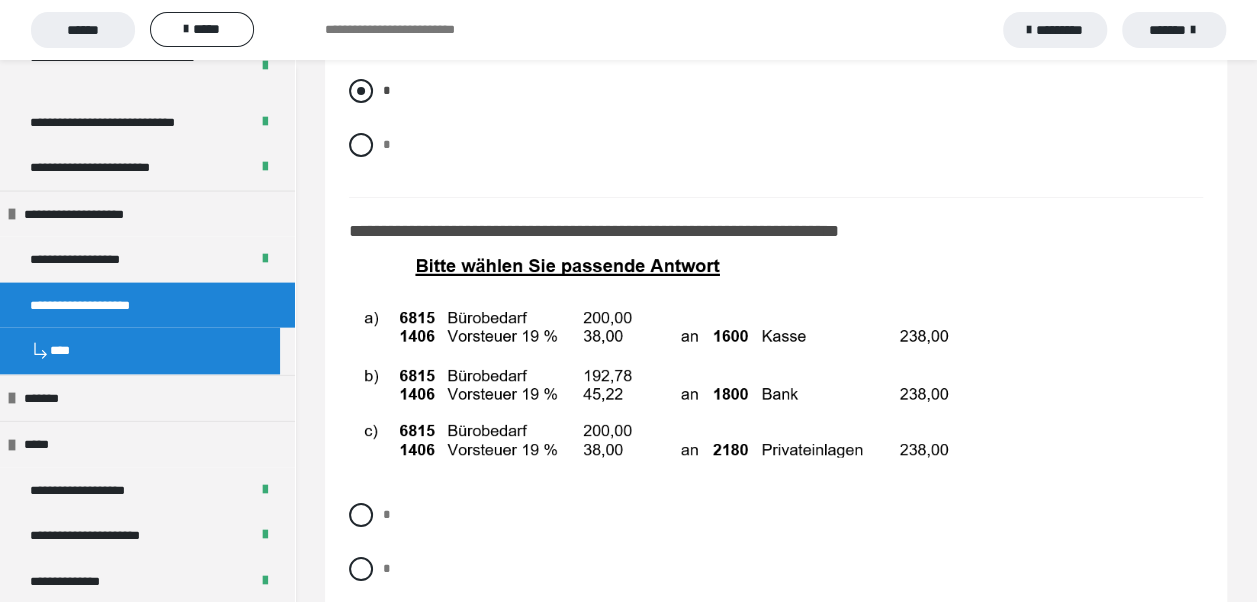 scroll, scrollTop: 15000, scrollLeft: 0, axis: vertical 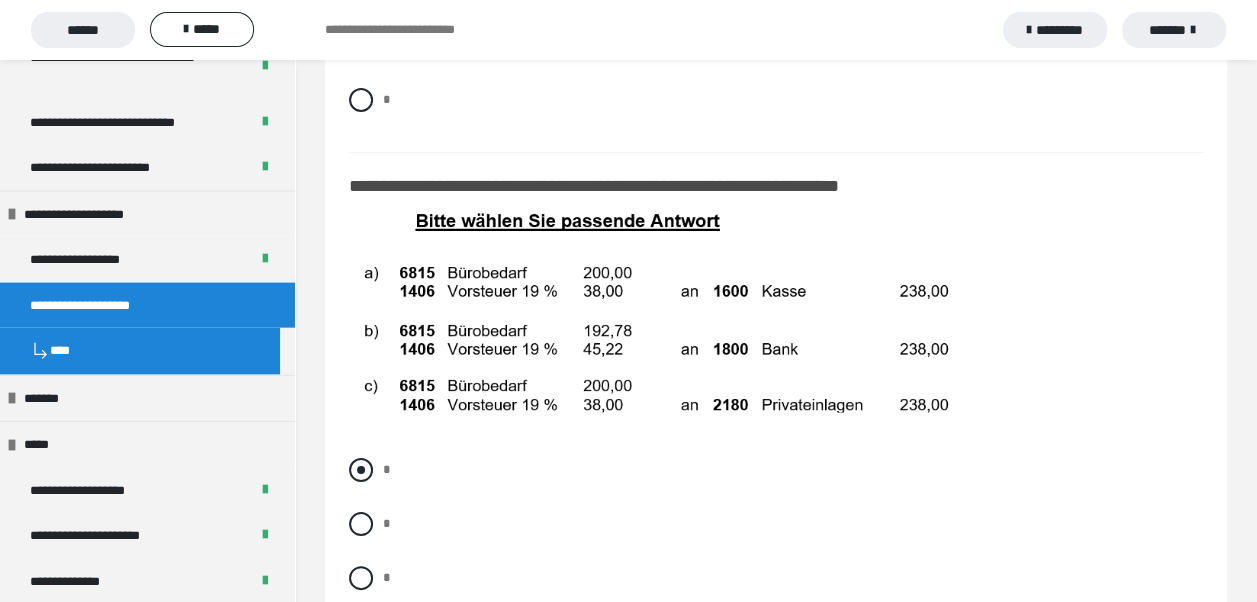 click at bounding box center (361, 470) 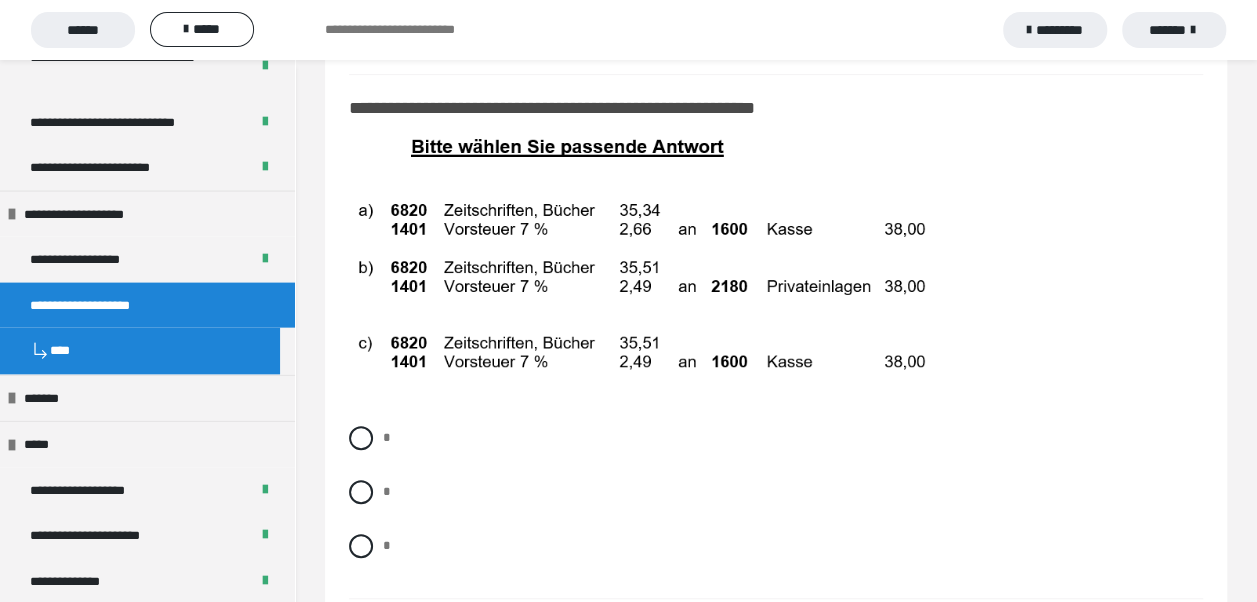 scroll, scrollTop: 15600, scrollLeft: 0, axis: vertical 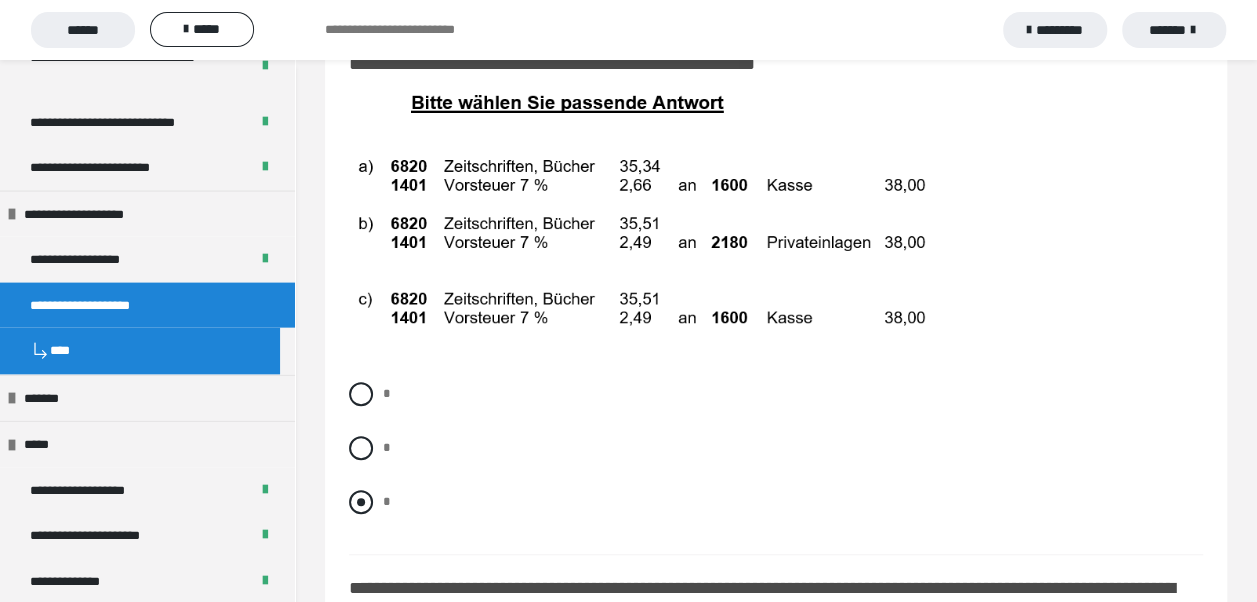 click at bounding box center (361, 502) 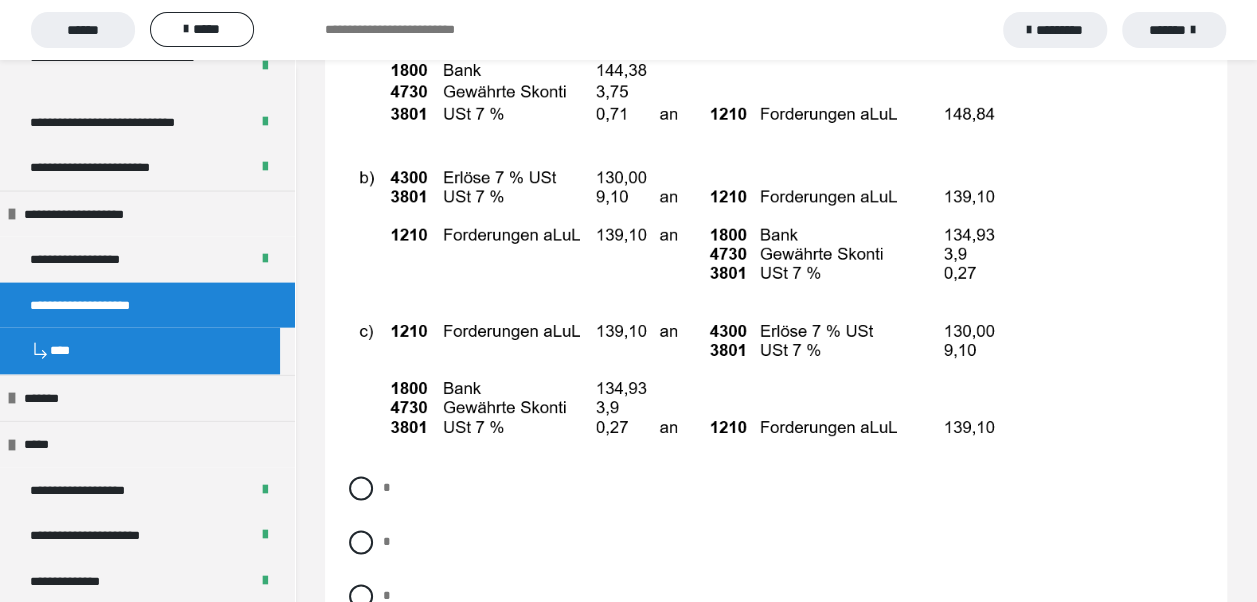 scroll, scrollTop: 16400, scrollLeft: 0, axis: vertical 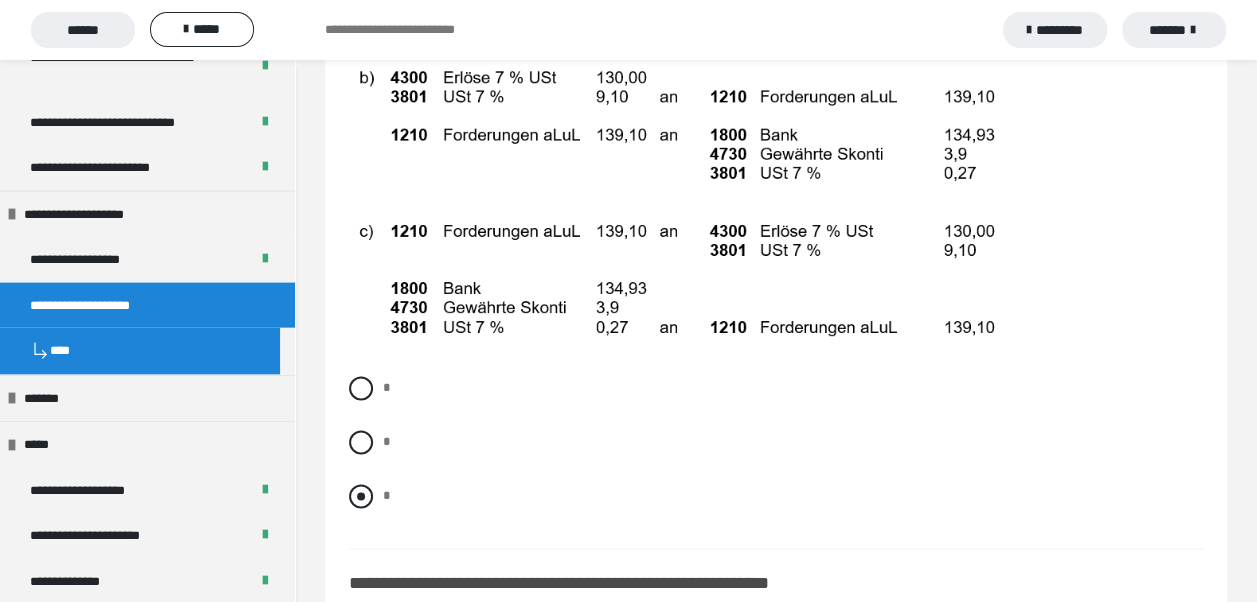 click at bounding box center (361, 496) 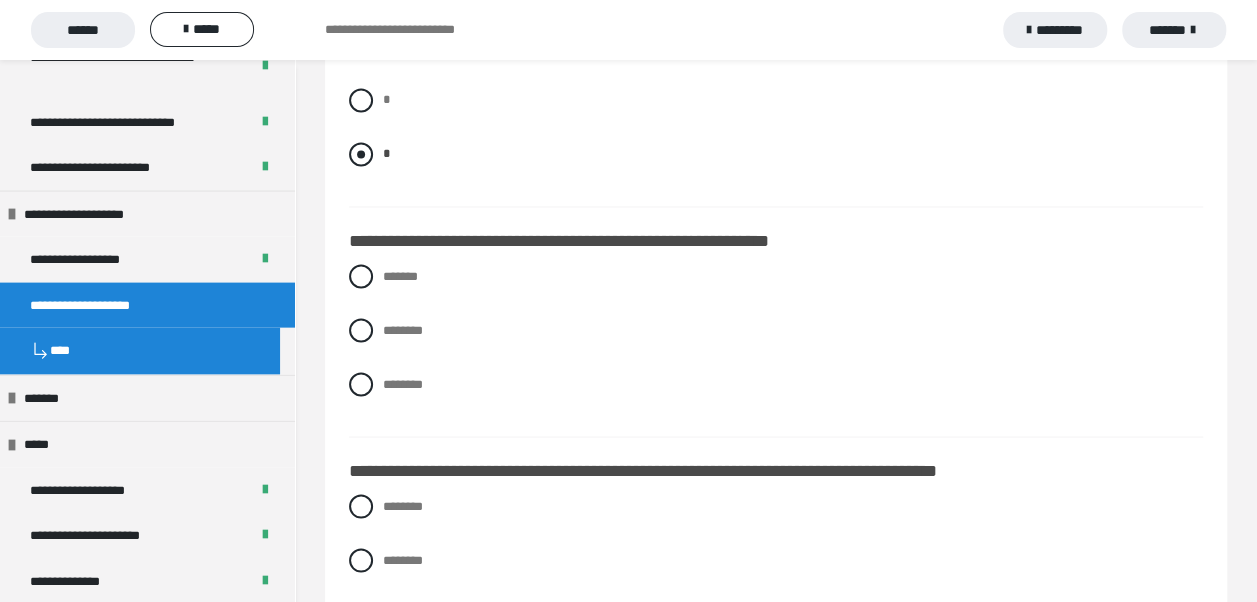 scroll, scrollTop: 16800, scrollLeft: 0, axis: vertical 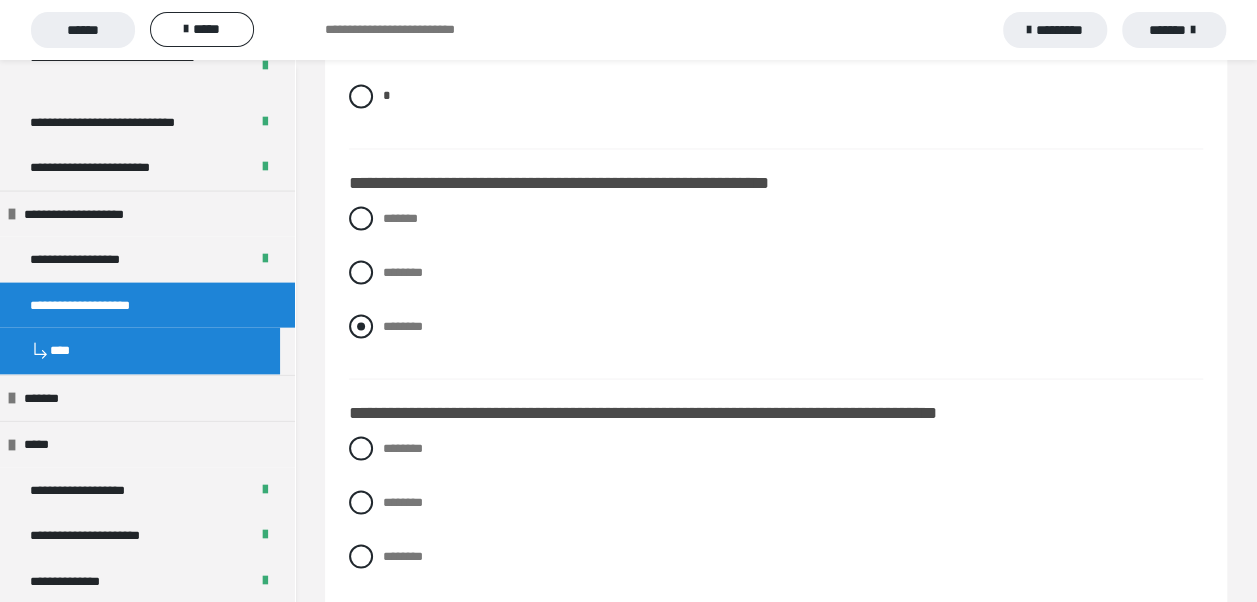 click at bounding box center [361, 326] 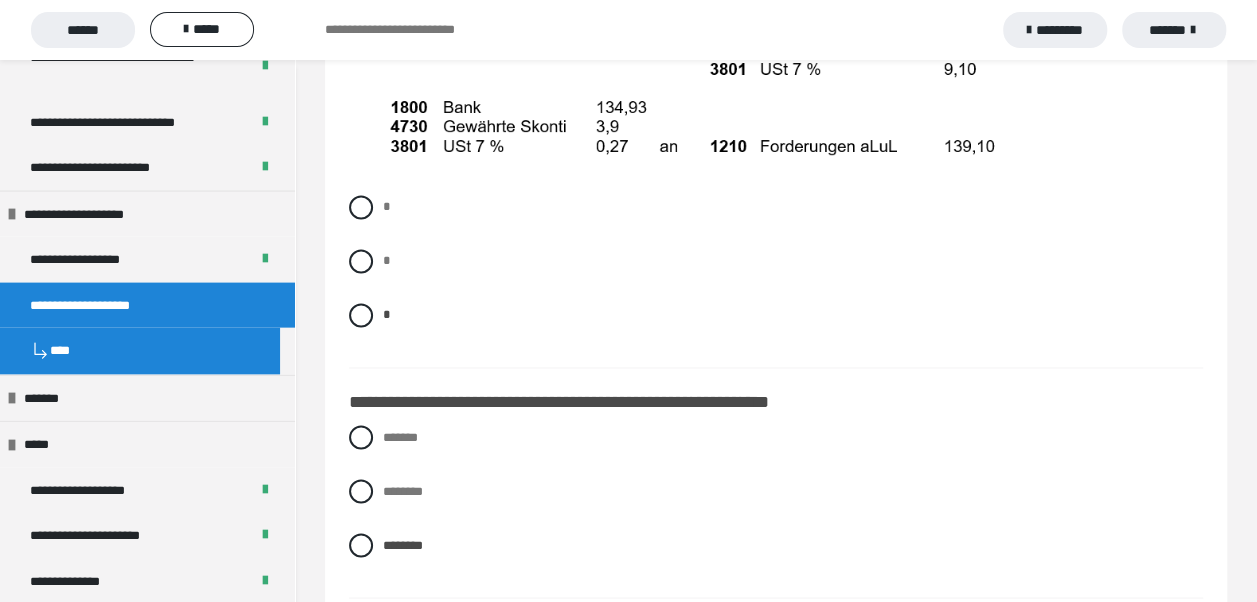 scroll, scrollTop: 16700, scrollLeft: 0, axis: vertical 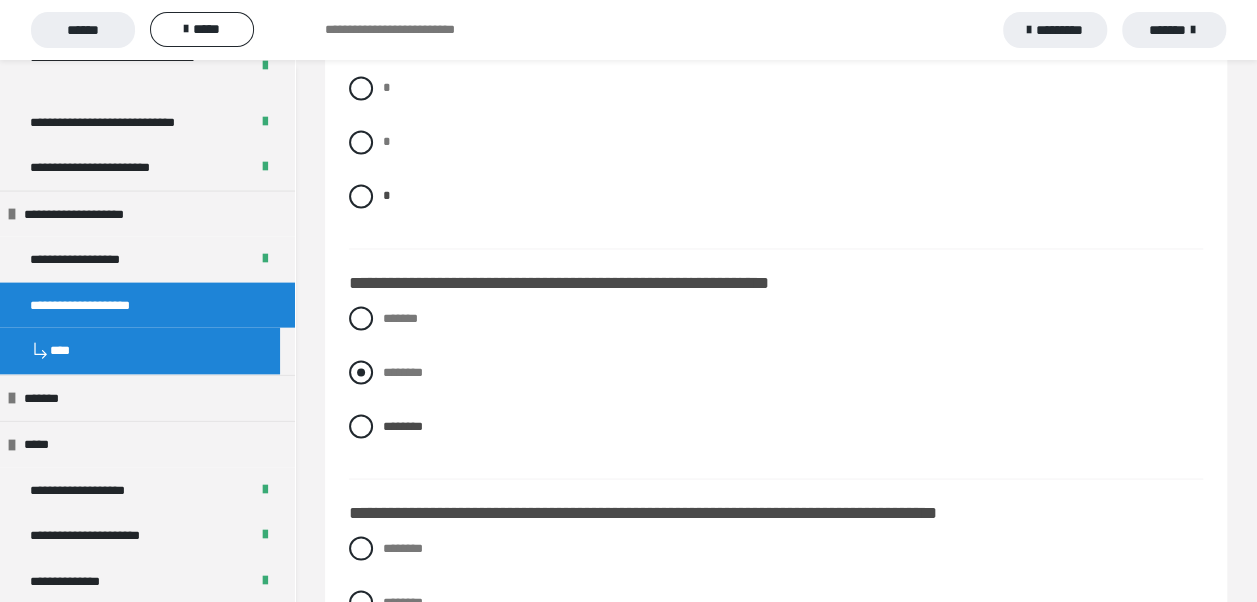 click at bounding box center (361, 372) 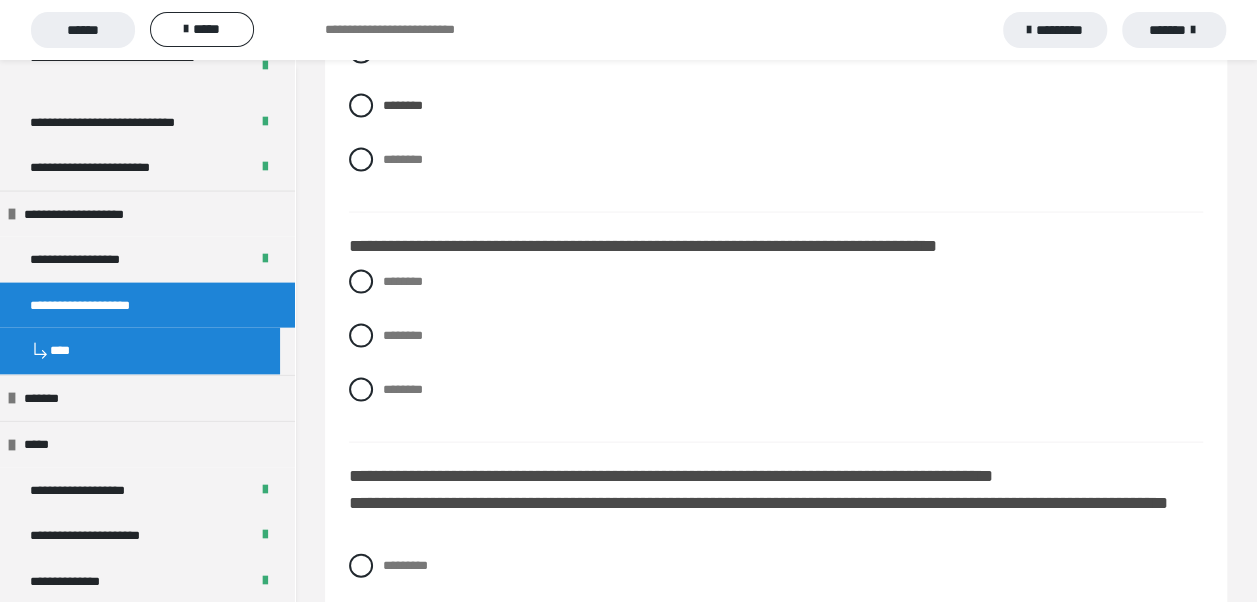scroll, scrollTop: 17000, scrollLeft: 0, axis: vertical 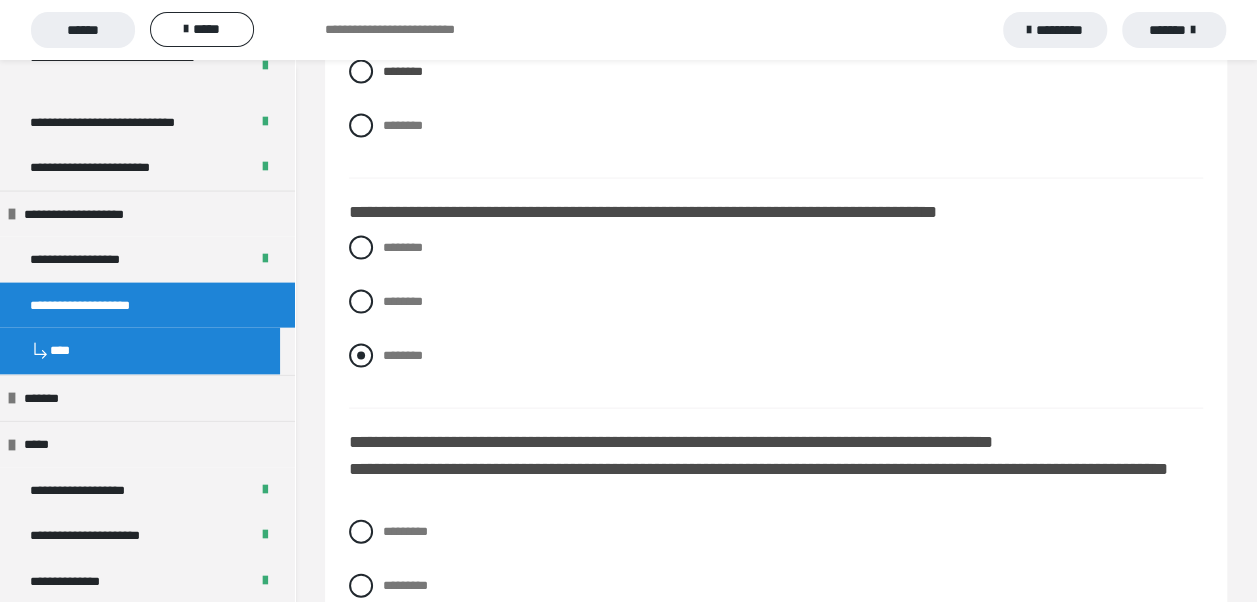click at bounding box center [361, 356] 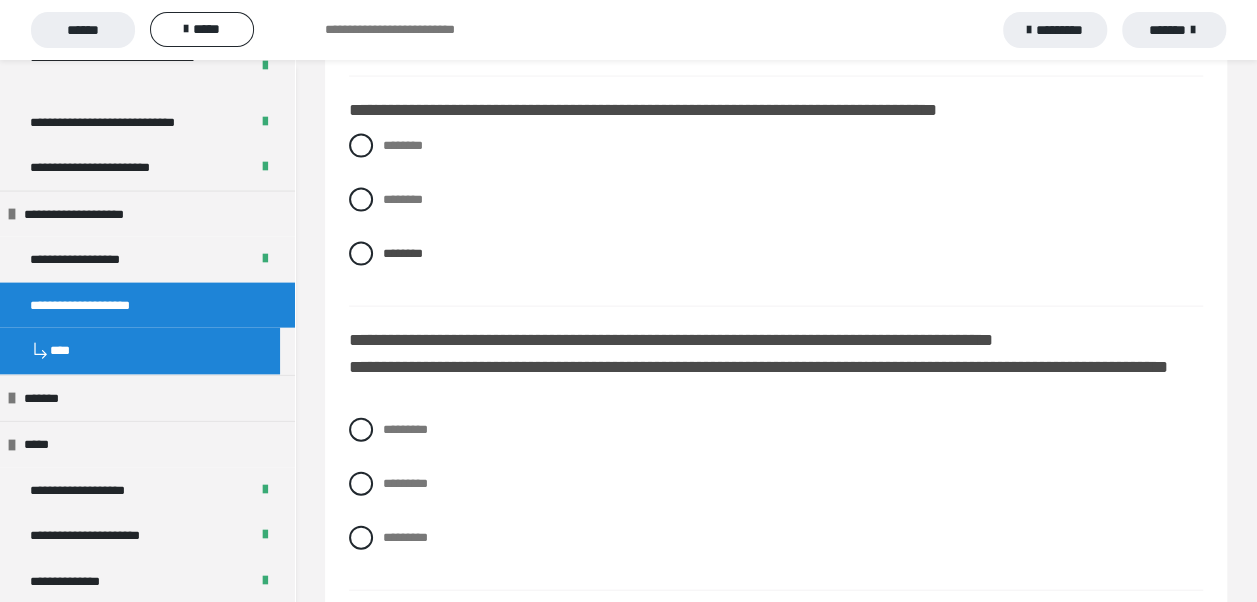 scroll, scrollTop: 17200, scrollLeft: 0, axis: vertical 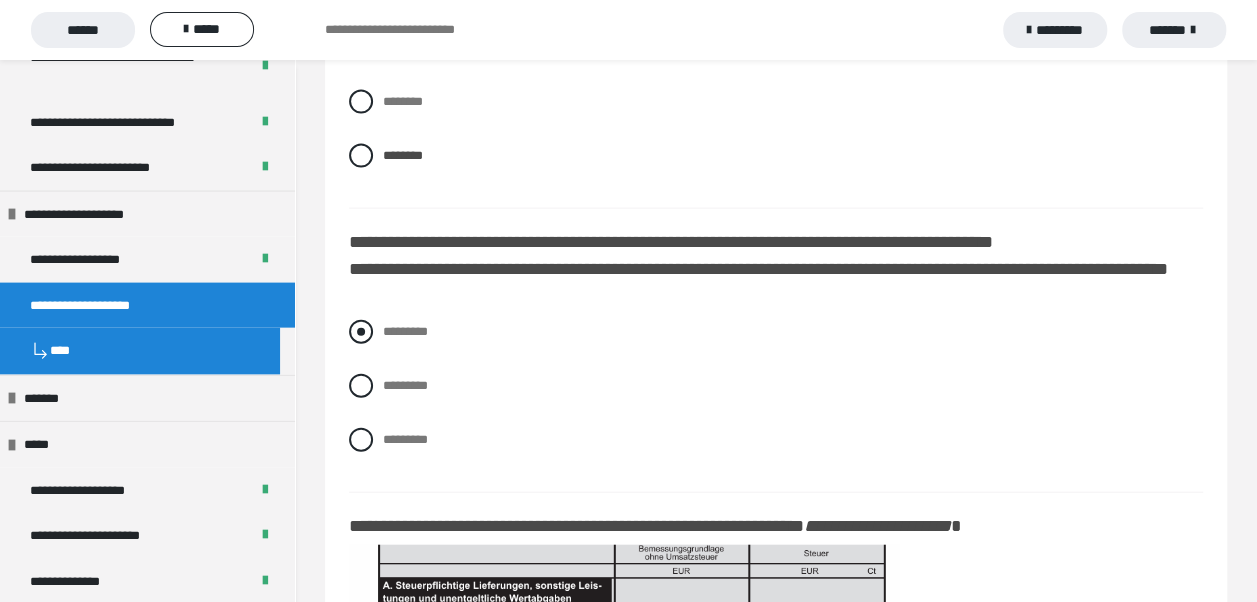 click at bounding box center (361, 332) 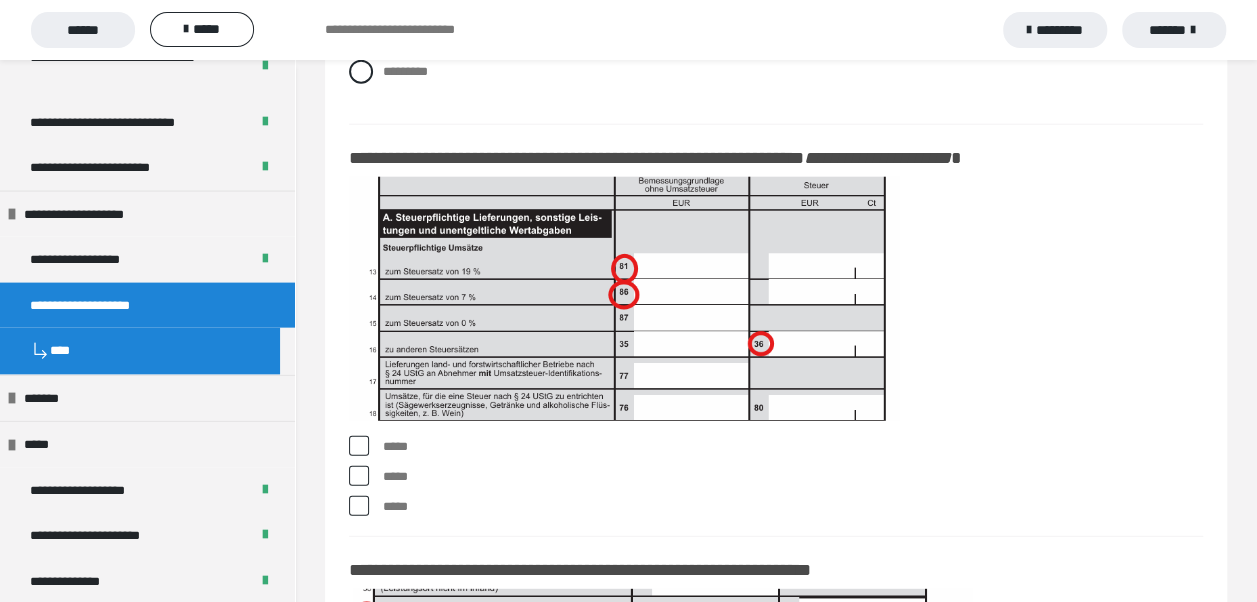 scroll, scrollTop: 17600, scrollLeft: 0, axis: vertical 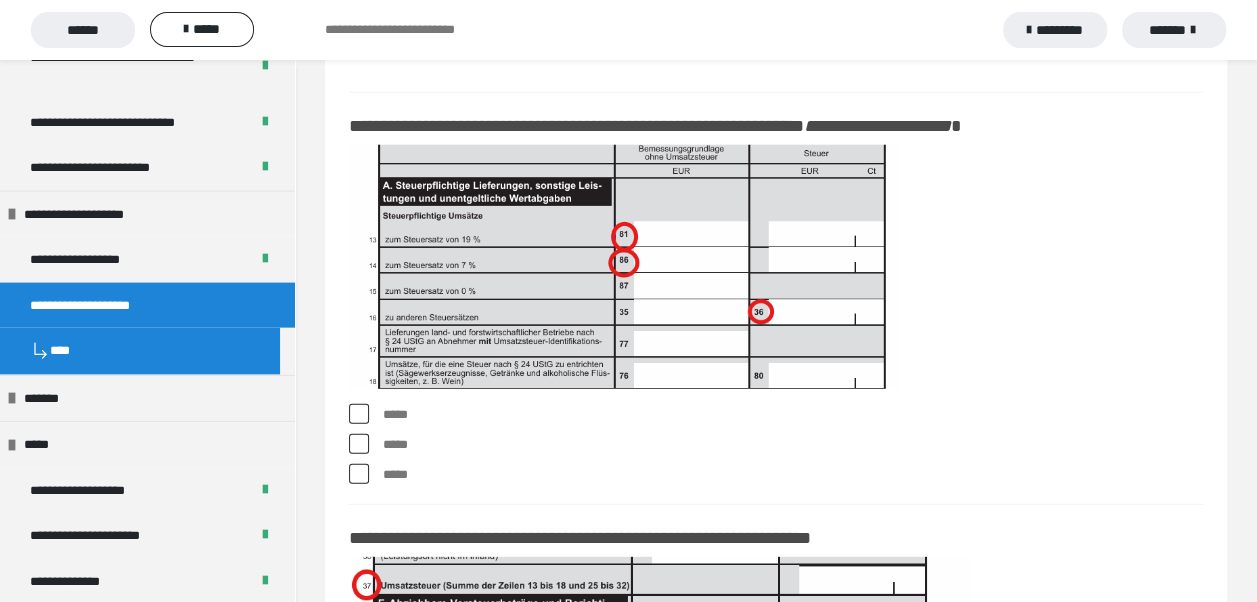 click at bounding box center [359, 414] 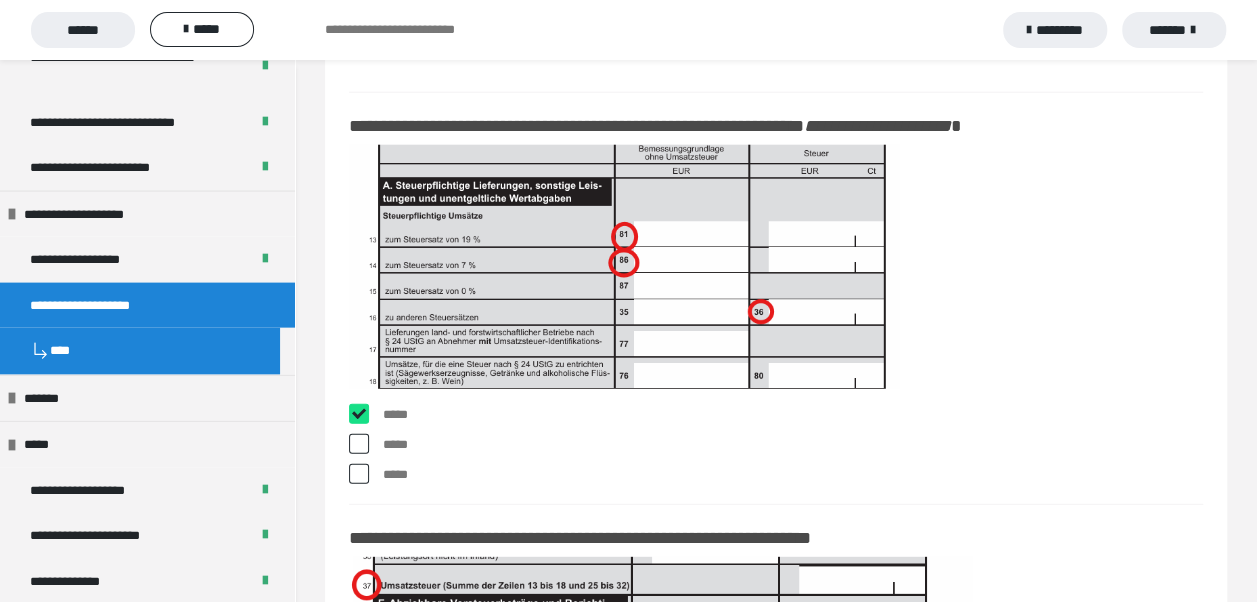 checkbox on "****" 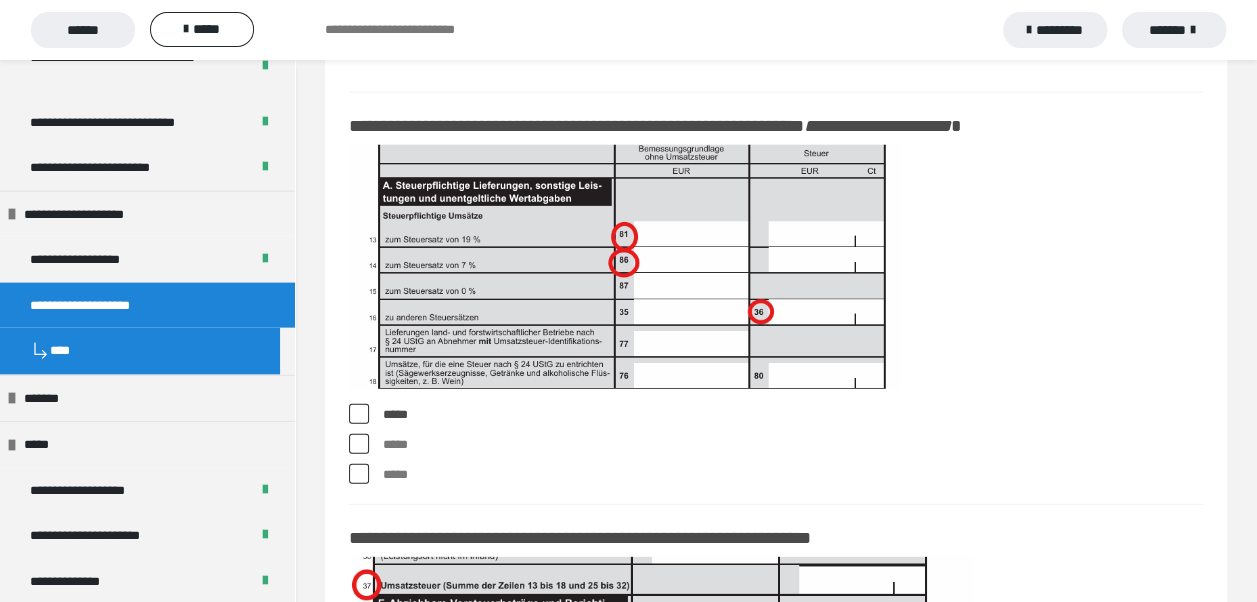 drag, startPoint x: 356, startPoint y: 429, endPoint x: 384, endPoint y: 436, distance: 28.86174 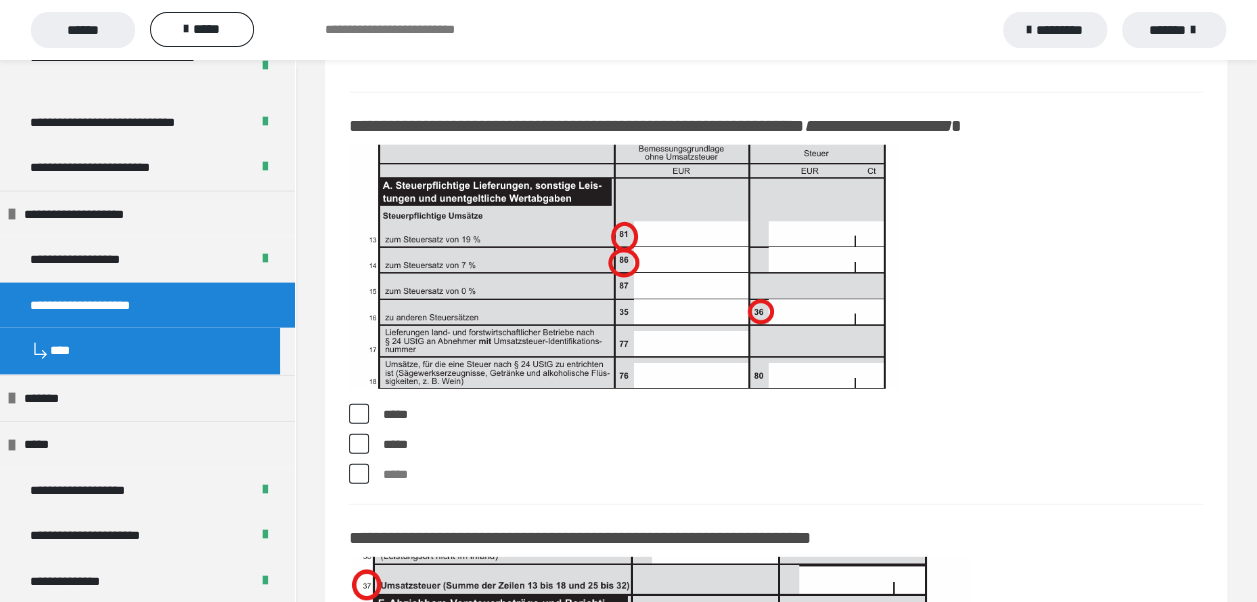 click at bounding box center (359, 414) 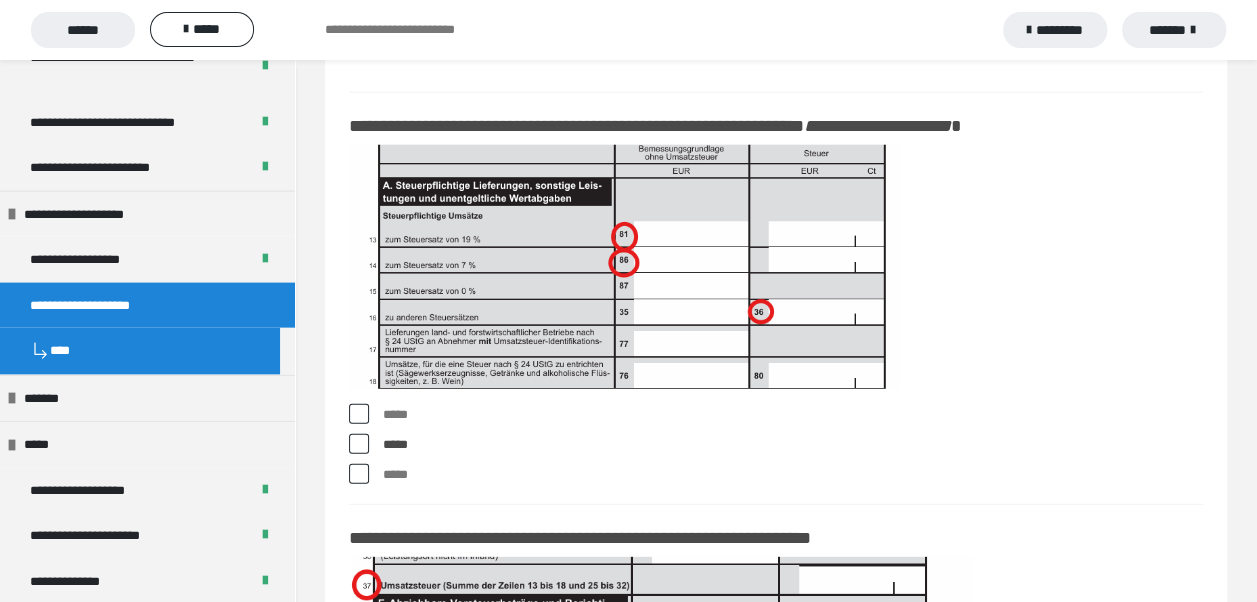 click at bounding box center [359, 444] 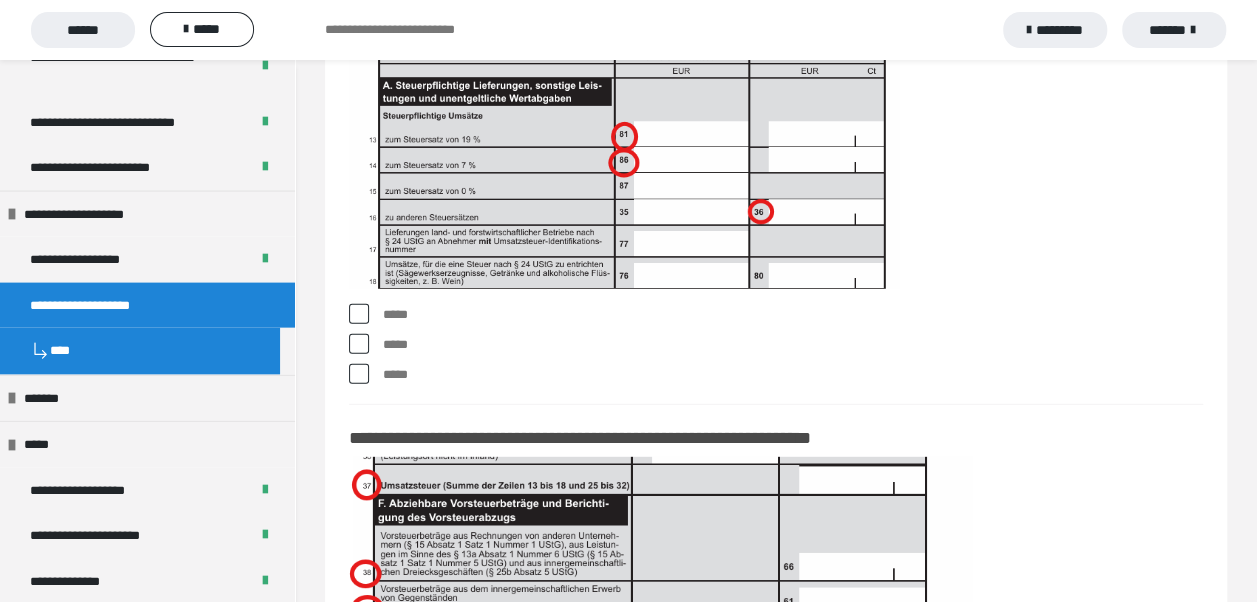 scroll, scrollTop: 17600, scrollLeft: 0, axis: vertical 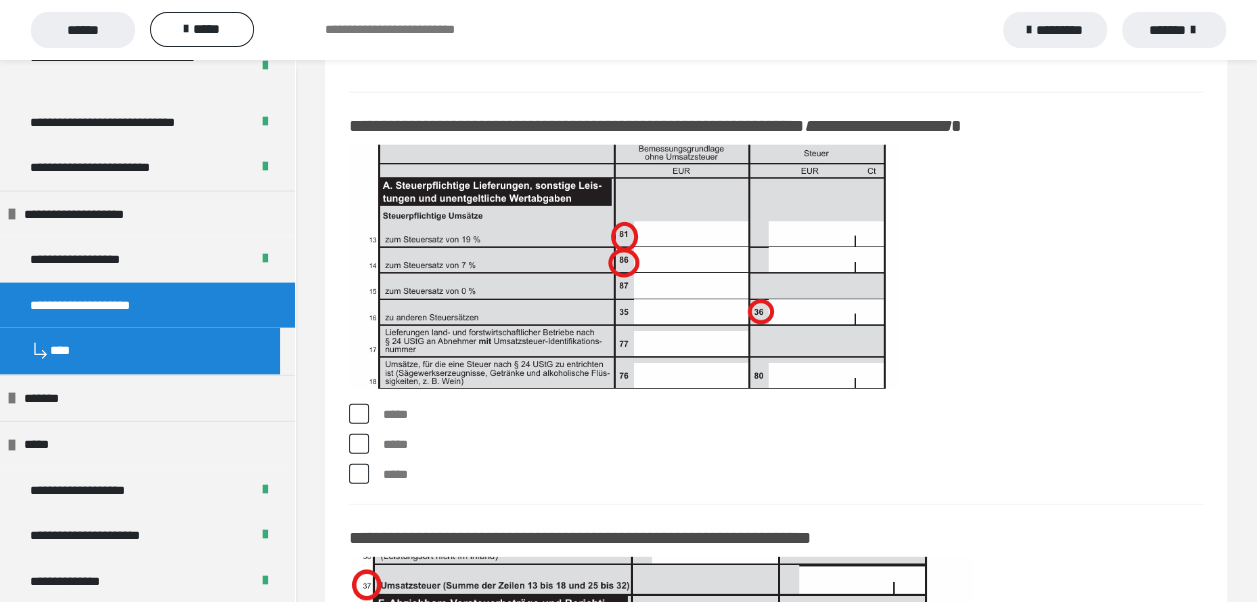 drag, startPoint x: 364, startPoint y: 406, endPoint x: 370, endPoint y: 417, distance: 12.529964 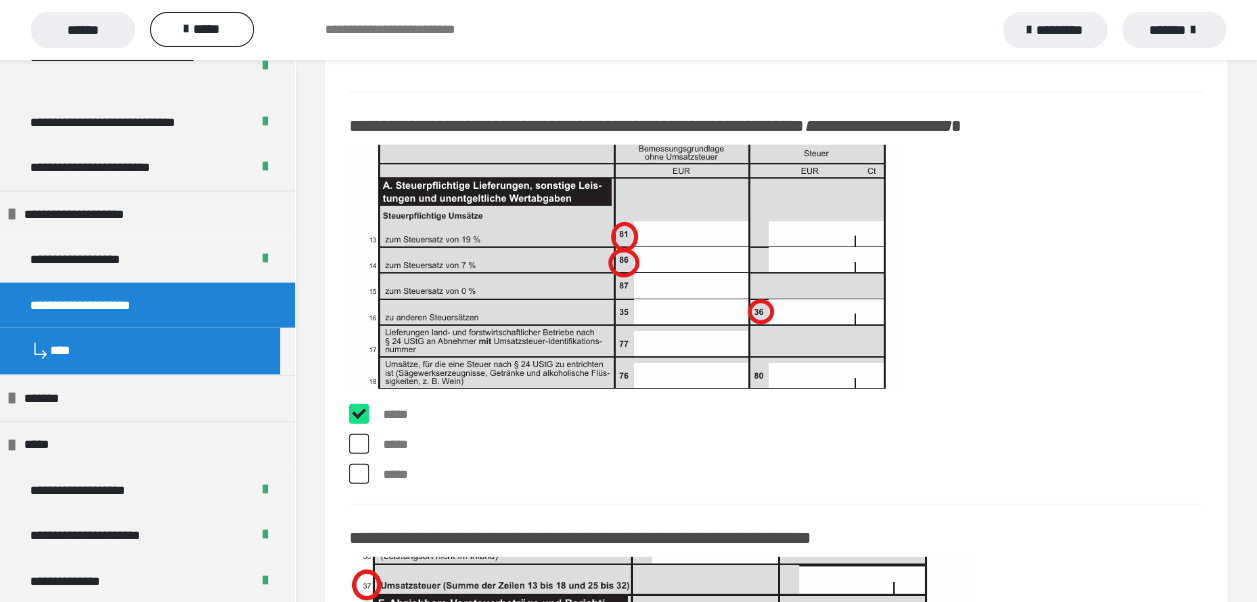 checkbox on "****" 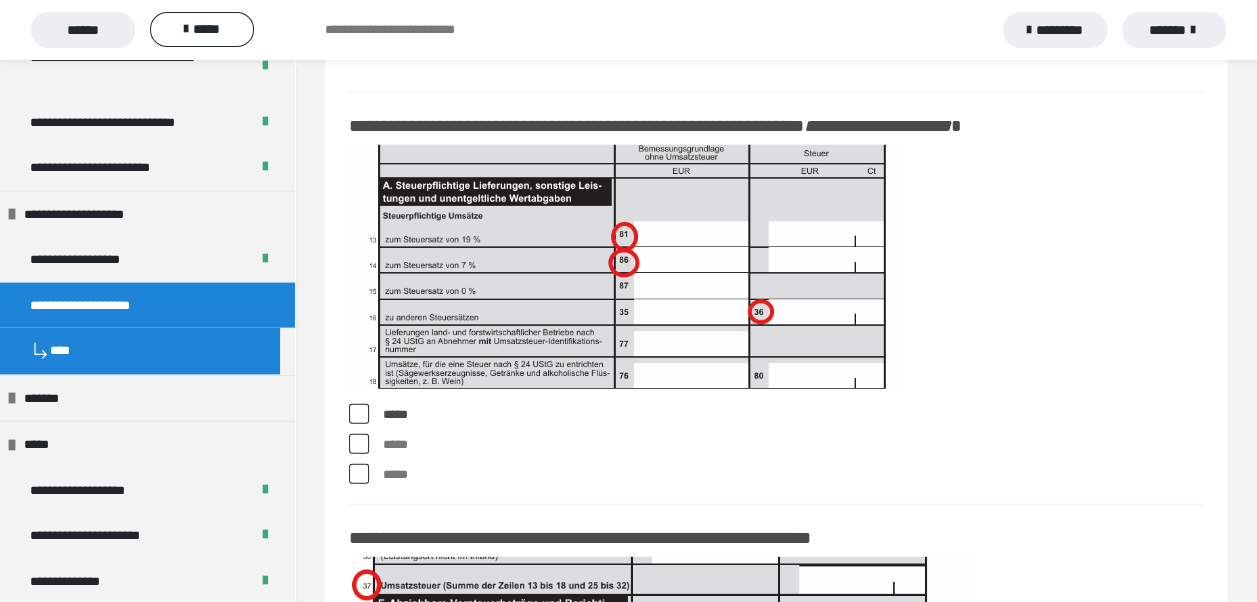 click at bounding box center [359, 444] 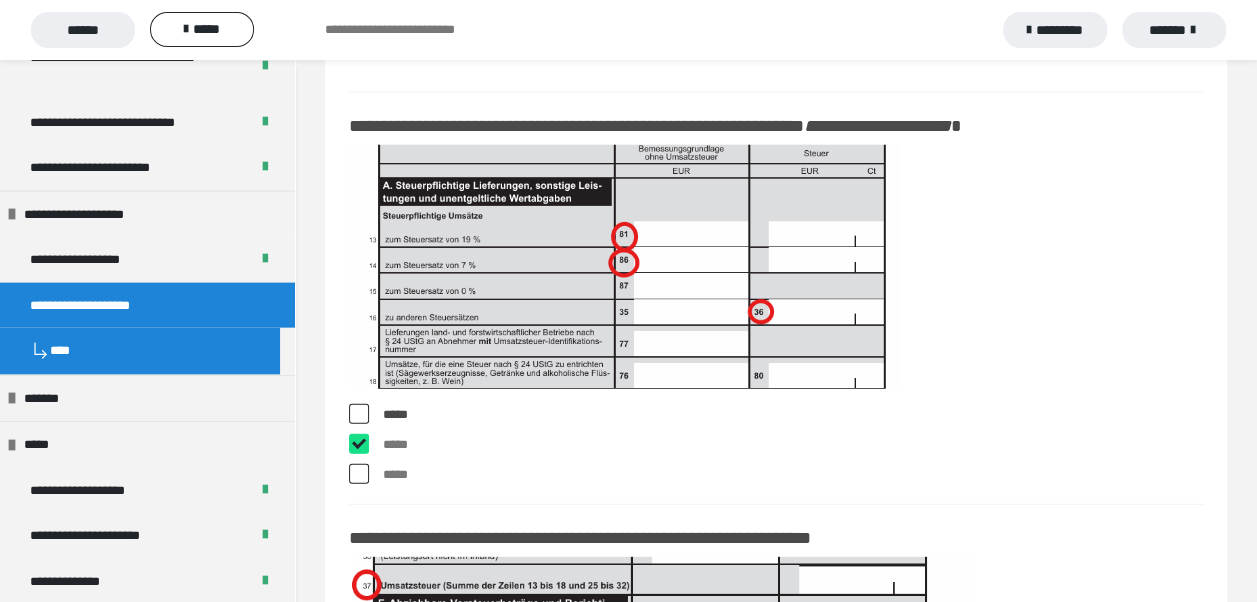 checkbox on "****" 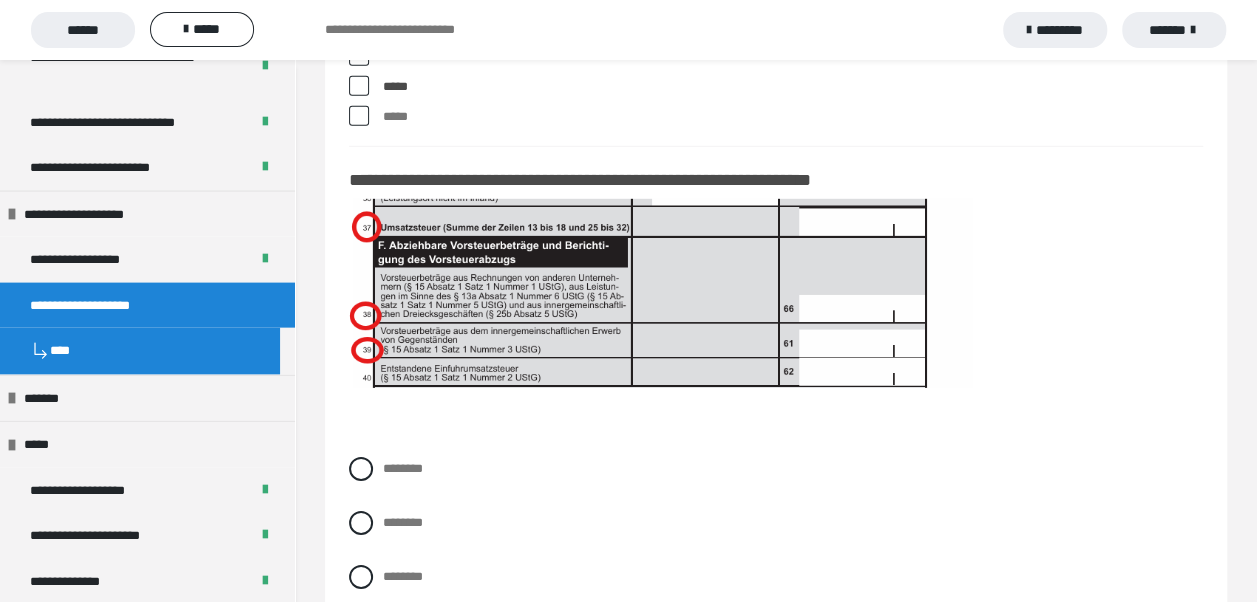 scroll, scrollTop: 18000, scrollLeft: 0, axis: vertical 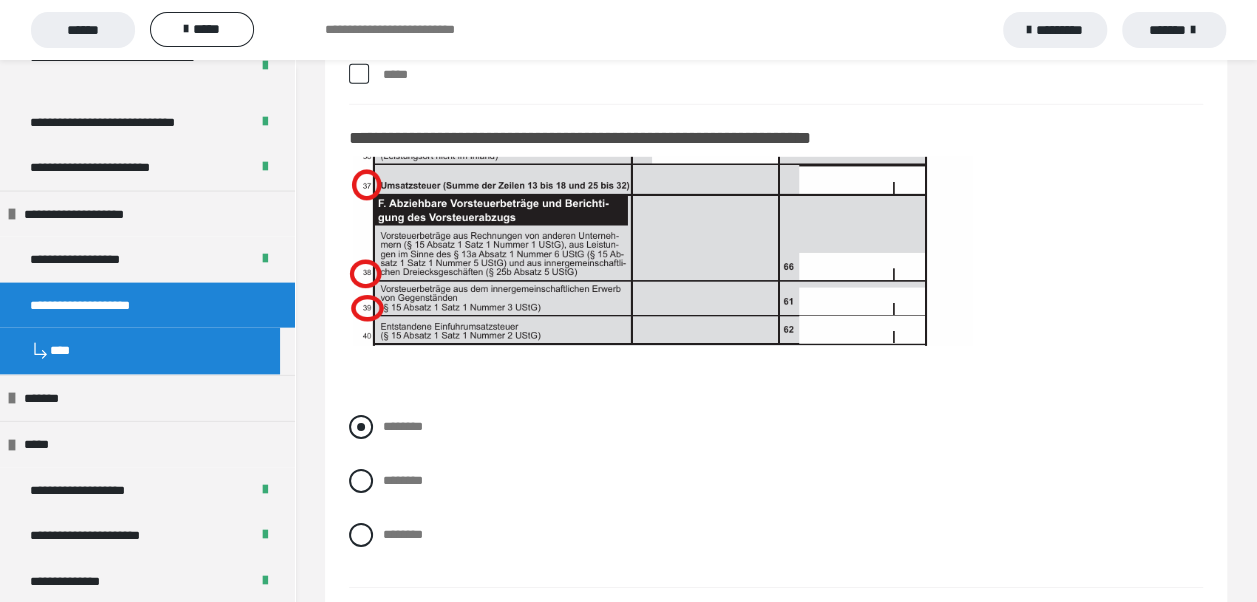 click at bounding box center (361, 427) 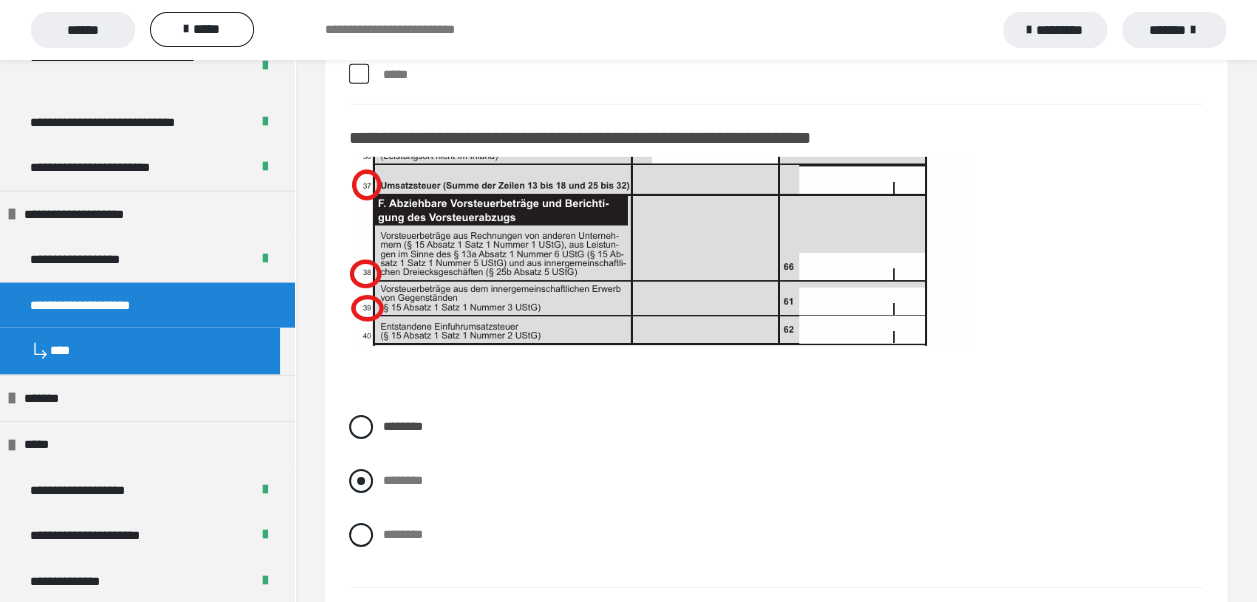 click at bounding box center (361, 481) 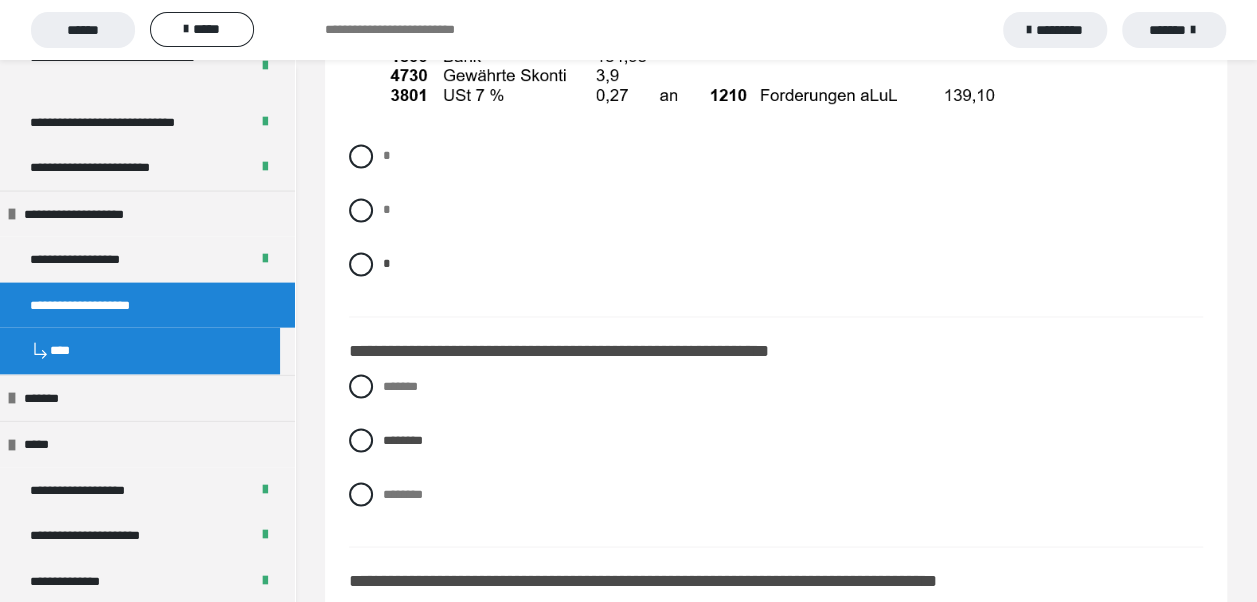 scroll, scrollTop: 16494, scrollLeft: 0, axis: vertical 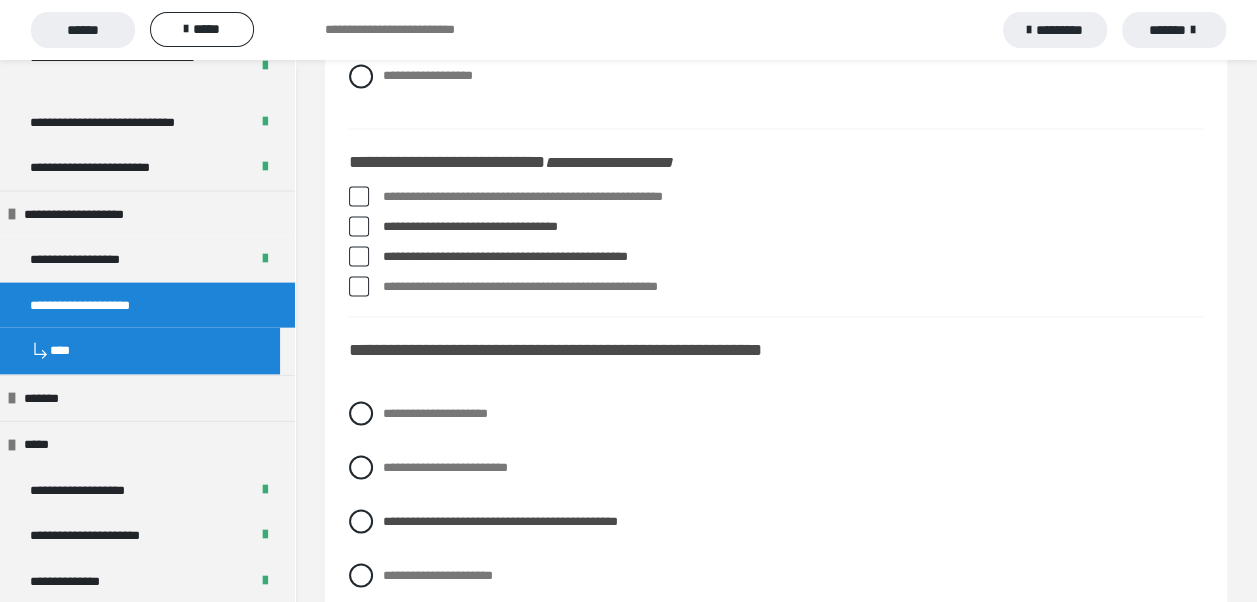 drag, startPoint x: 364, startPoint y: 192, endPoint x: 374, endPoint y: 221, distance: 30.675724 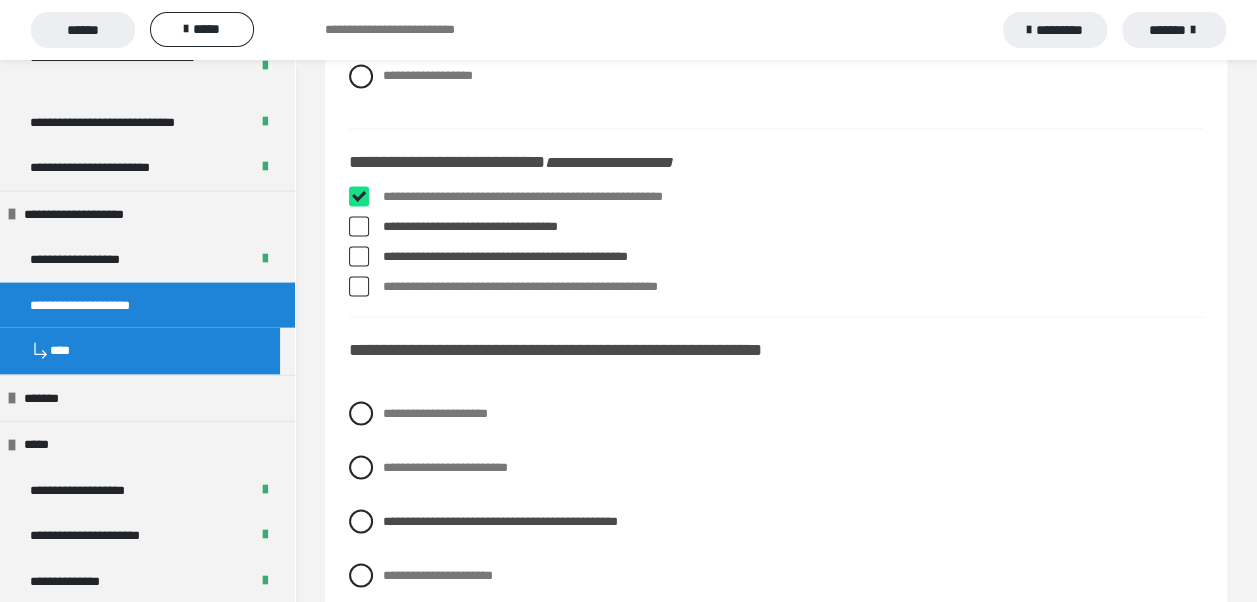 checkbox on "****" 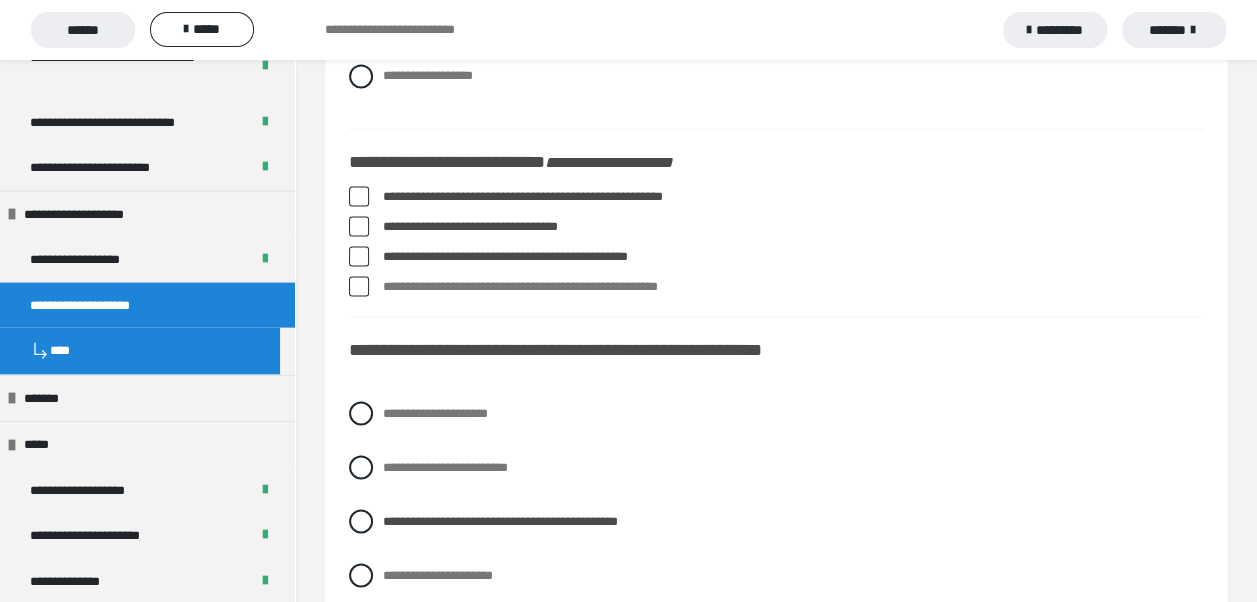 click at bounding box center [359, 256] 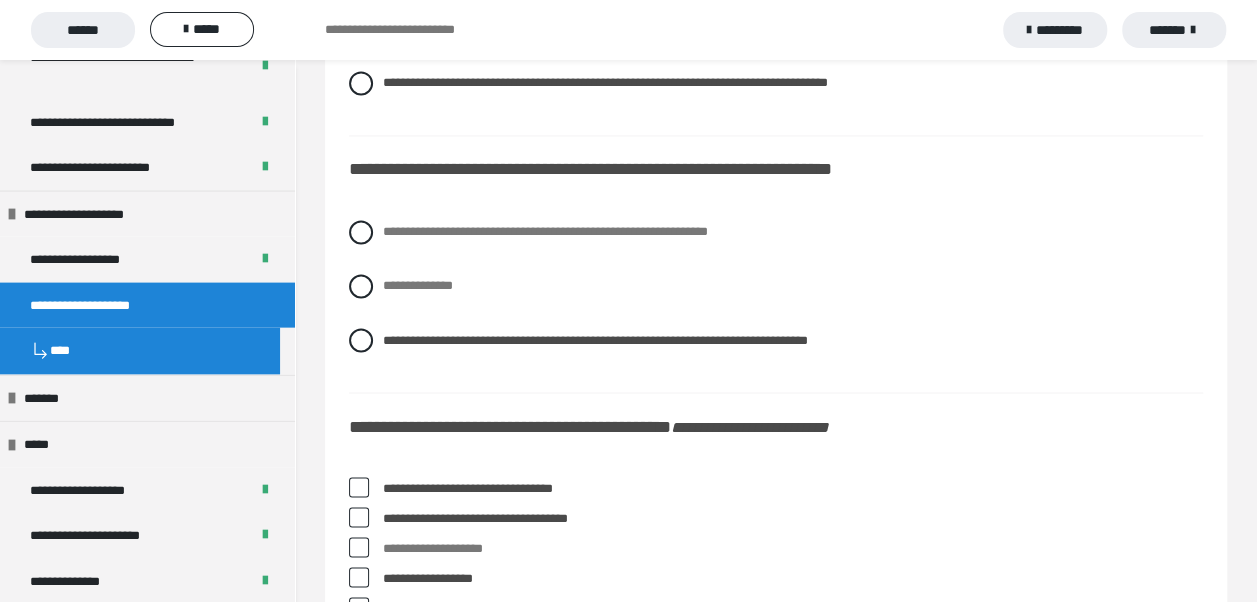 scroll, scrollTop: 9300, scrollLeft: 0, axis: vertical 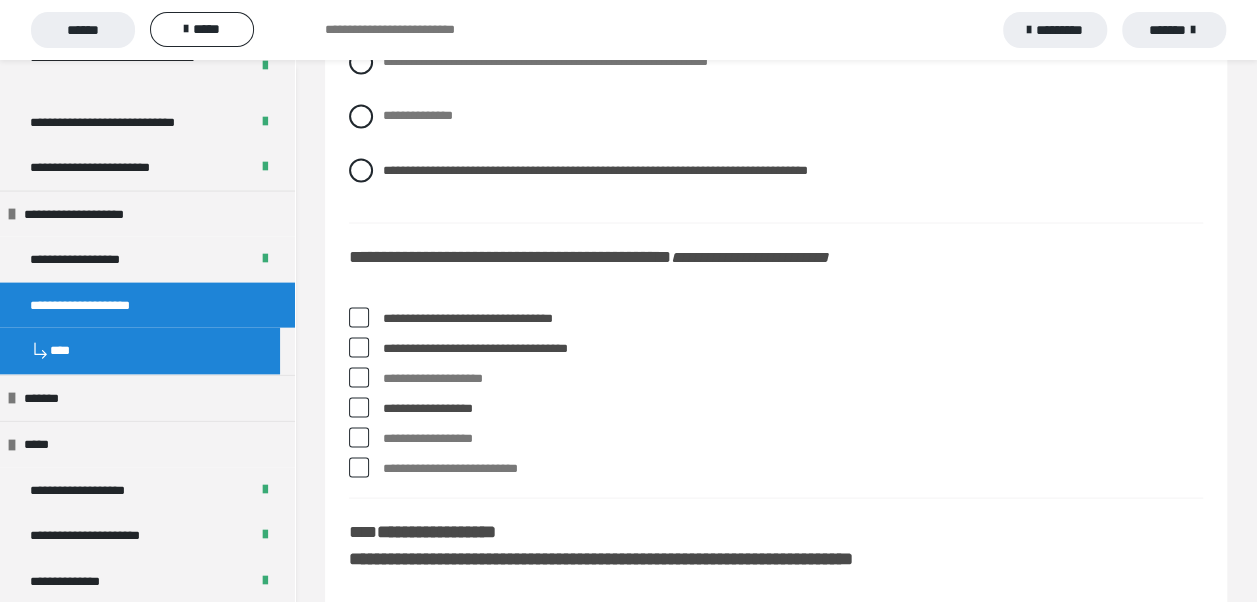 click at bounding box center [359, 437] 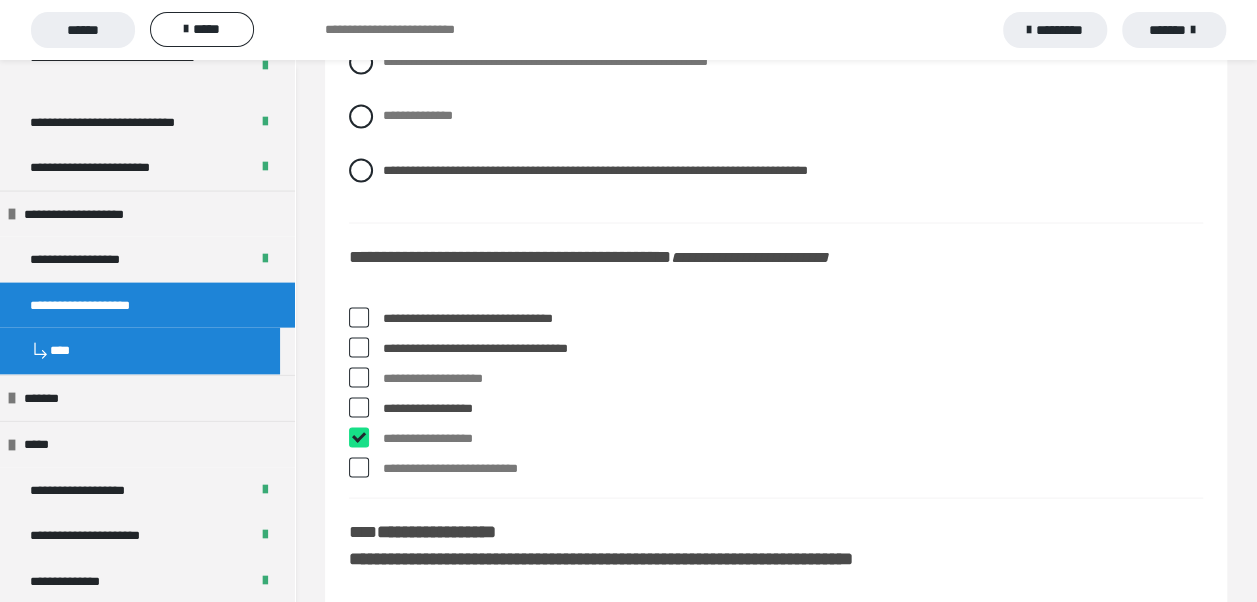 checkbox on "****" 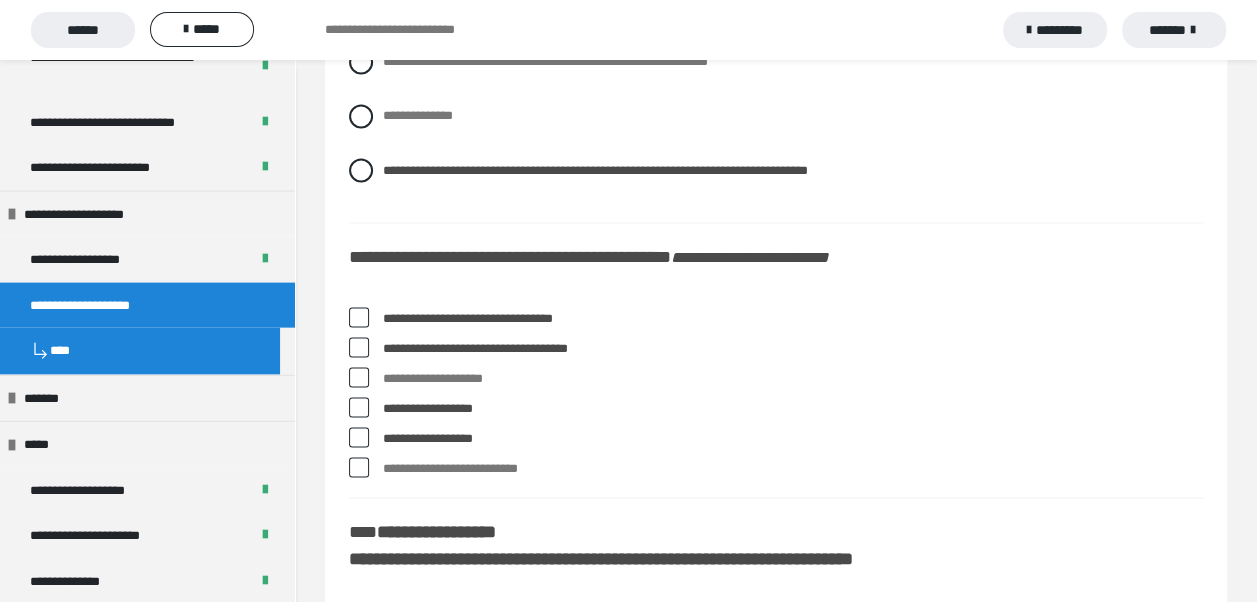 click at bounding box center (359, 407) 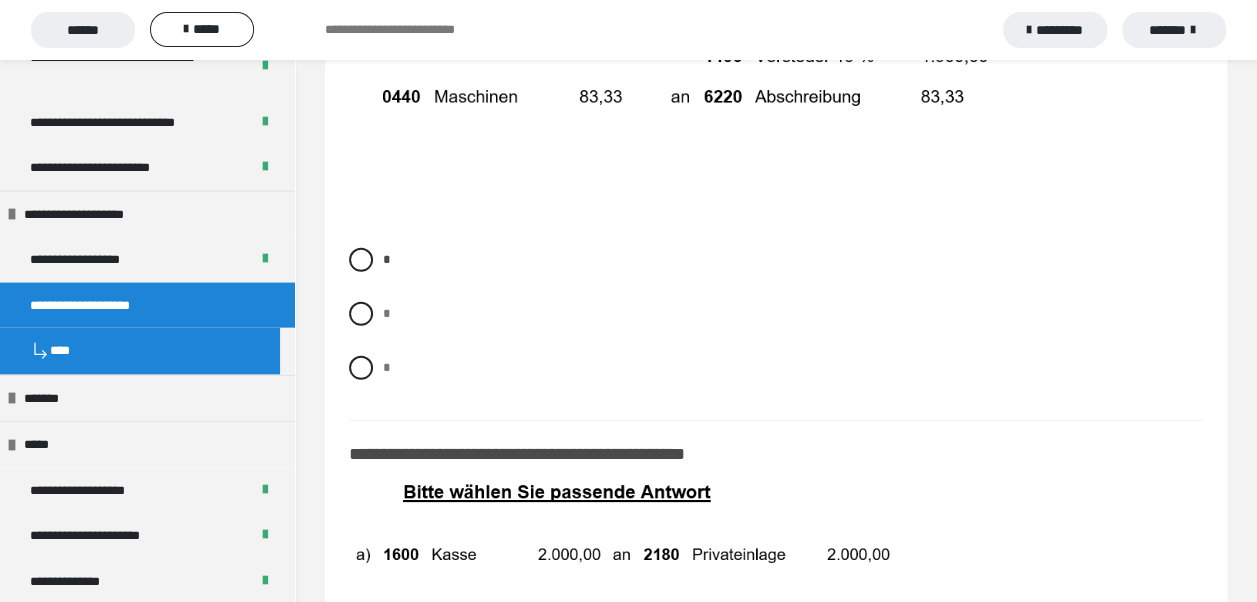 scroll, scrollTop: 10400, scrollLeft: 0, axis: vertical 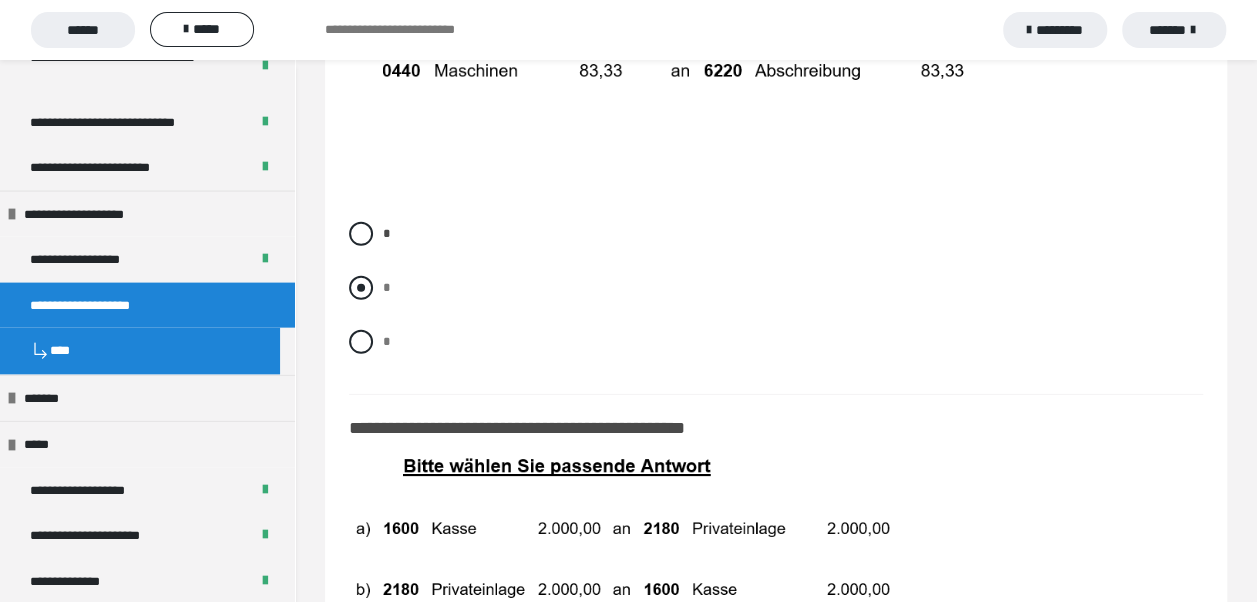 click at bounding box center [361, 288] 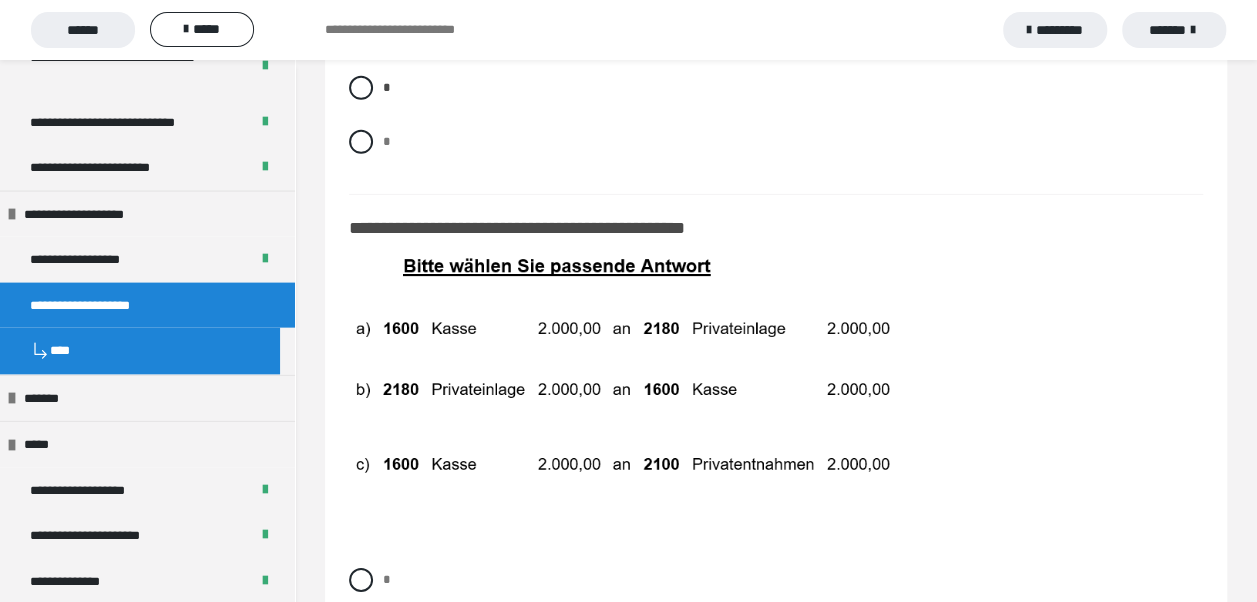 scroll, scrollTop: 10700, scrollLeft: 0, axis: vertical 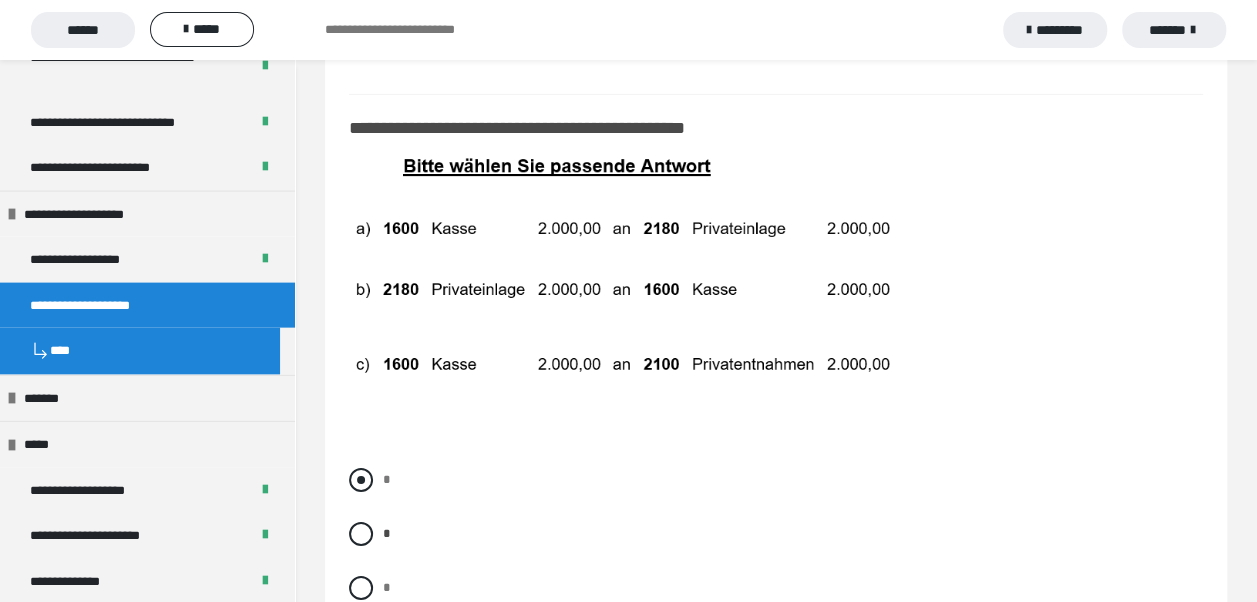 click at bounding box center [361, 480] 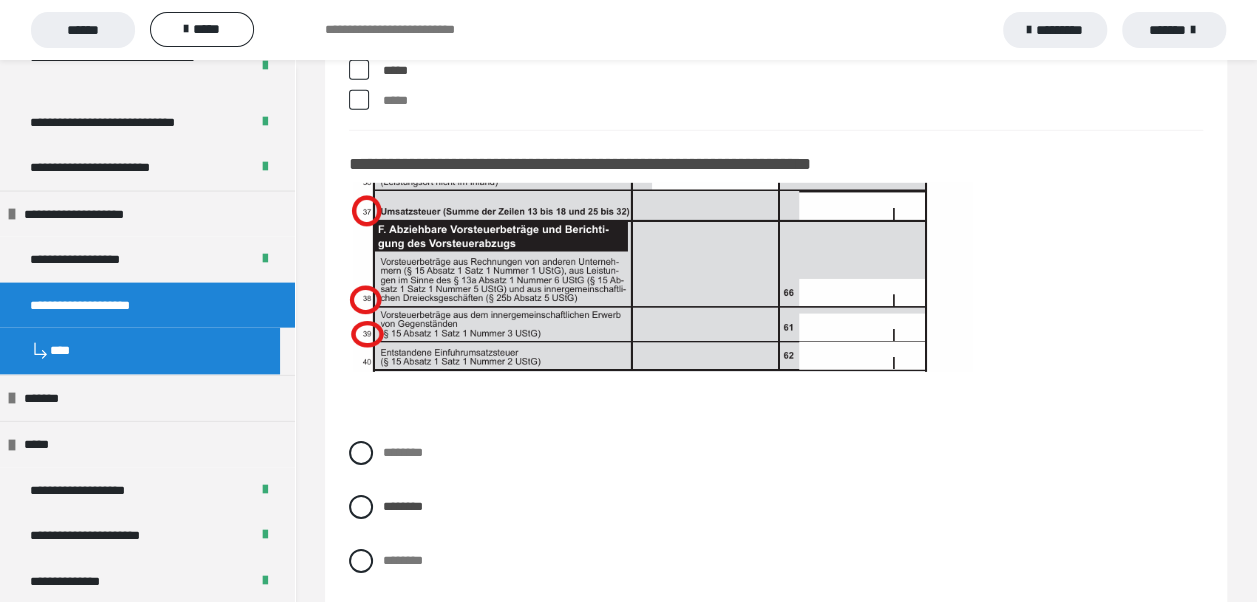 scroll, scrollTop: 18094, scrollLeft: 0, axis: vertical 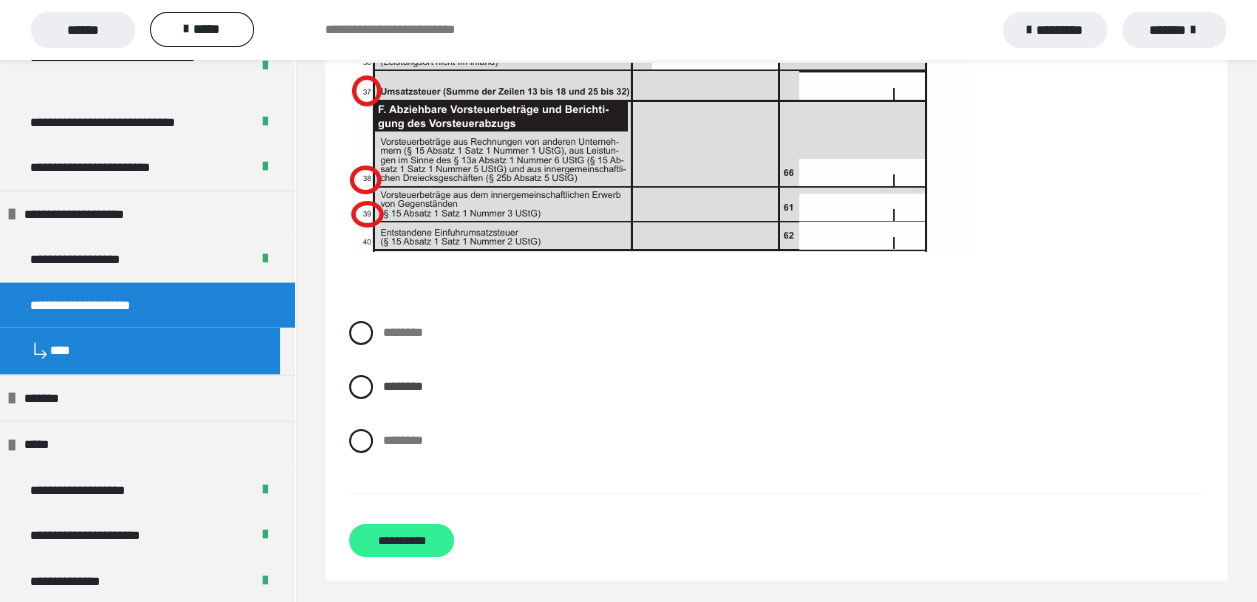 click on "**********" at bounding box center (401, 540) 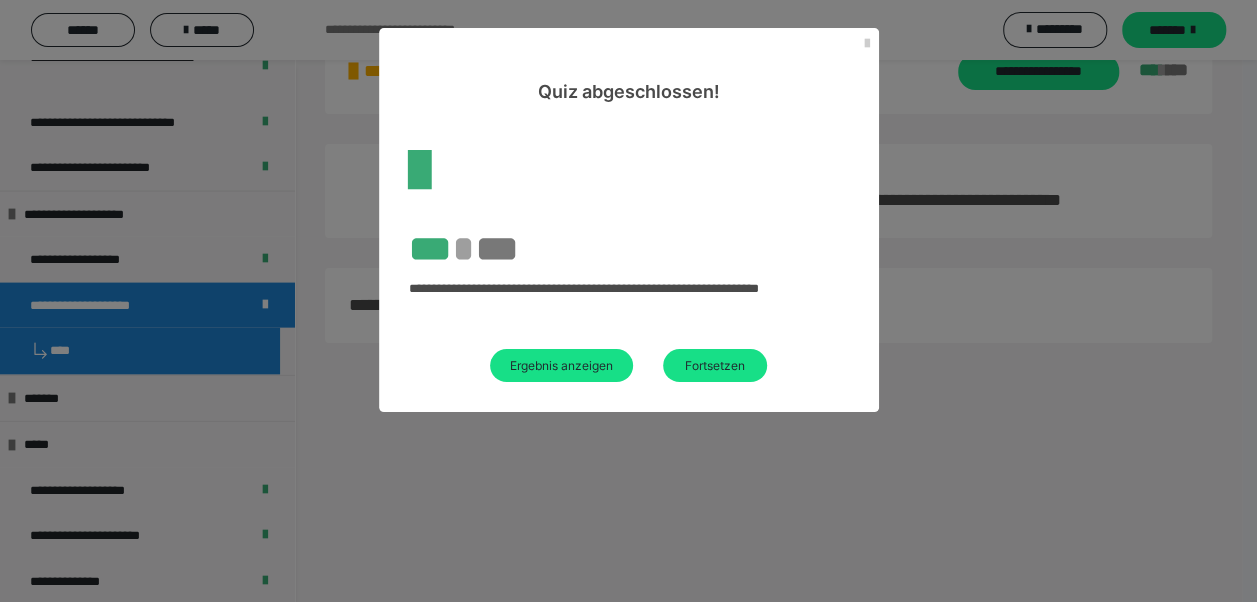 scroll, scrollTop: 163, scrollLeft: 0, axis: vertical 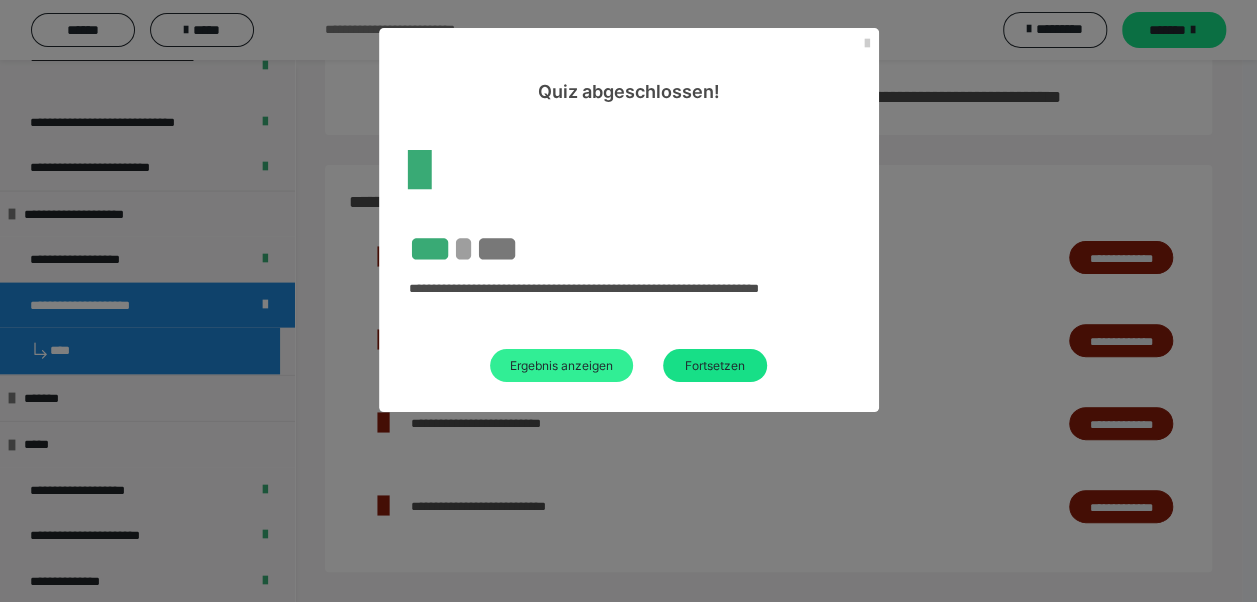 click on "Ergebnis anzeigen" at bounding box center [561, 365] 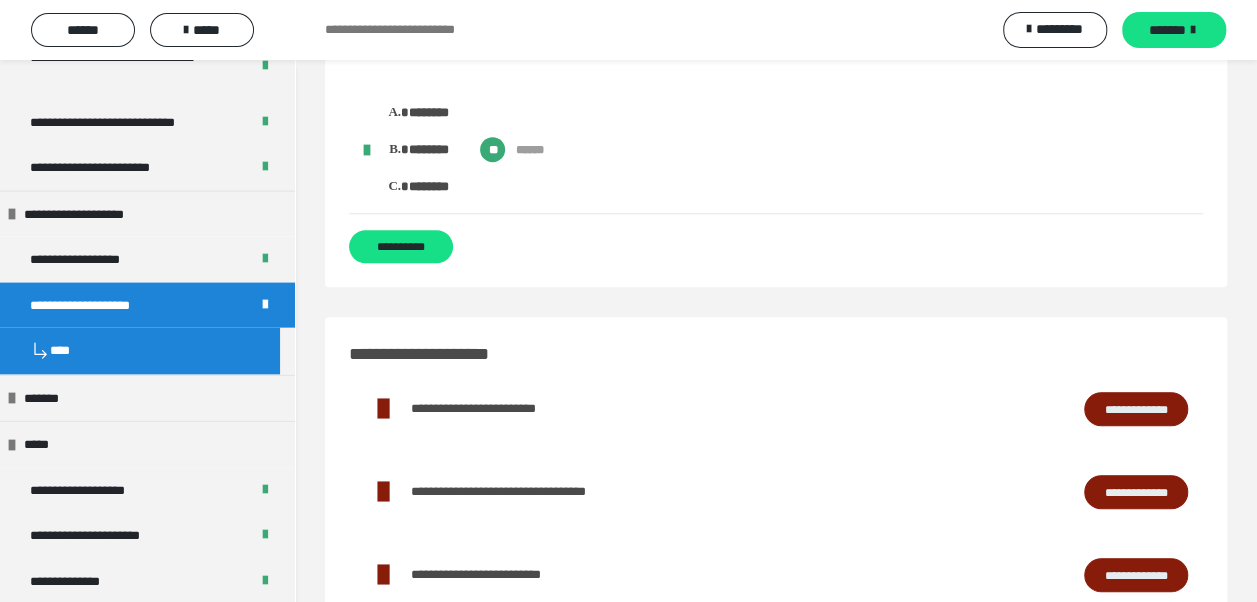 scroll, scrollTop: 15600, scrollLeft: 0, axis: vertical 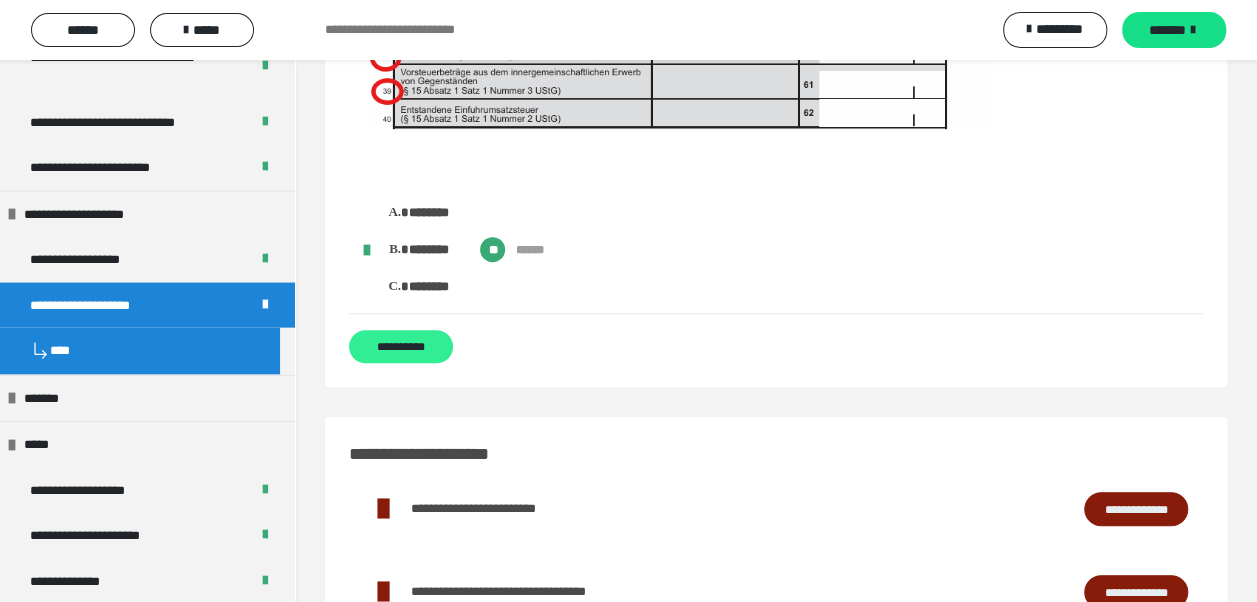 click on "**********" at bounding box center [401, 346] 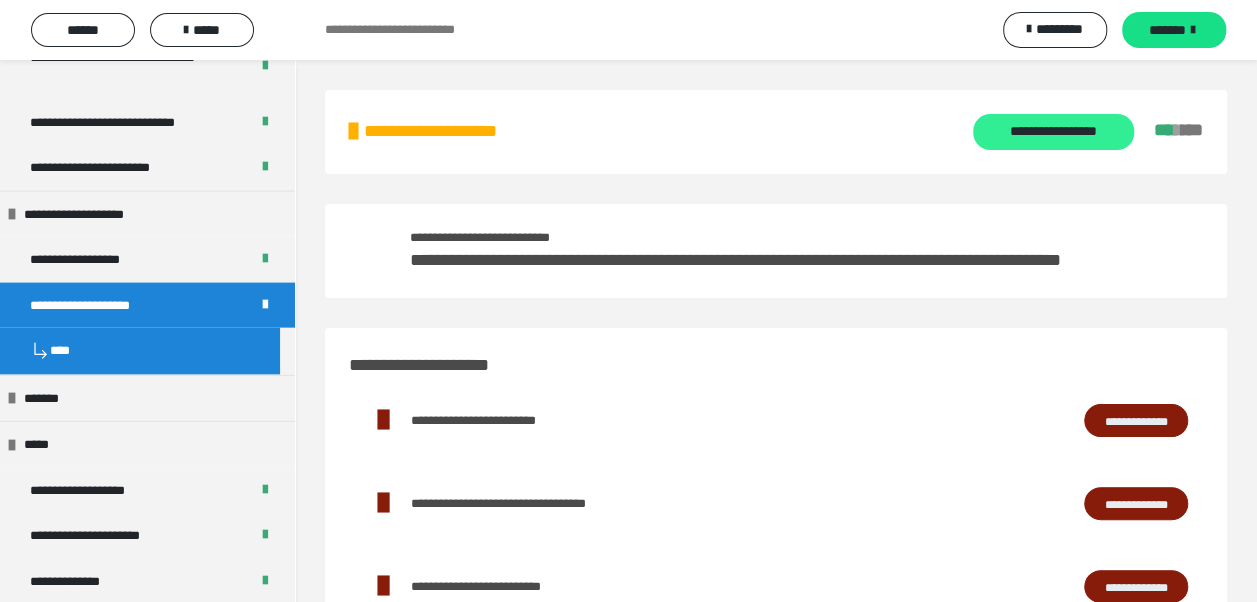 click on "**********" at bounding box center [1053, 132] 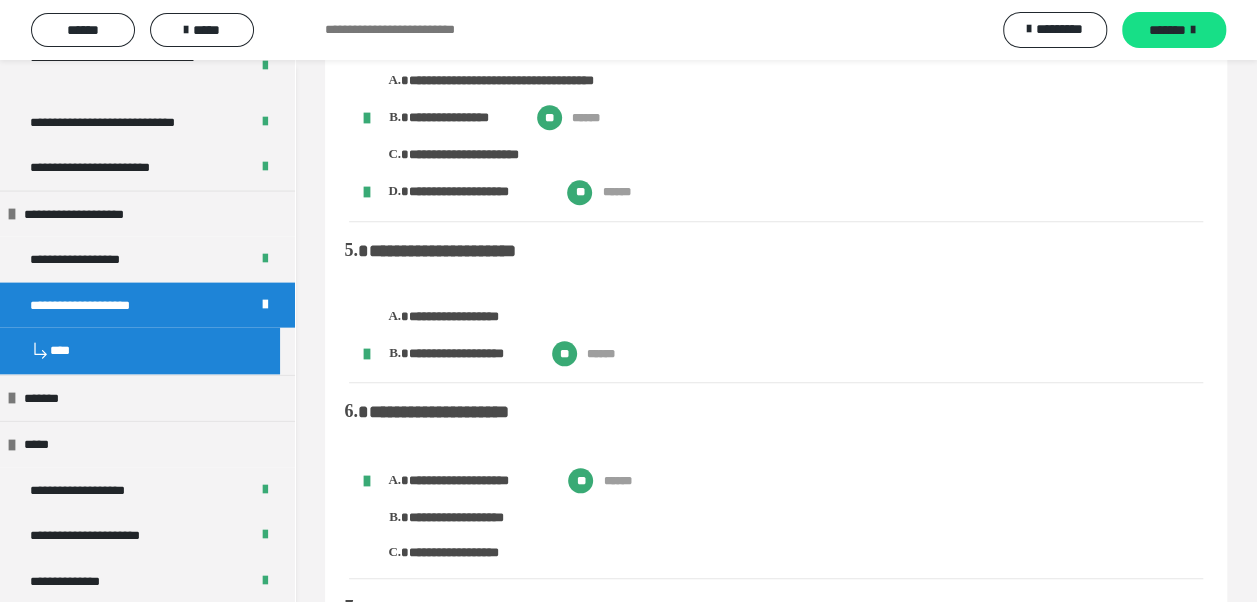scroll, scrollTop: 900, scrollLeft: 0, axis: vertical 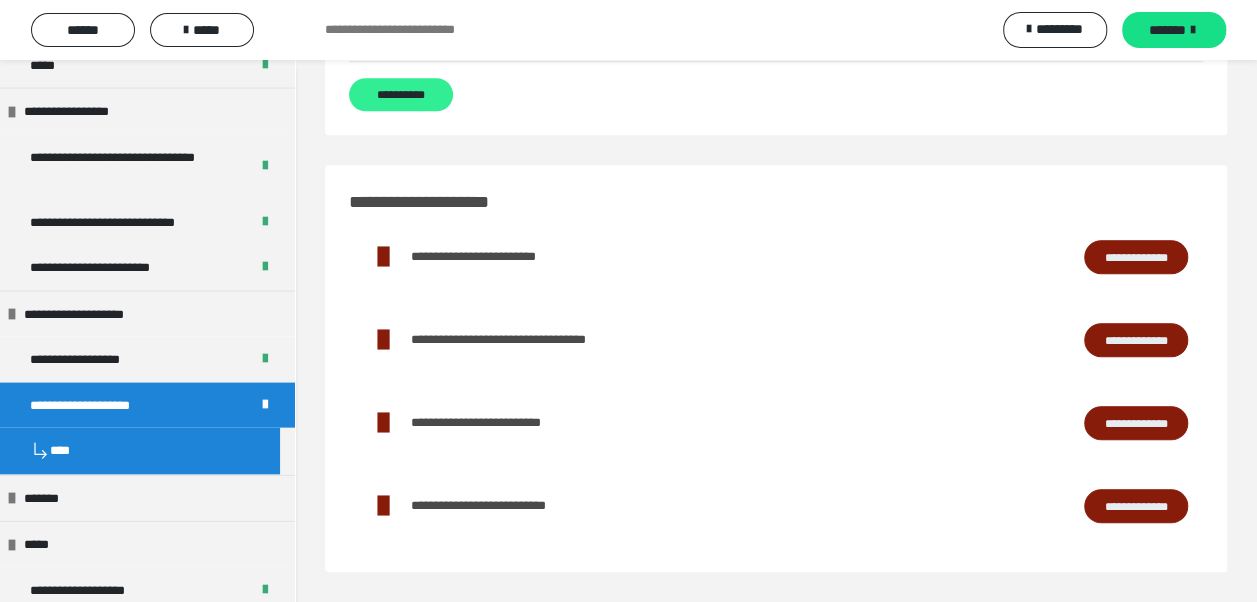 click on "**********" at bounding box center (401, 94) 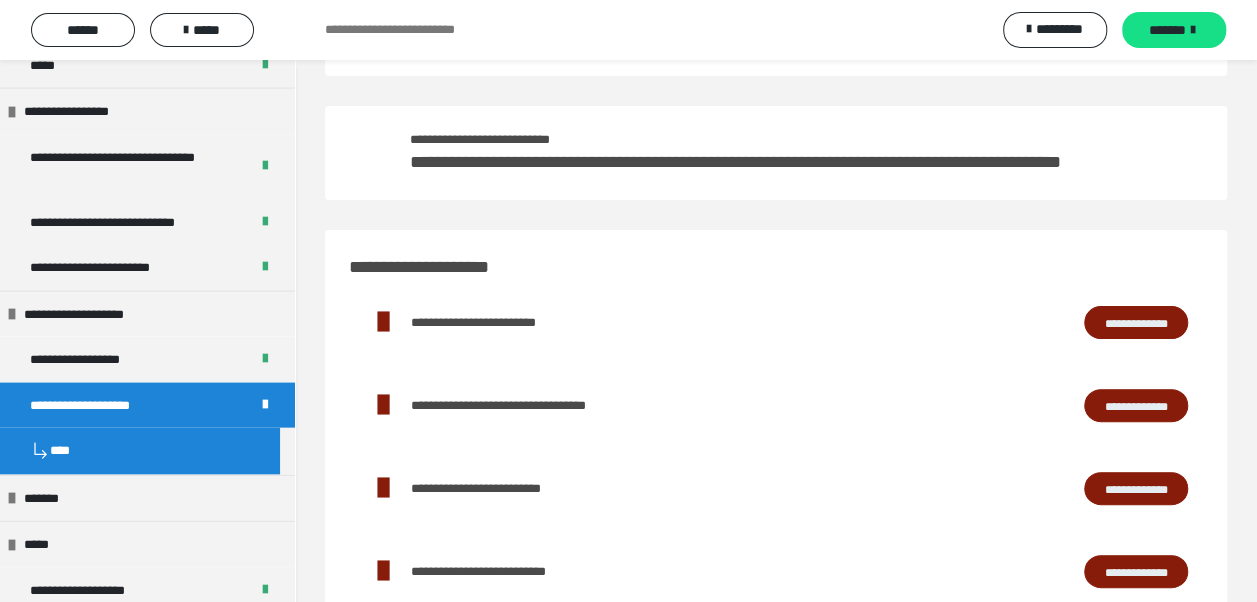 scroll, scrollTop: 163, scrollLeft: 0, axis: vertical 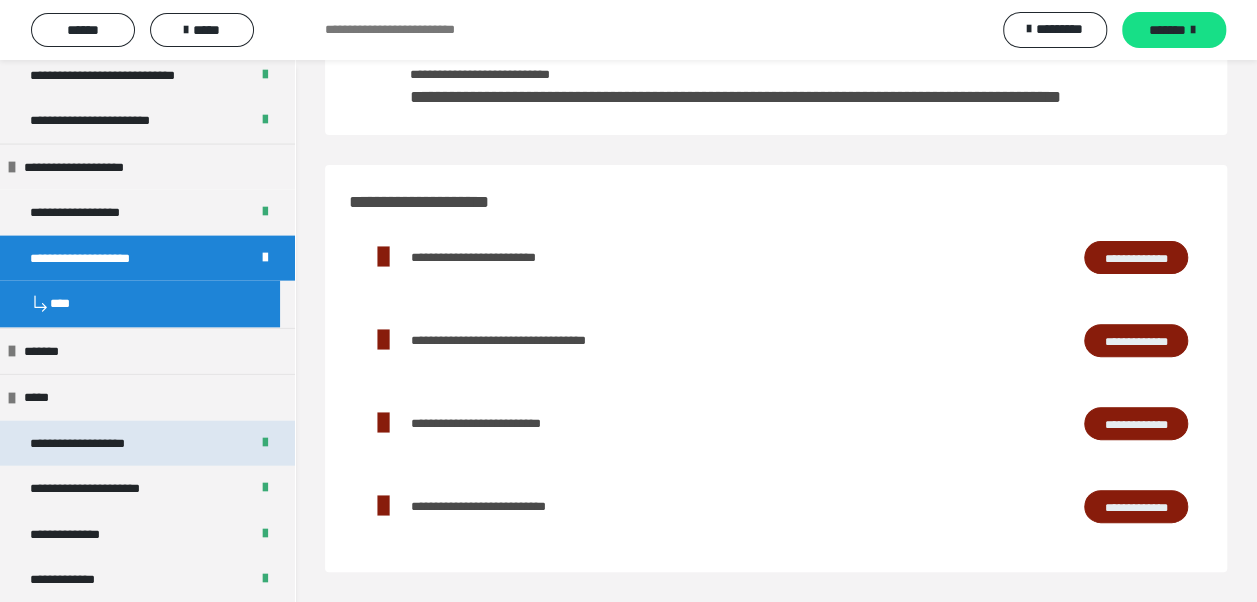 drag, startPoint x: 154, startPoint y: 437, endPoint x: 168, endPoint y: 442, distance: 14.866069 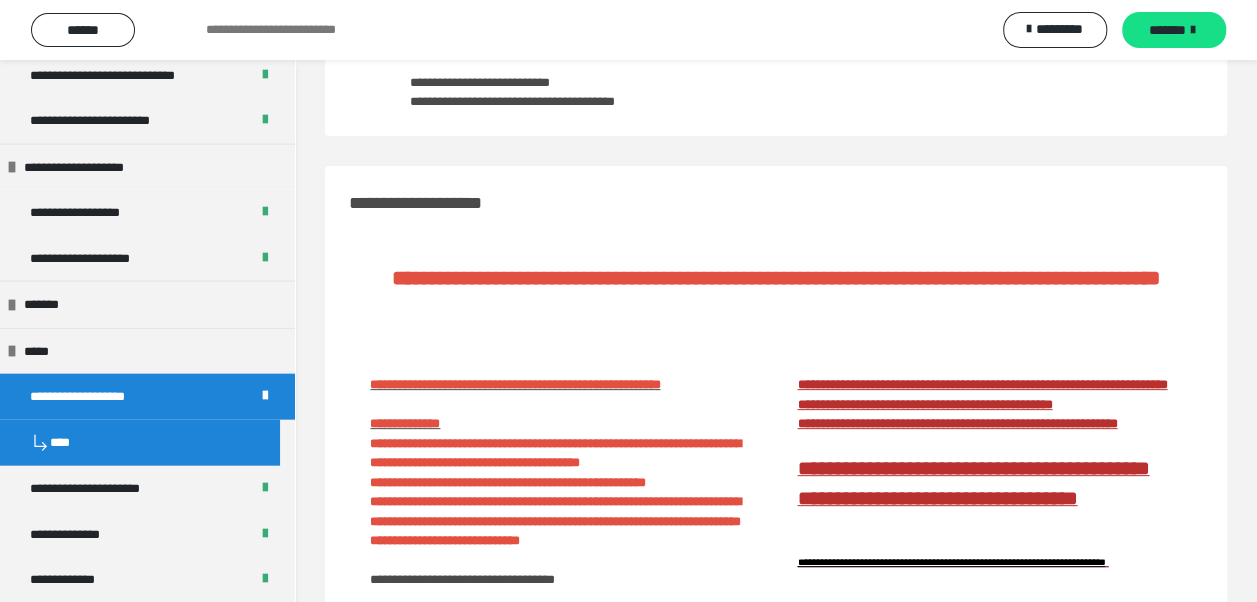 scroll, scrollTop: 163, scrollLeft: 0, axis: vertical 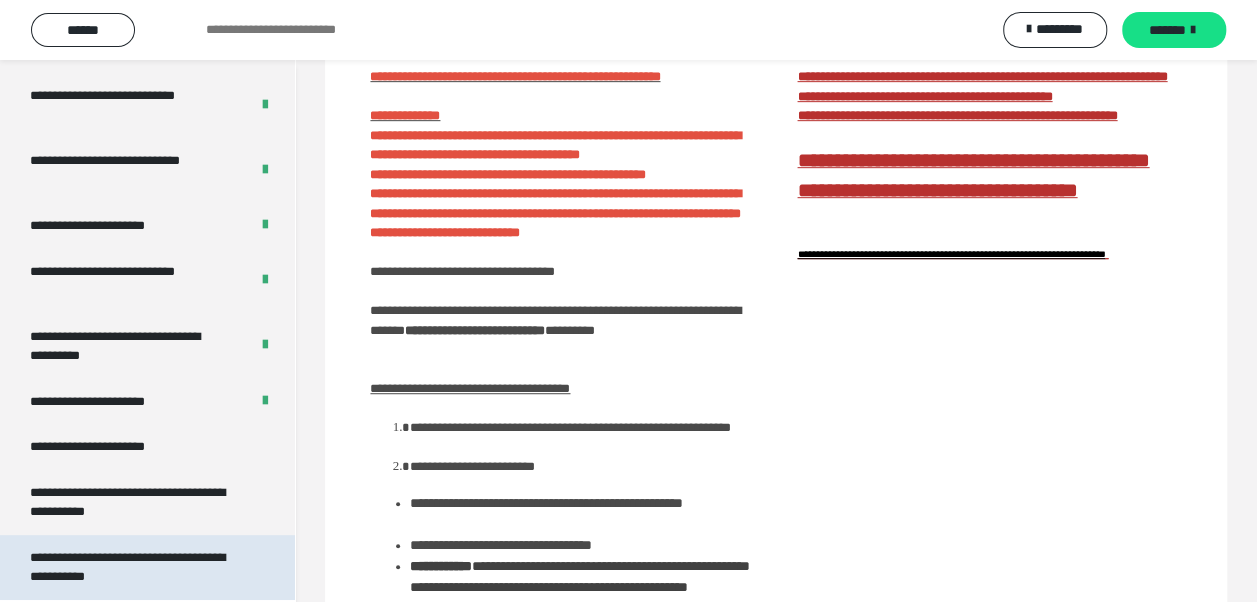 click on "**********" at bounding box center [132, 567] 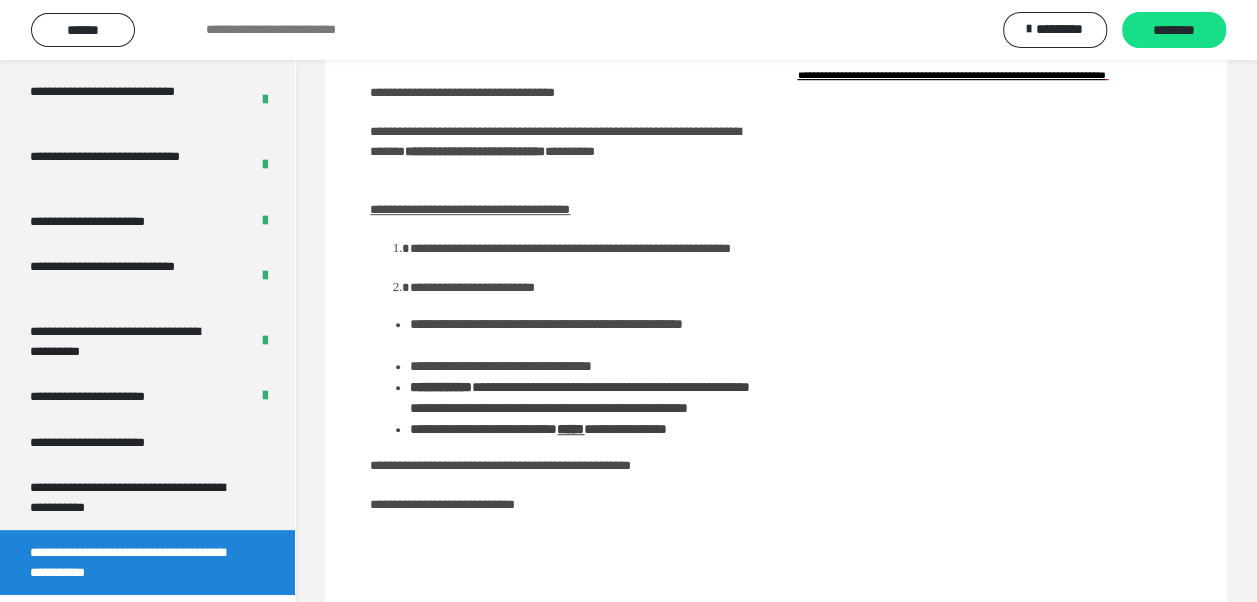 scroll, scrollTop: 233, scrollLeft: 0, axis: vertical 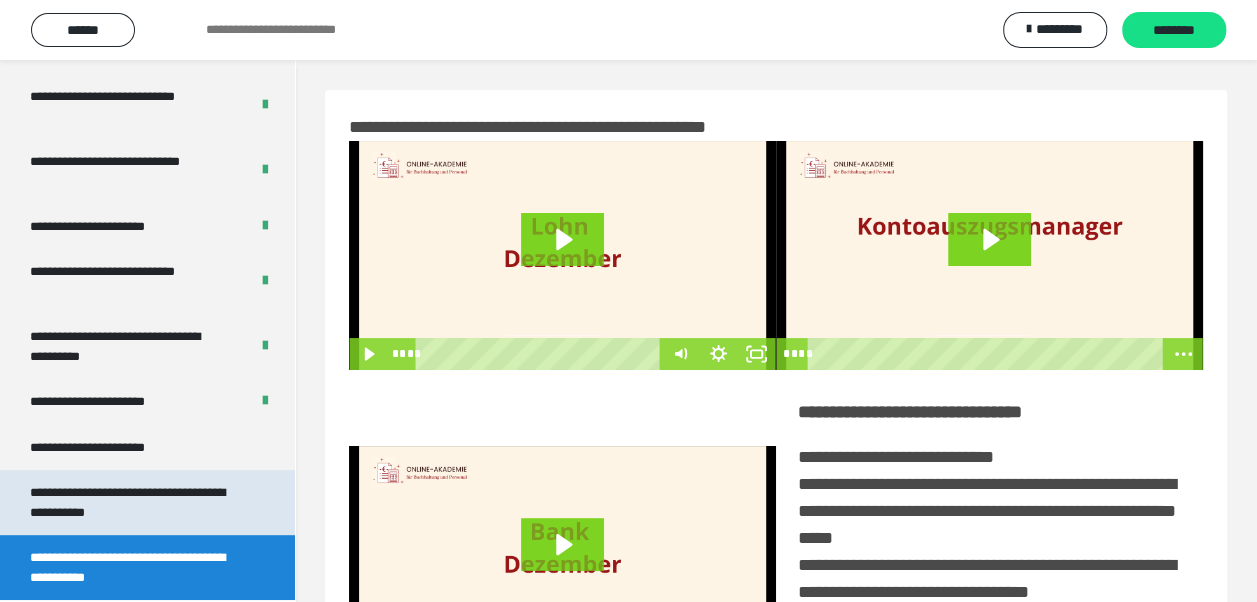 click on "**********" at bounding box center [132, 502] 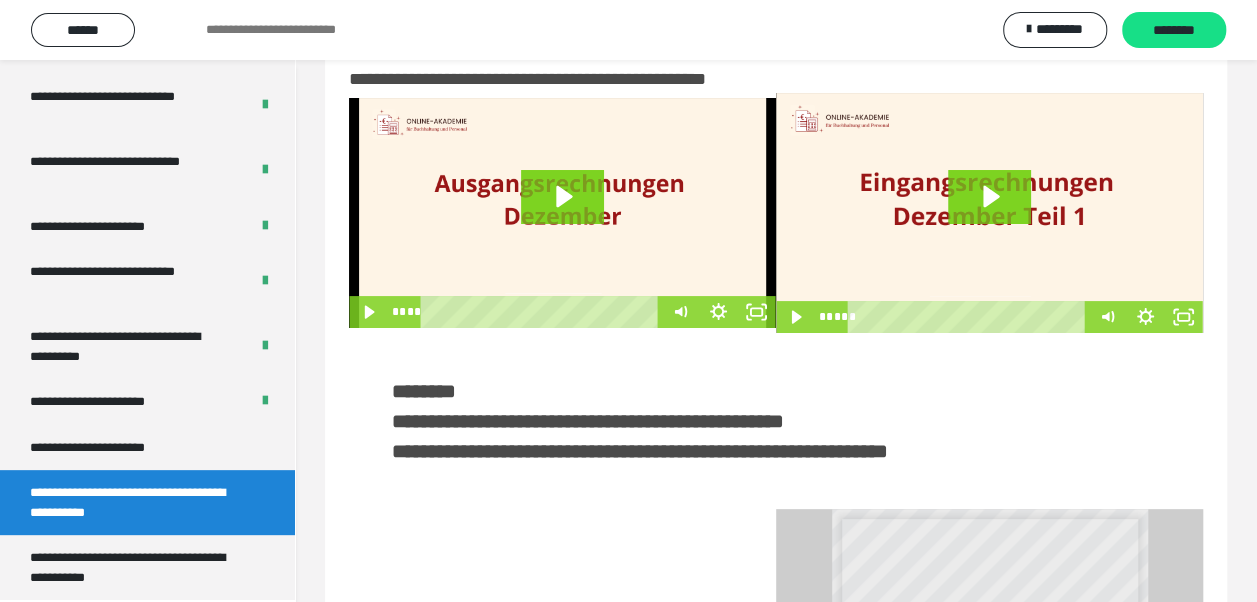 scroll, scrollTop: 0, scrollLeft: 0, axis: both 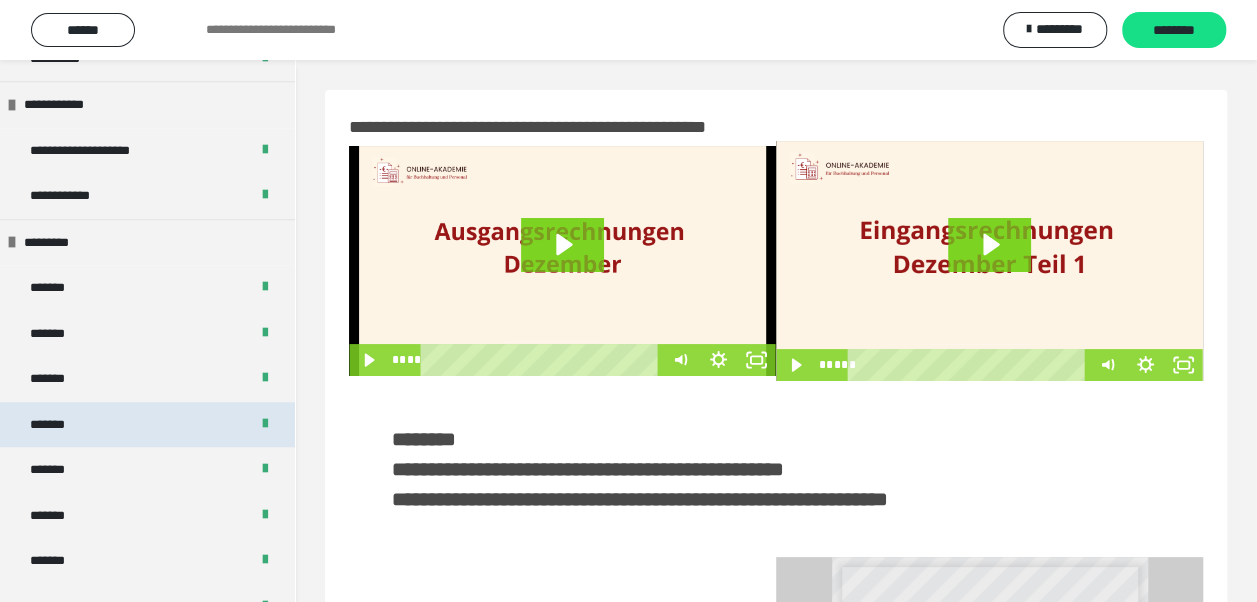 click on "*******" at bounding box center [147, 425] 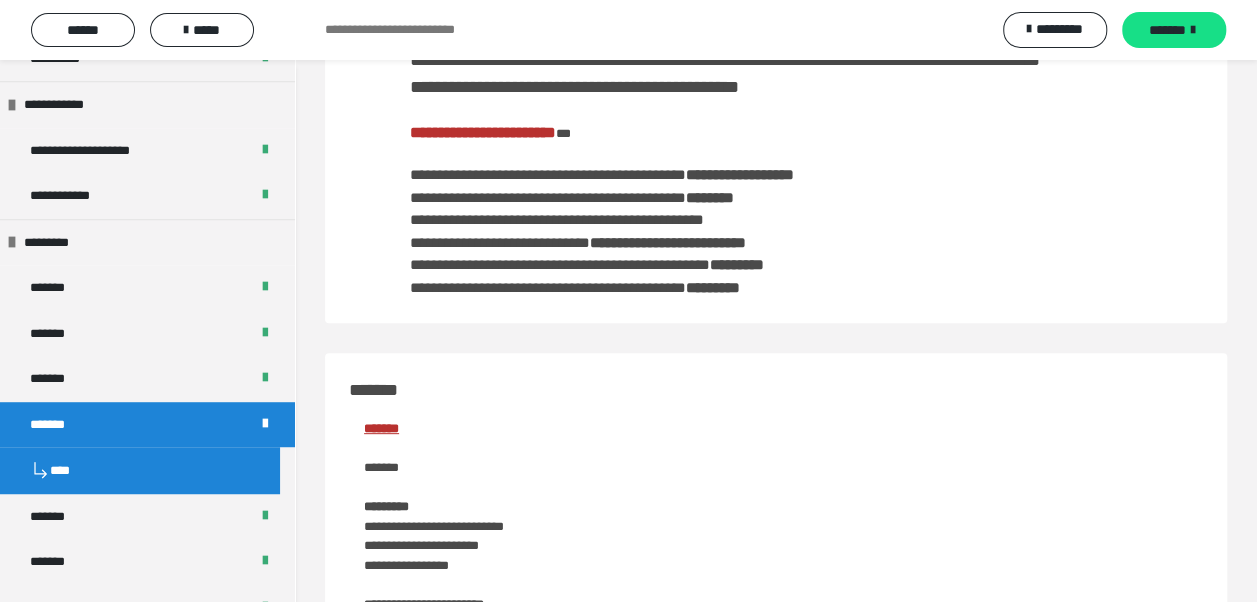 scroll, scrollTop: 0, scrollLeft: 0, axis: both 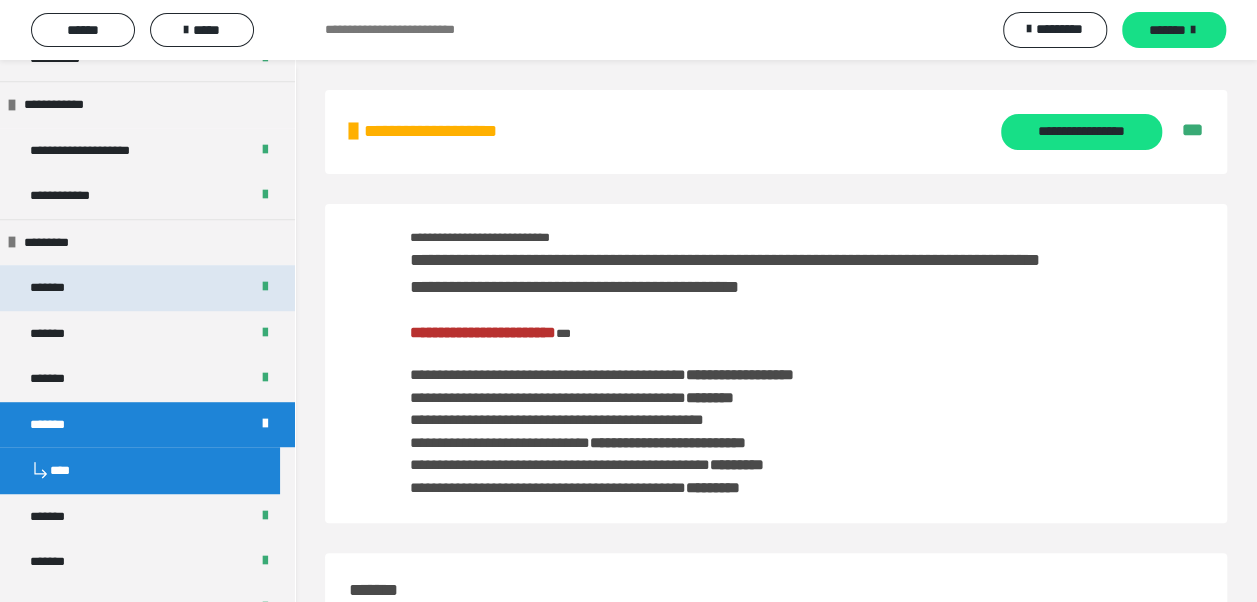 click on "*******" at bounding box center [147, 288] 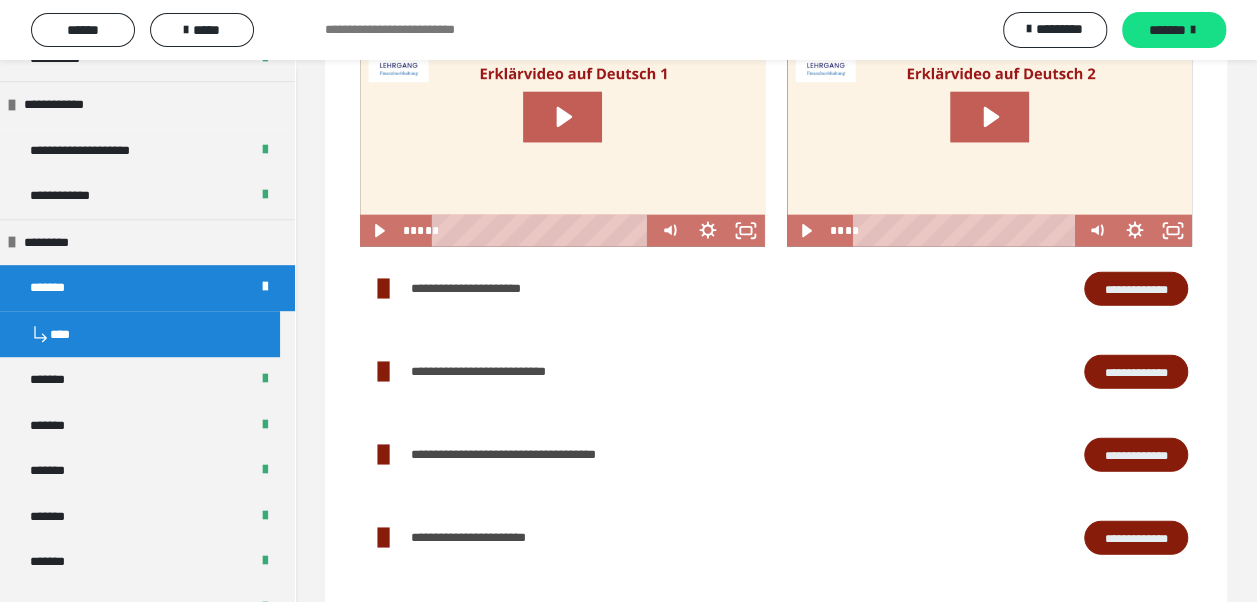 scroll, scrollTop: 2400, scrollLeft: 0, axis: vertical 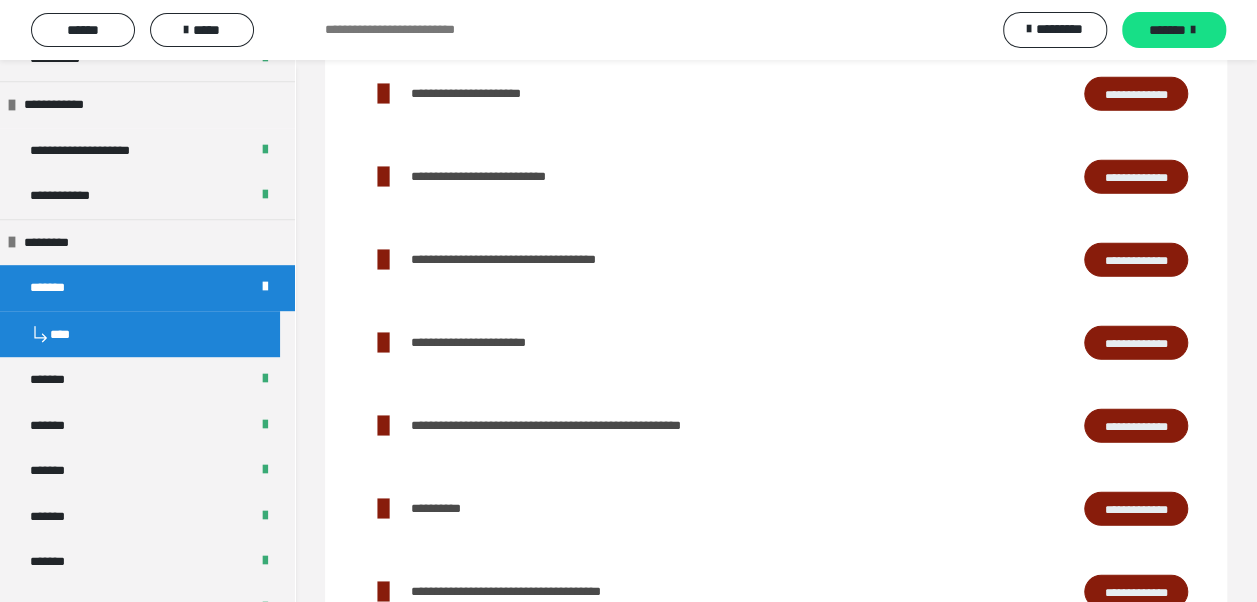 click on "**********" at bounding box center [1136, 176] 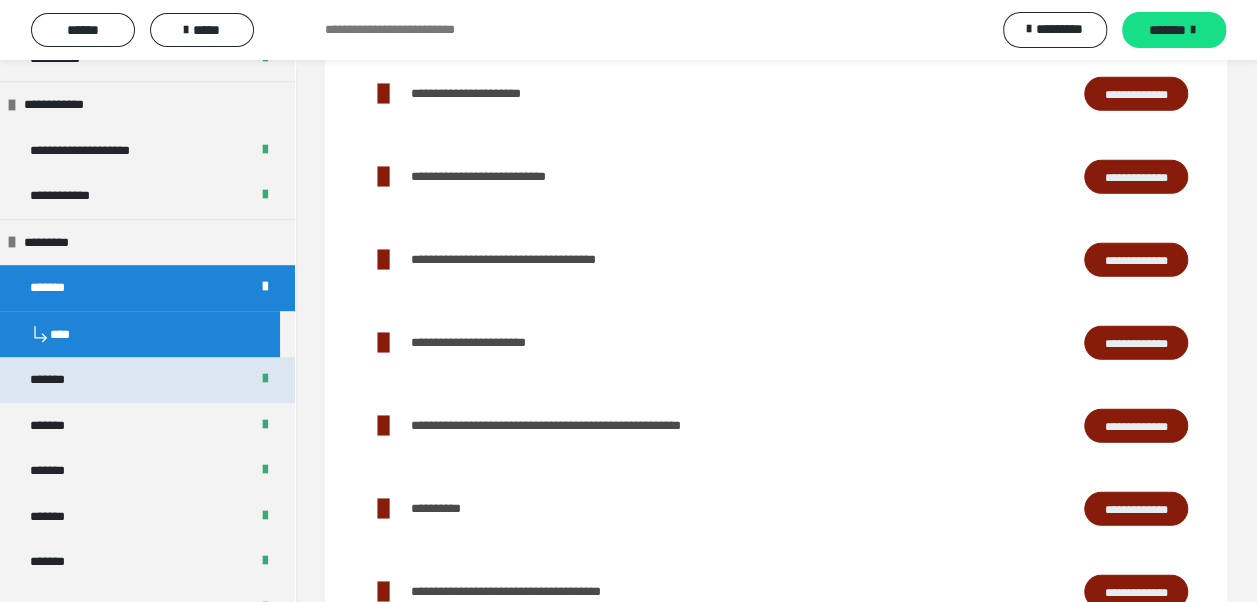 click on "*******" at bounding box center (147, 380) 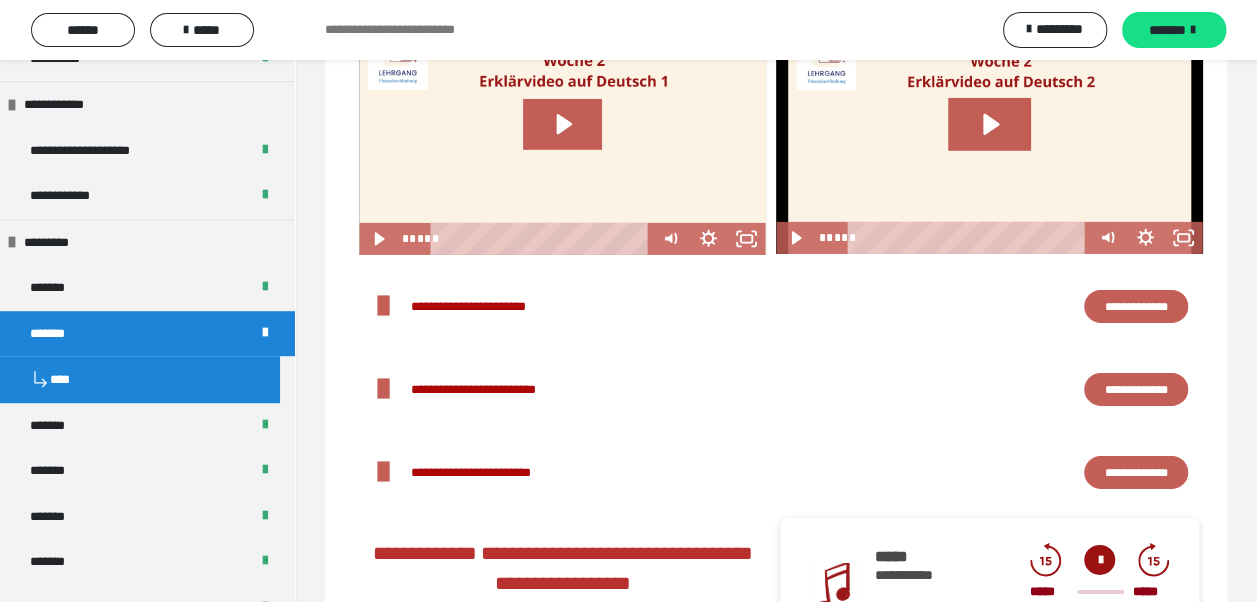 scroll, scrollTop: 3318, scrollLeft: 0, axis: vertical 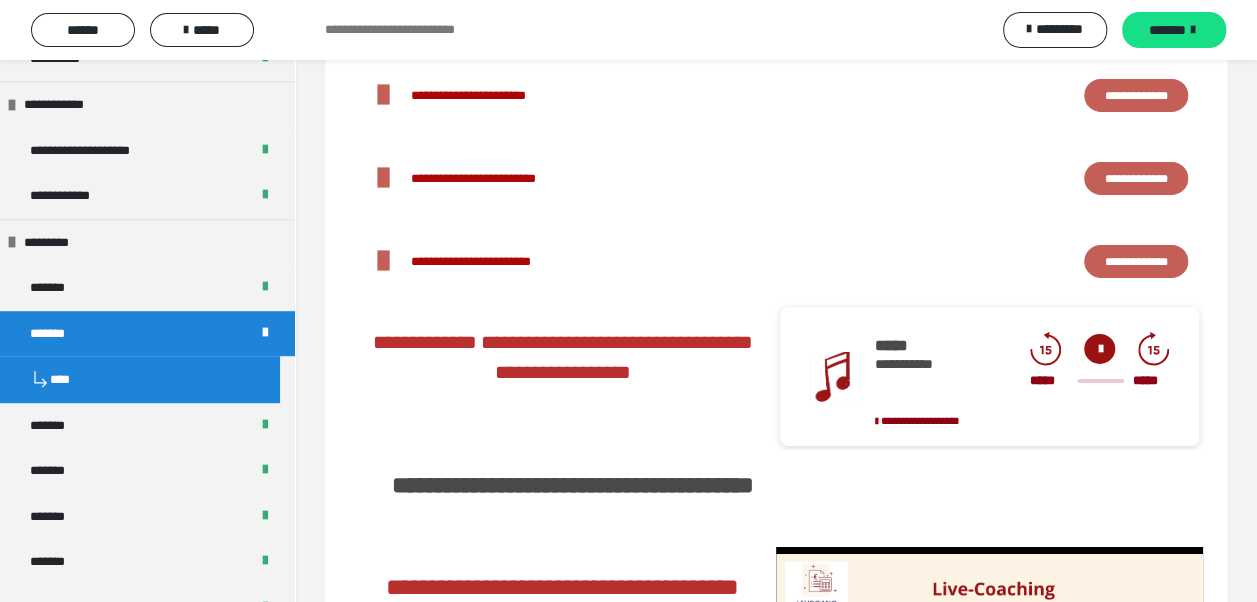 click on "**********" at bounding box center [1136, 178] 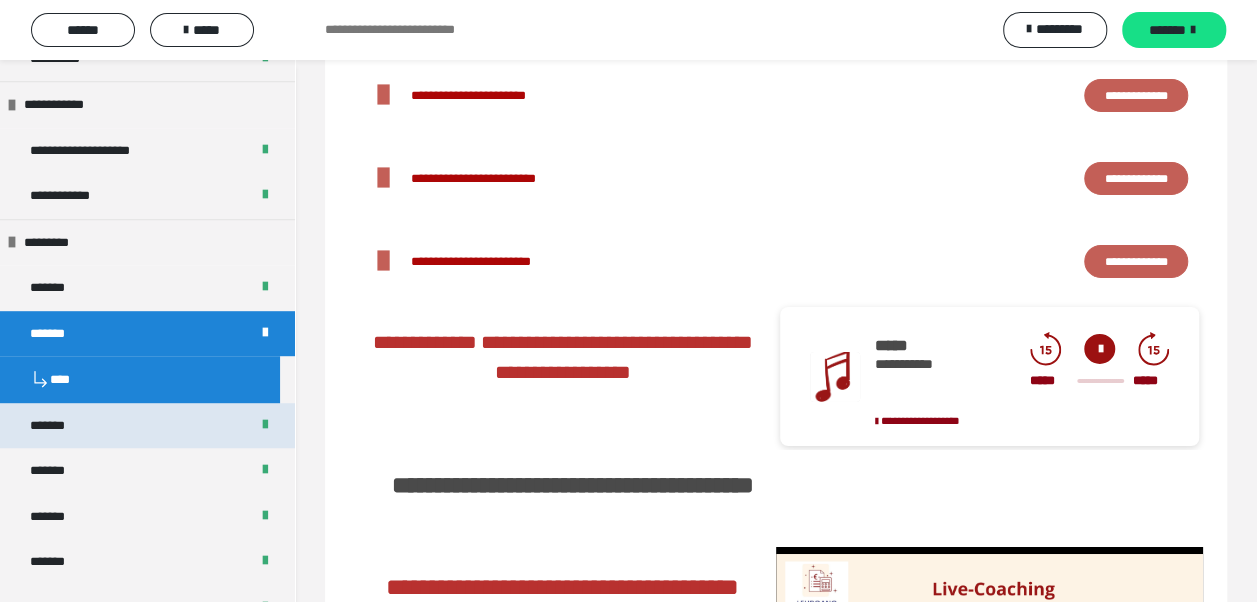 click on "*******" at bounding box center (147, 426) 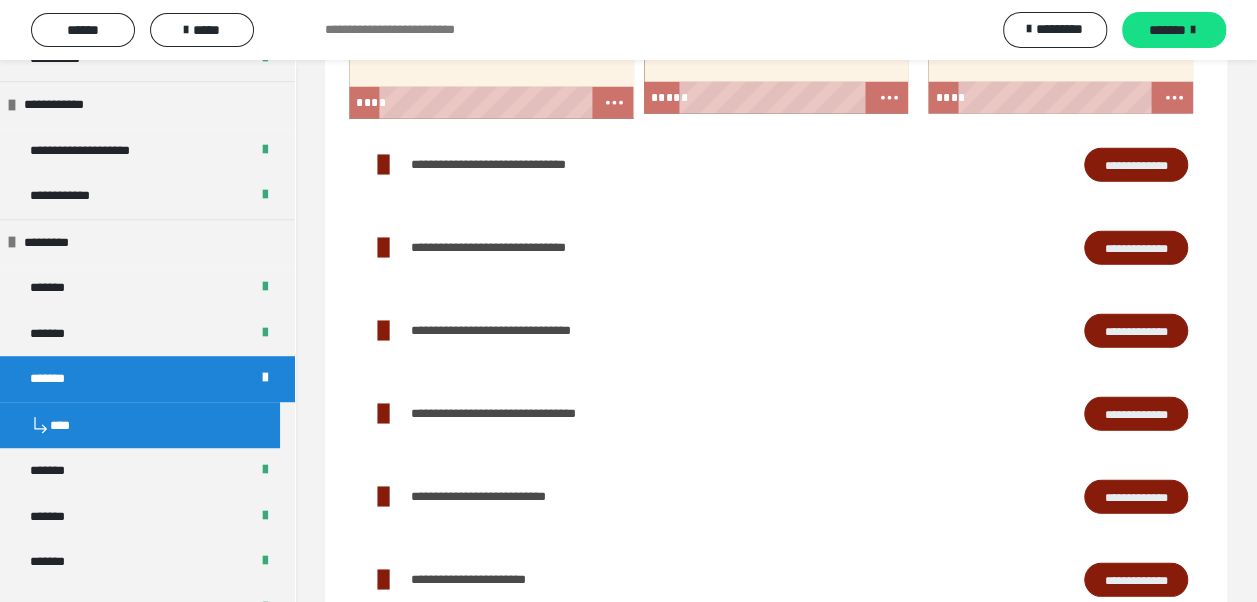 scroll, scrollTop: 2869, scrollLeft: 0, axis: vertical 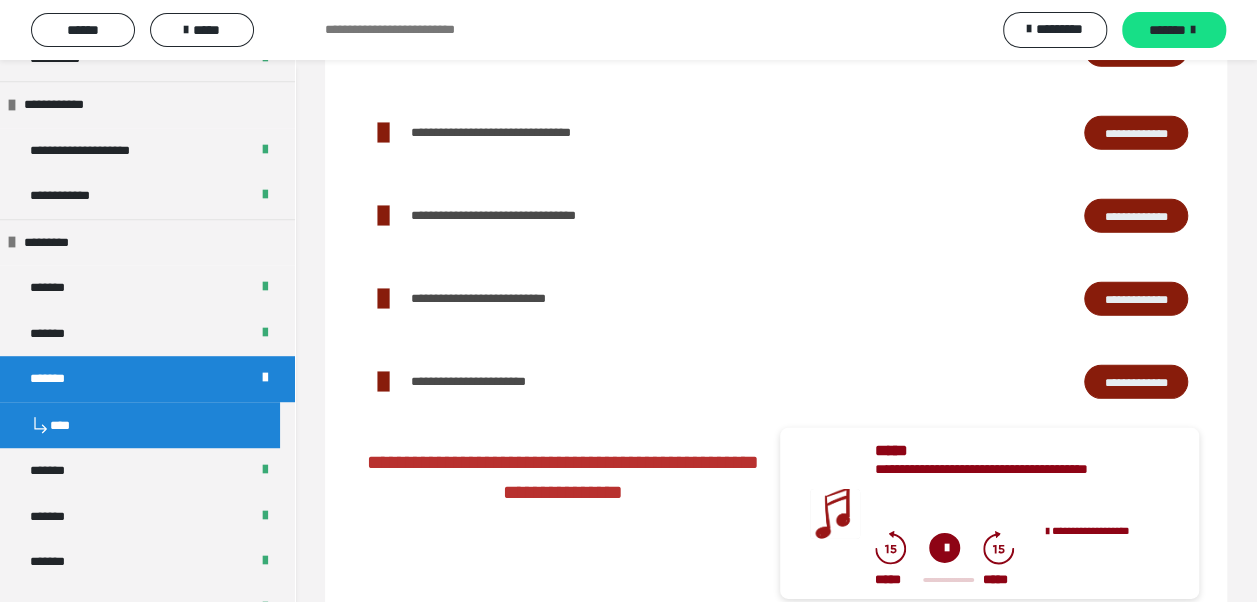 click on "**********" at bounding box center (1136, 132) 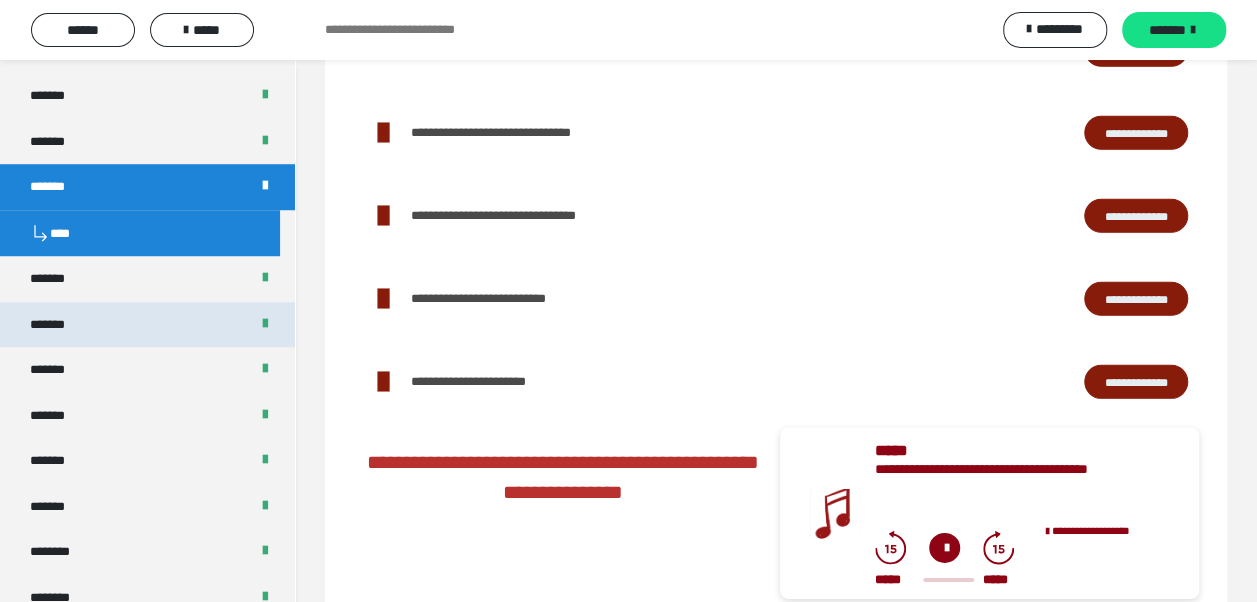 scroll, scrollTop: 700, scrollLeft: 0, axis: vertical 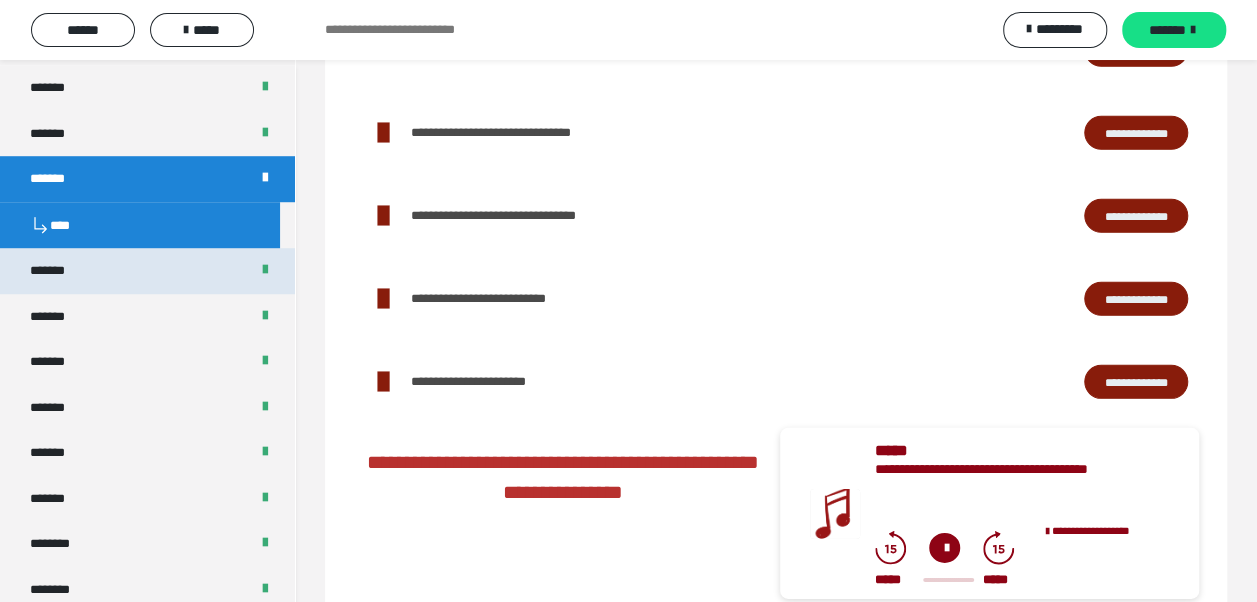 click on "*******" at bounding box center [147, 271] 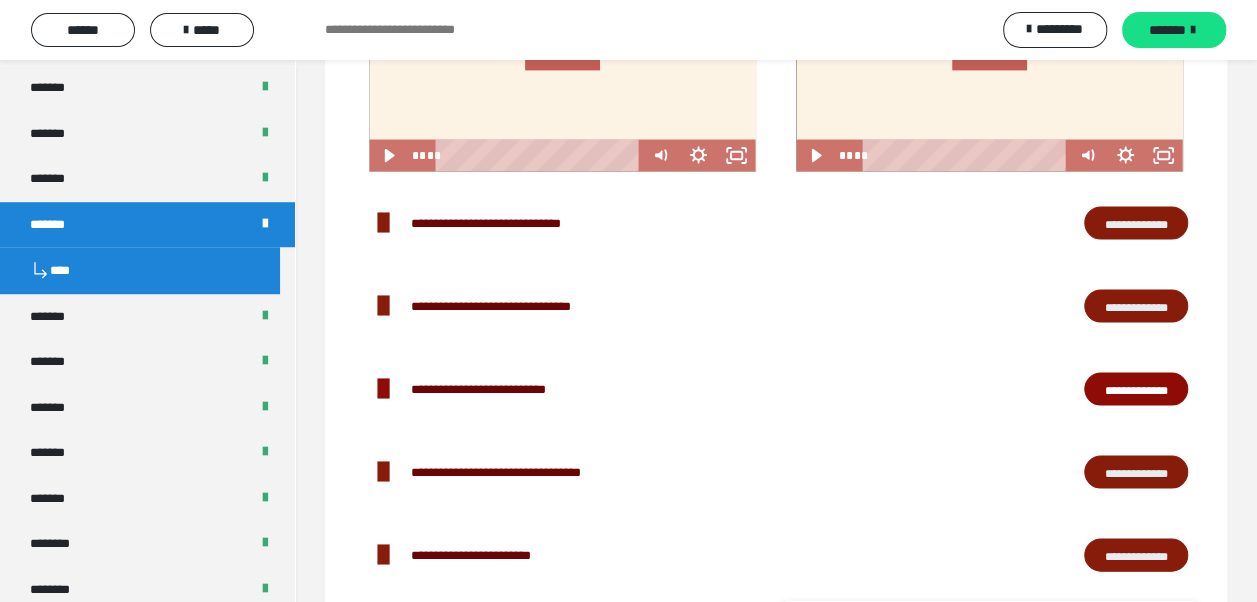 scroll, scrollTop: 1893, scrollLeft: 0, axis: vertical 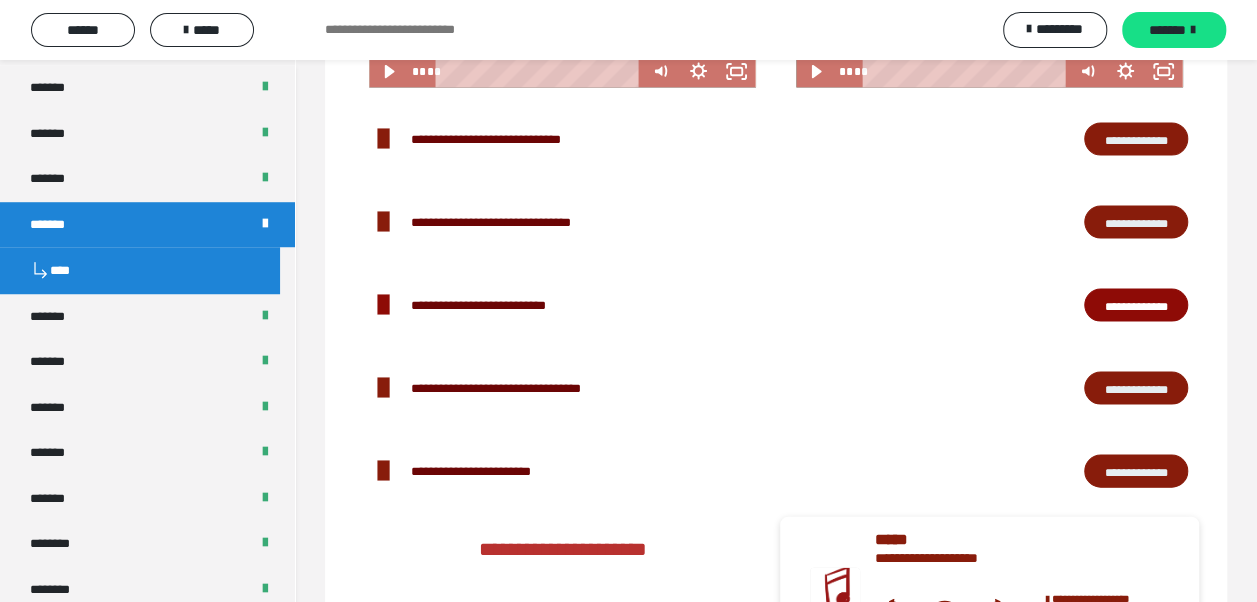 click on "**********" at bounding box center [1136, 305] 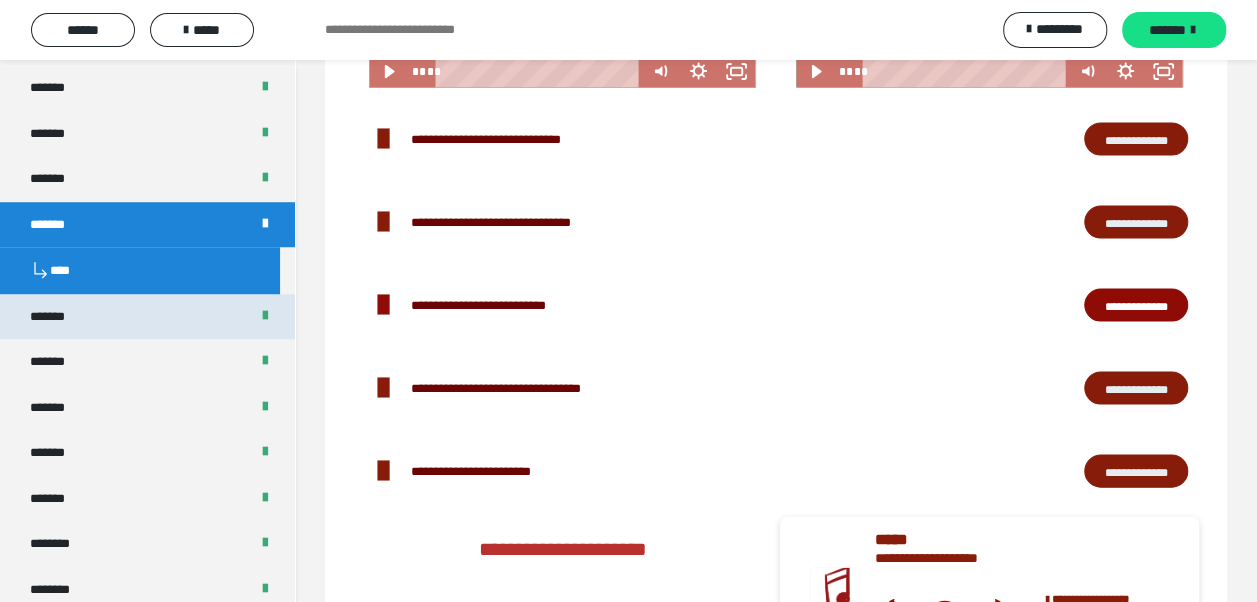 click on "*******" at bounding box center [147, 317] 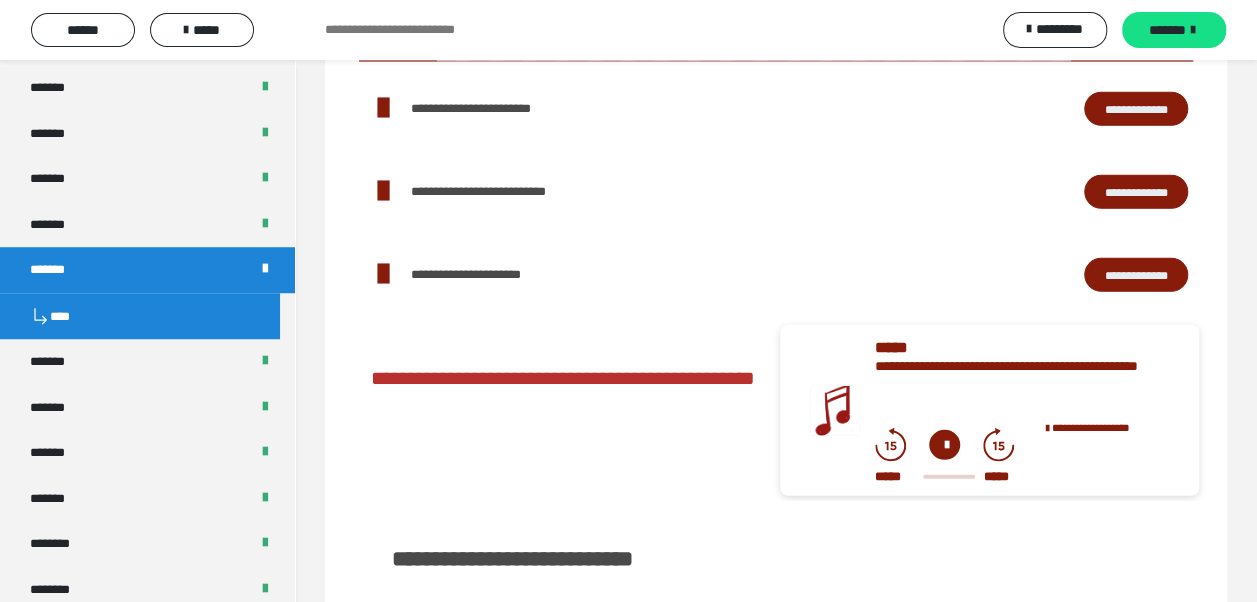 scroll, scrollTop: 2692, scrollLeft: 0, axis: vertical 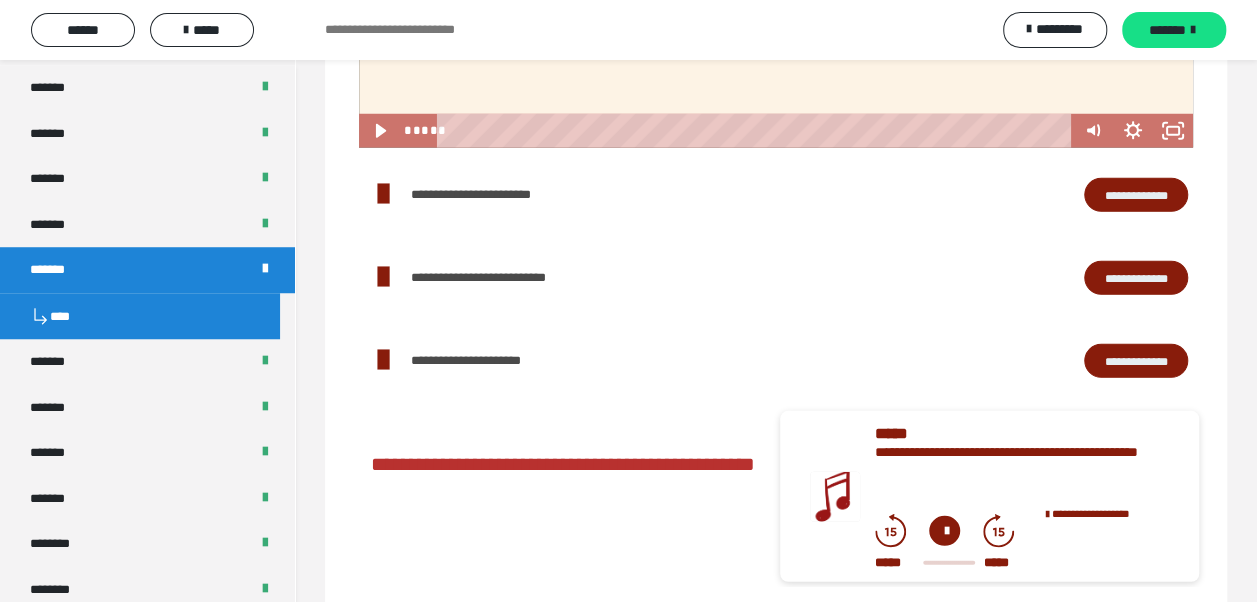 click on "**********" at bounding box center (1136, 277) 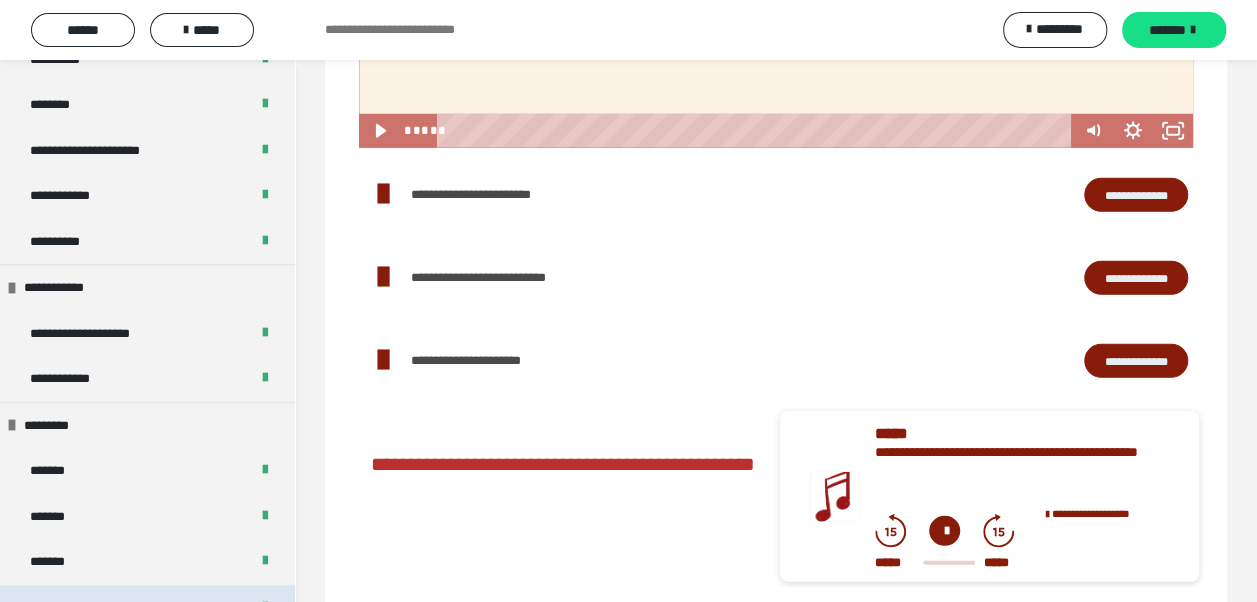 scroll, scrollTop: 300, scrollLeft: 0, axis: vertical 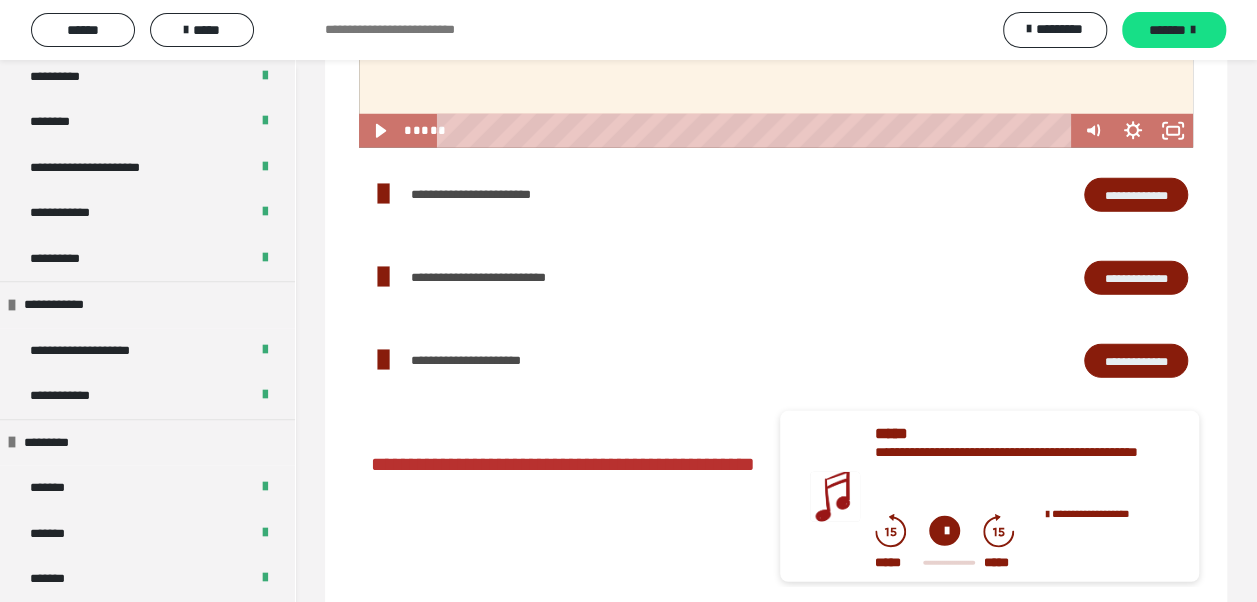 drag, startPoint x: 166, startPoint y: 474, endPoint x: 280, endPoint y: 424, distance: 124.48293 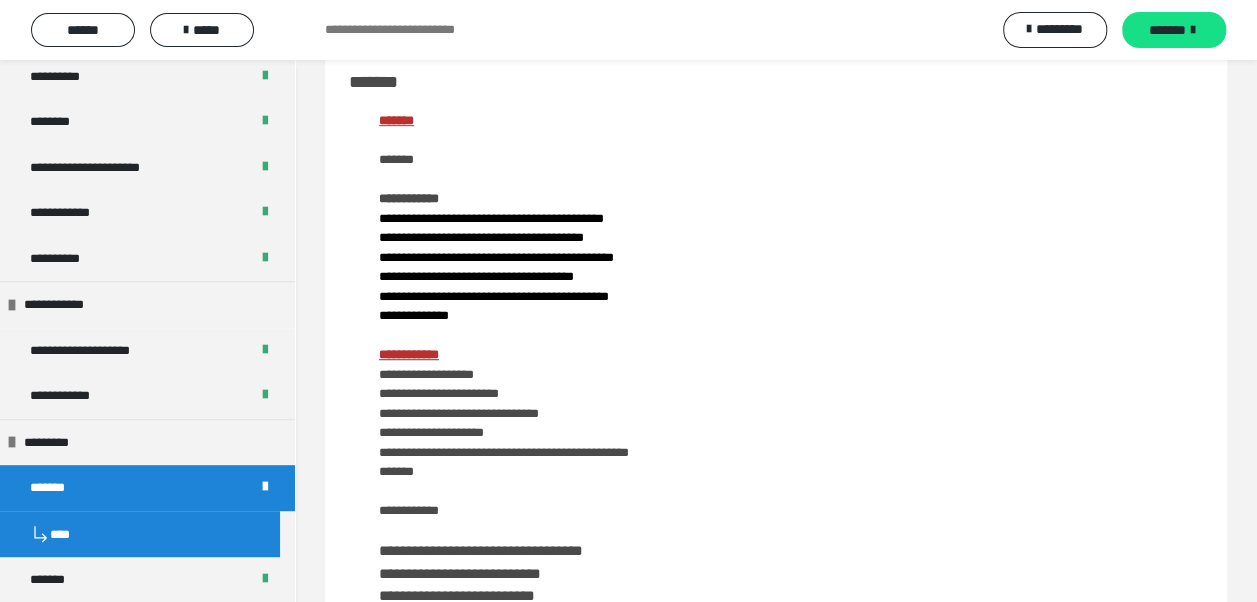 scroll, scrollTop: 608, scrollLeft: 0, axis: vertical 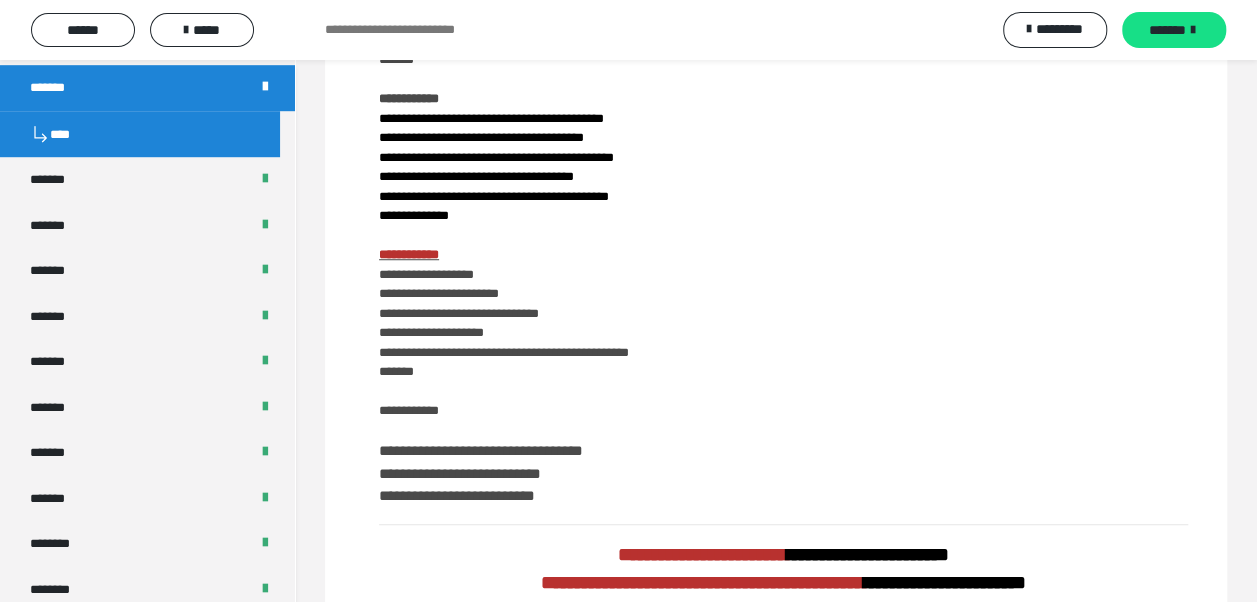 click on "**********" at bounding box center (783, 318) 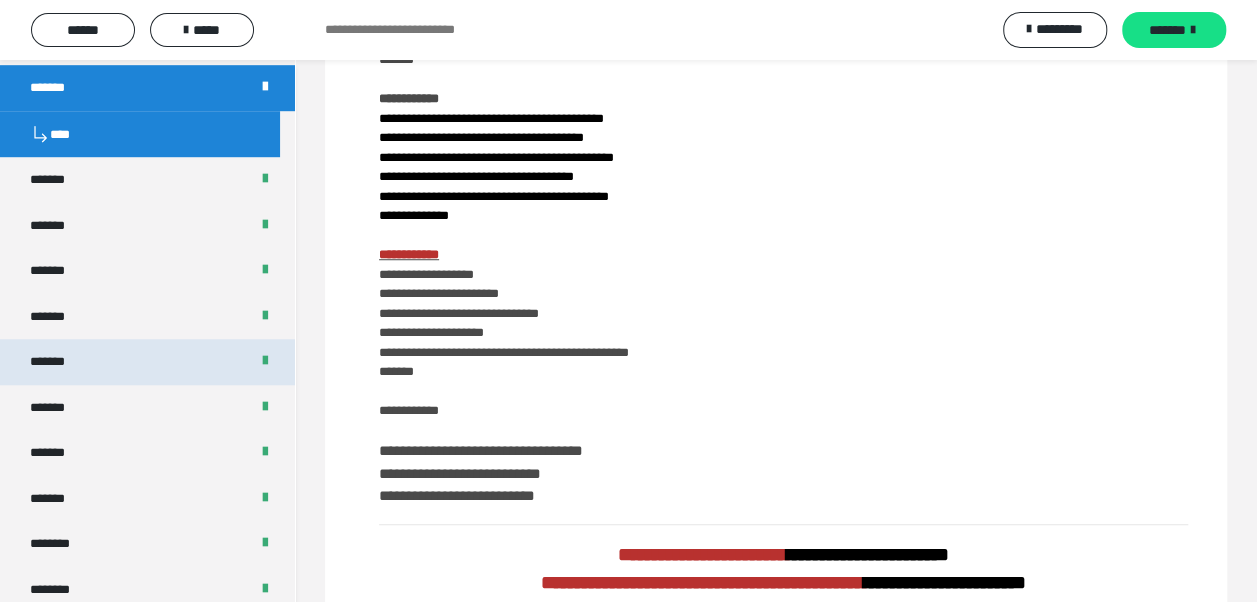 click on "*******" at bounding box center (147, 362) 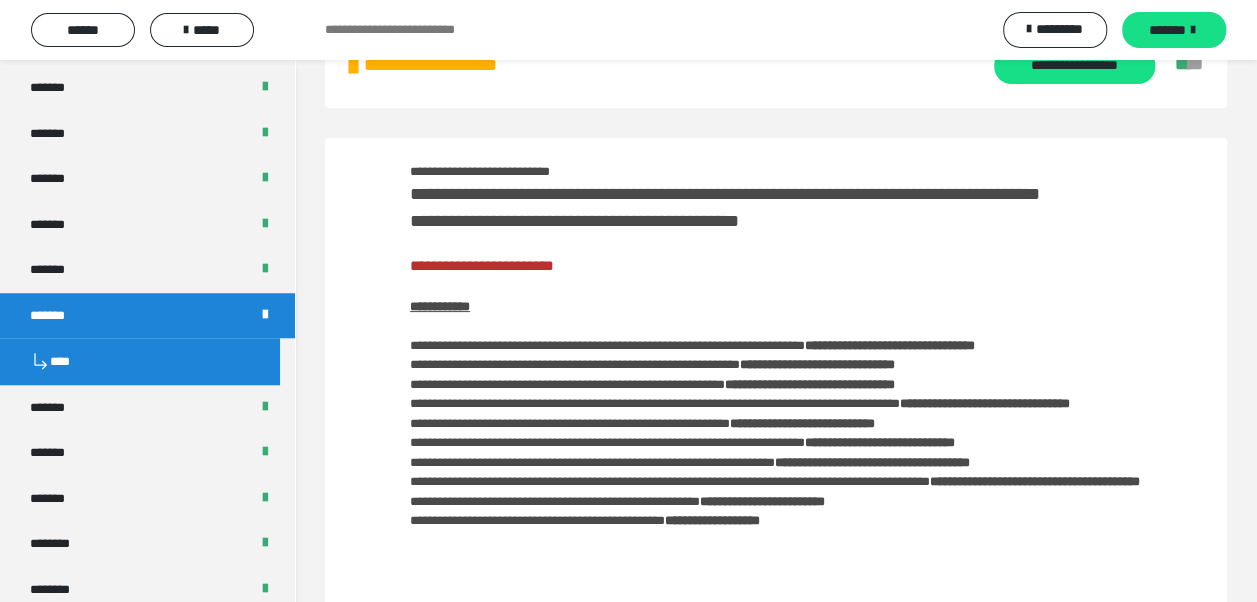 scroll, scrollTop: 64, scrollLeft: 0, axis: vertical 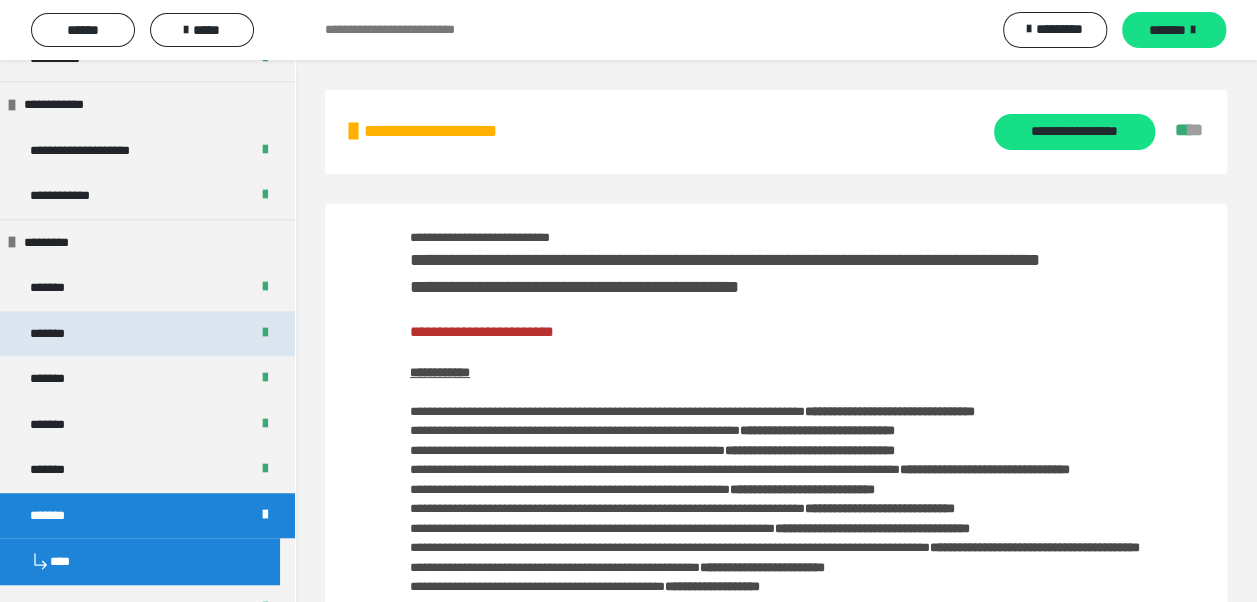 click on "*******" at bounding box center [147, 334] 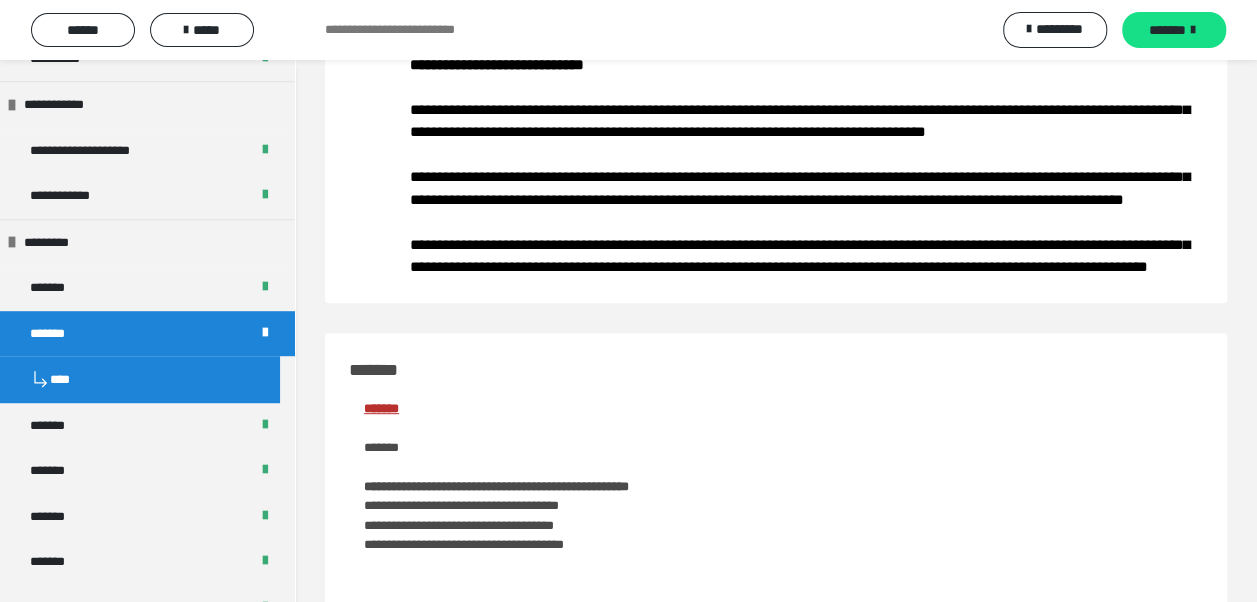 scroll, scrollTop: 0, scrollLeft: 0, axis: both 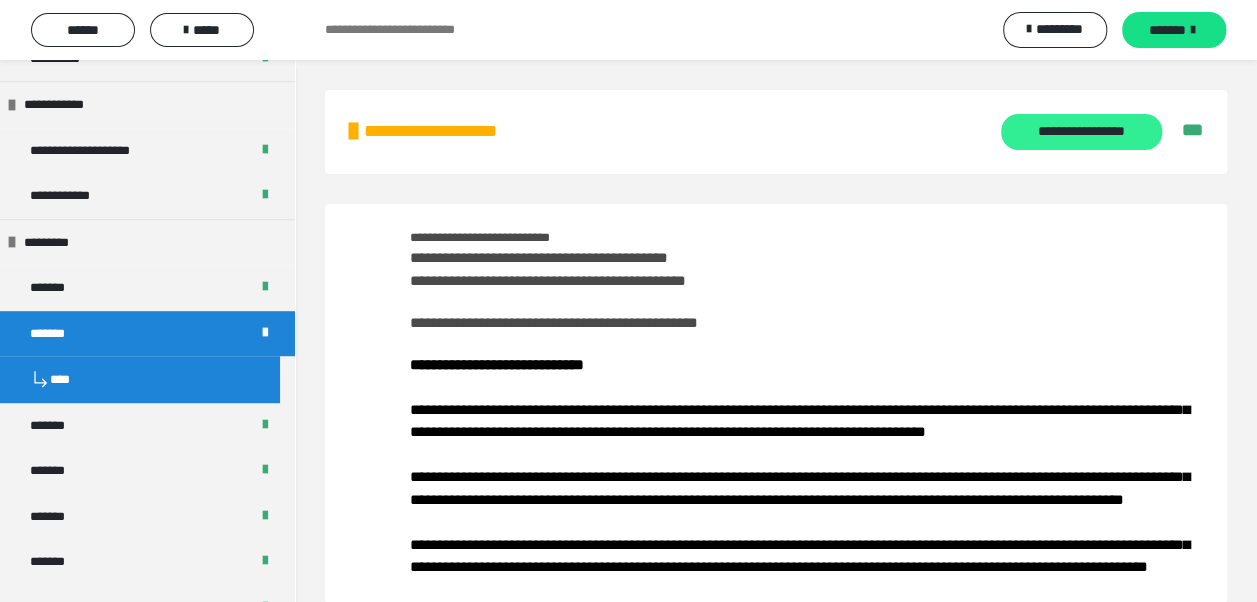 click on "**********" at bounding box center [1081, 132] 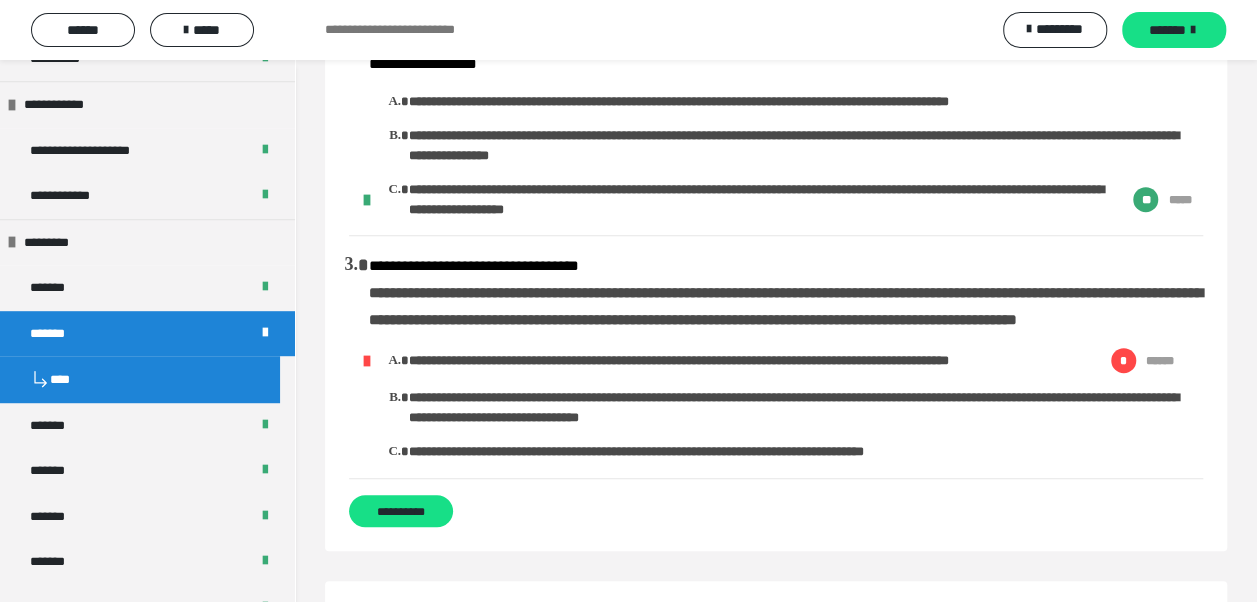 scroll, scrollTop: 400, scrollLeft: 0, axis: vertical 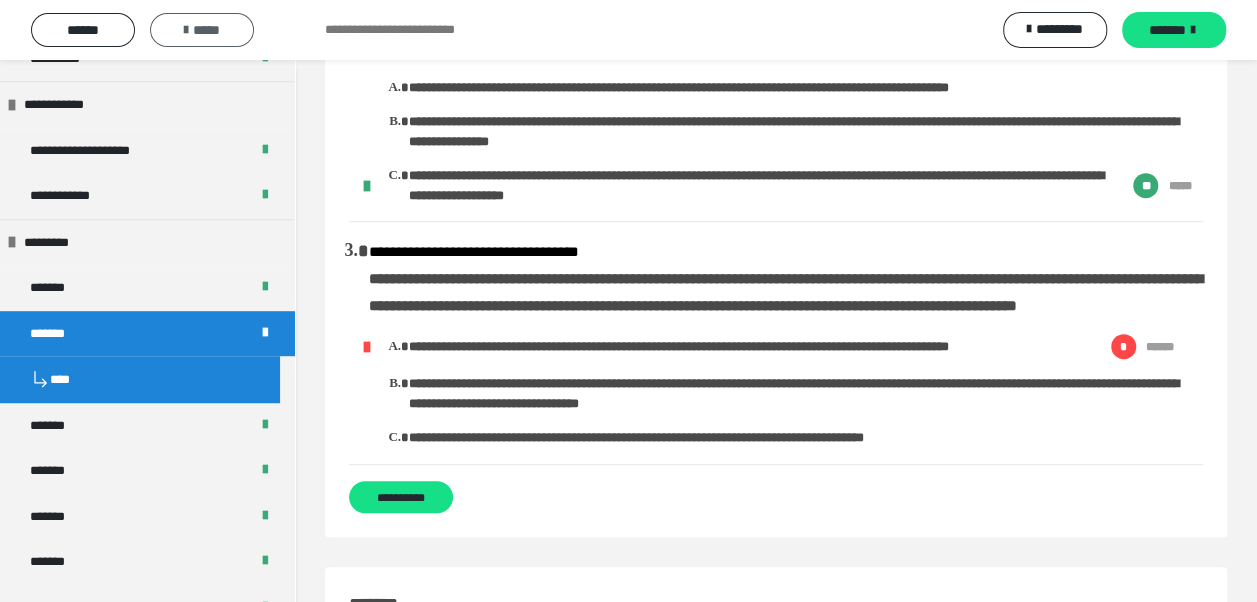 click on "*****" at bounding box center (202, 30) 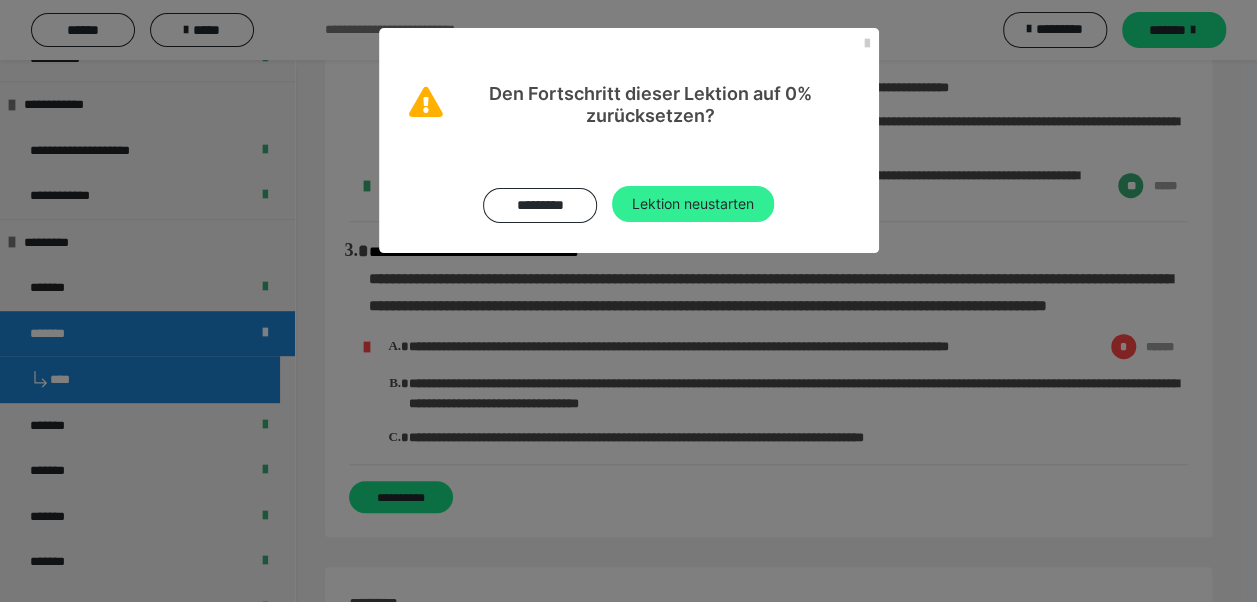 click on "Lektion neustarten" at bounding box center [693, 204] 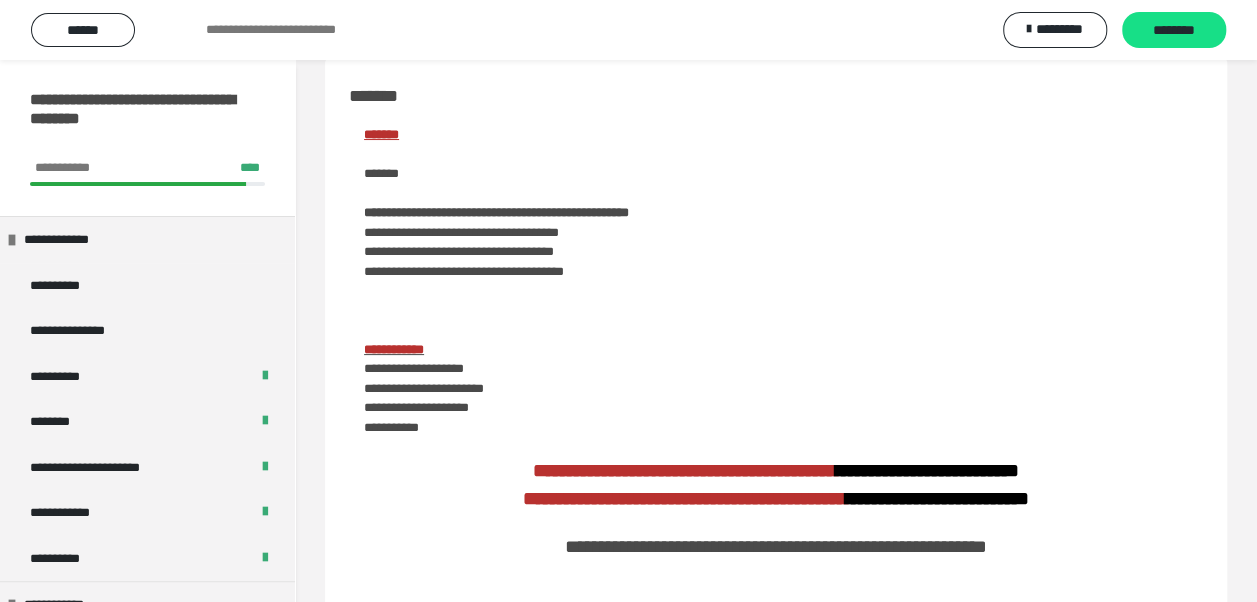 scroll, scrollTop: 0, scrollLeft: 0, axis: both 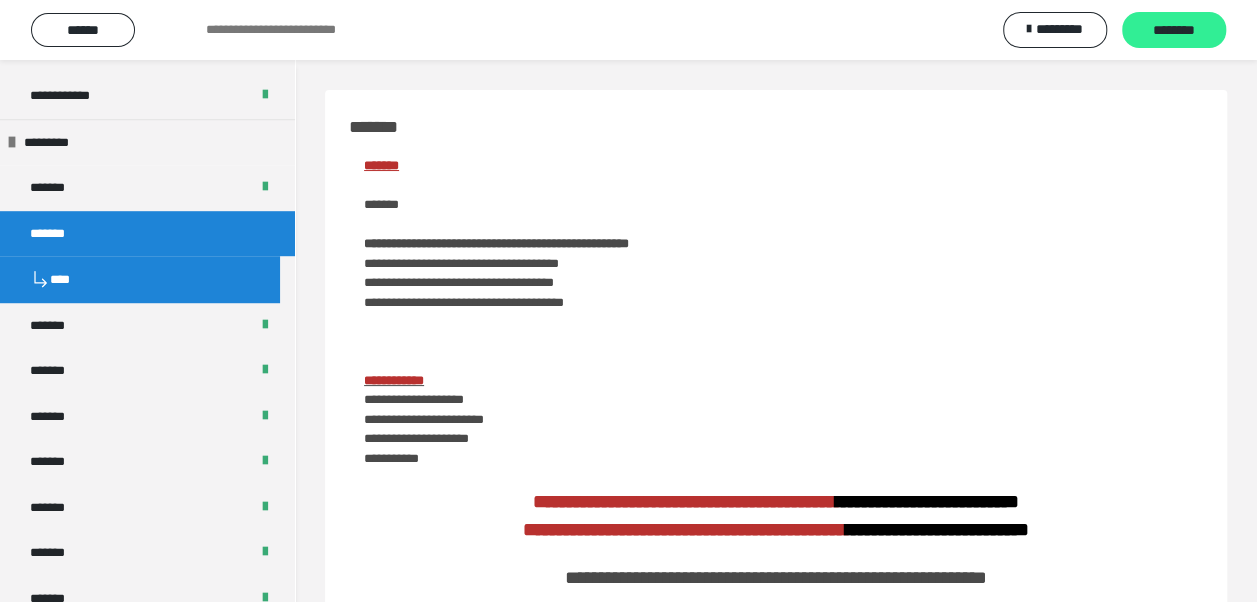 click on "********" at bounding box center [1174, 31] 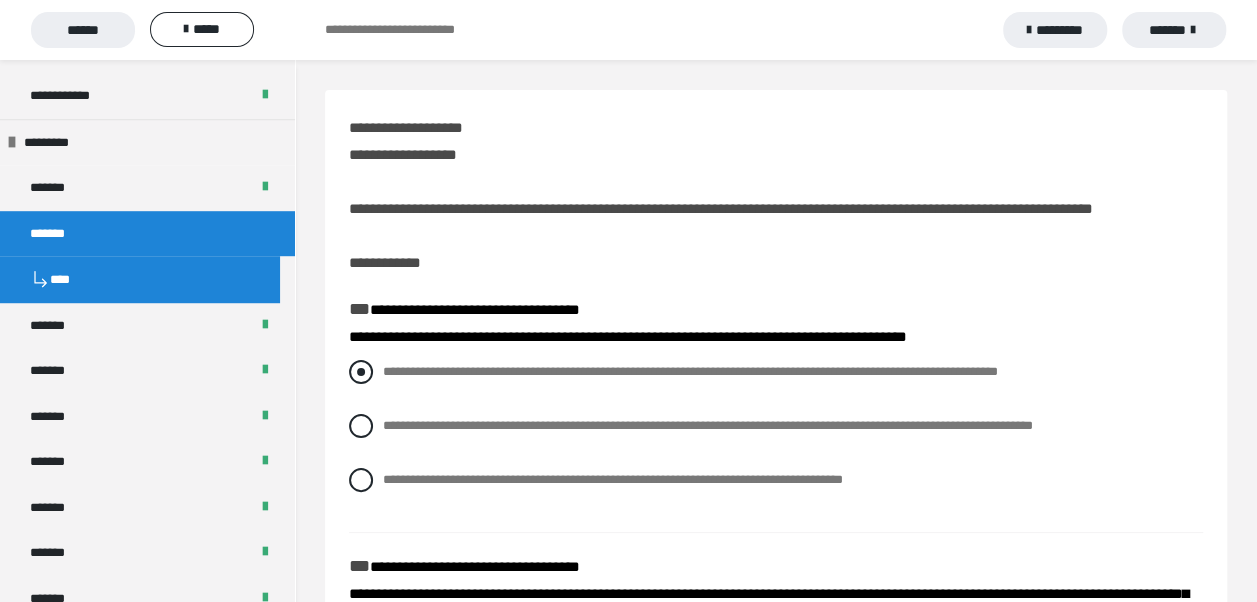 click at bounding box center [361, 372] 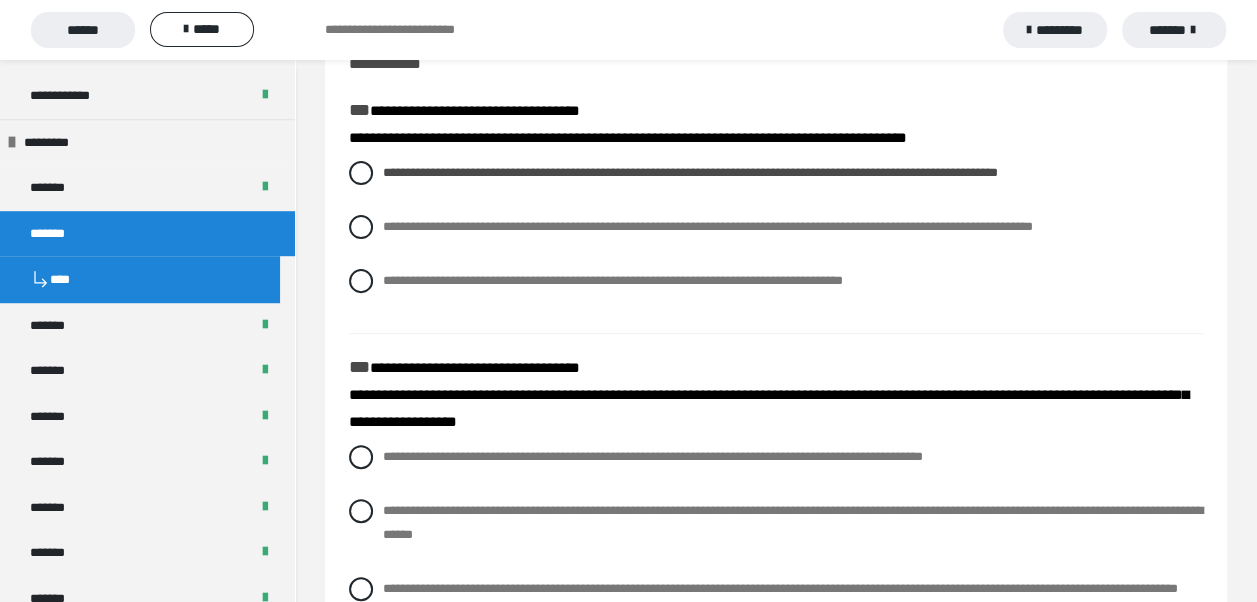 scroll, scrollTop: 300, scrollLeft: 0, axis: vertical 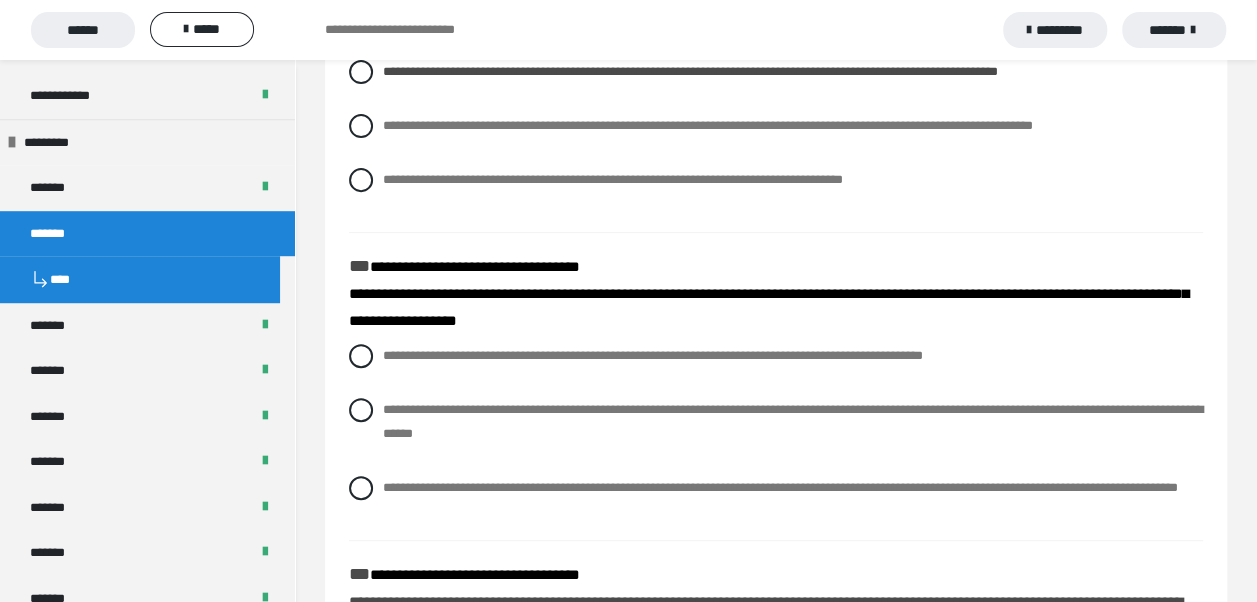 drag, startPoint x: 363, startPoint y: 516, endPoint x: 378, endPoint y: 498, distance: 23.43075 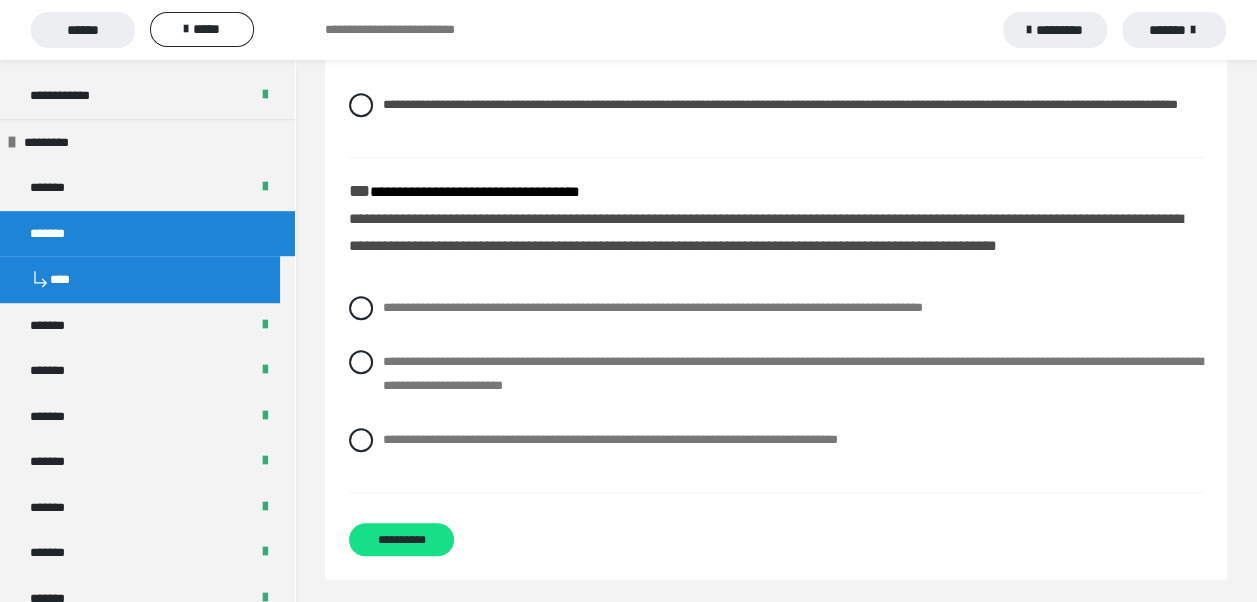 scroll, scrollTop: 700, scrollLeft: 0, axis: vertical 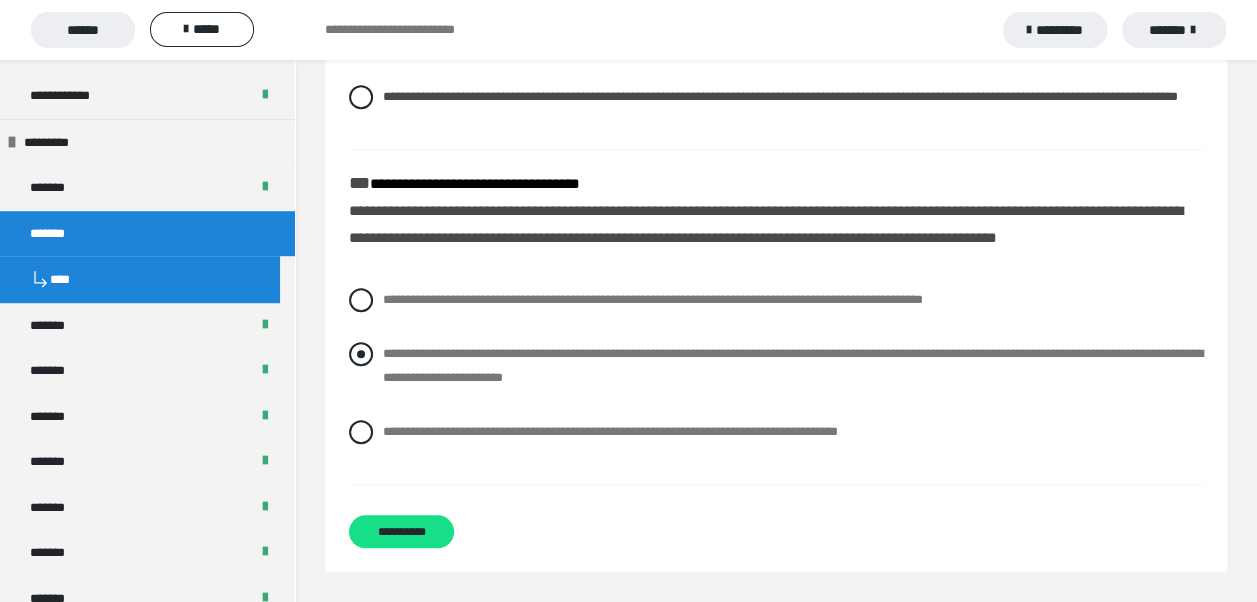 click at bounding box center [361, 354] 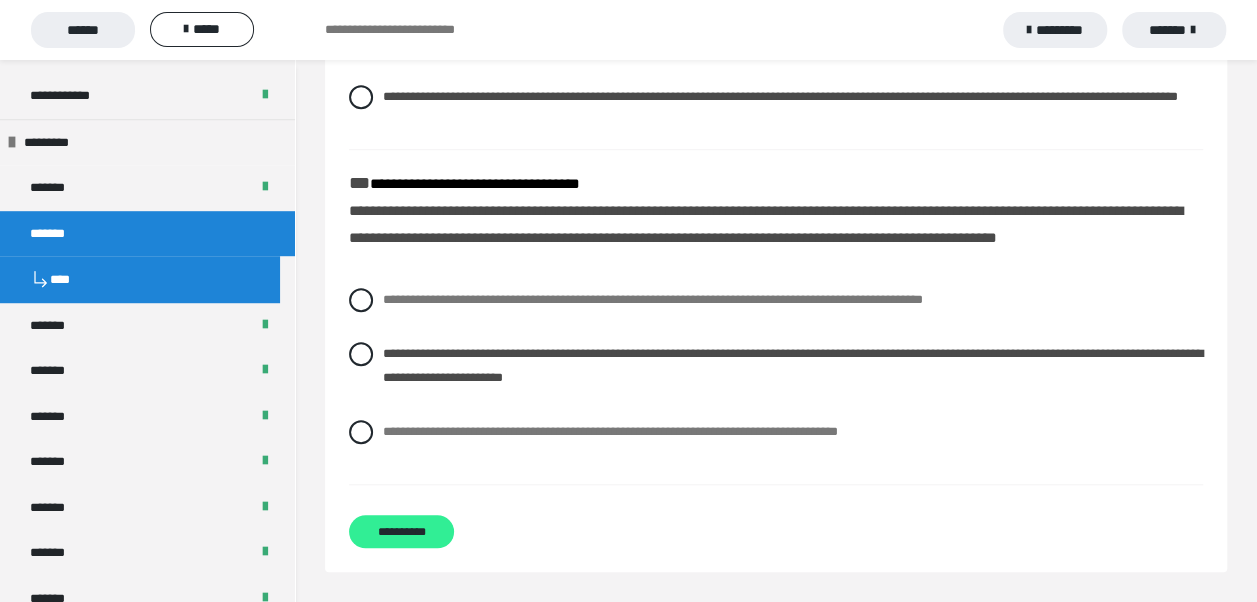 click on "**********" at bounding box center (401, 531) 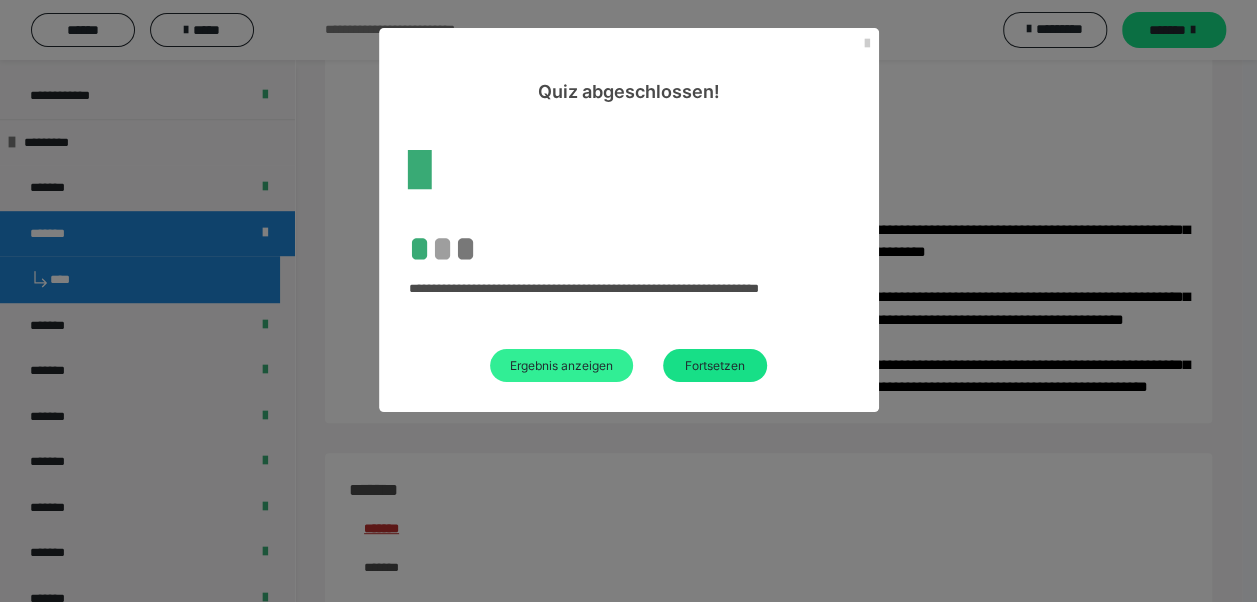 click on "Ergebnis anzeigen" at bounding box center [561, 365] 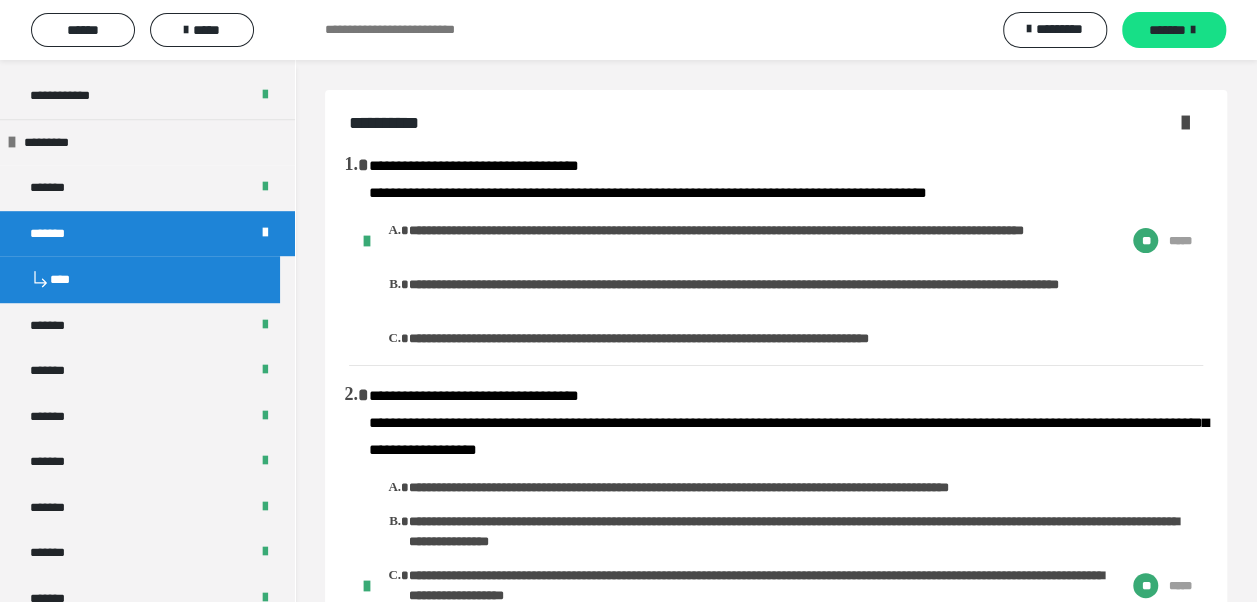 scroll, scrollTop: 400, scrollLeft: 0, axis: vertical 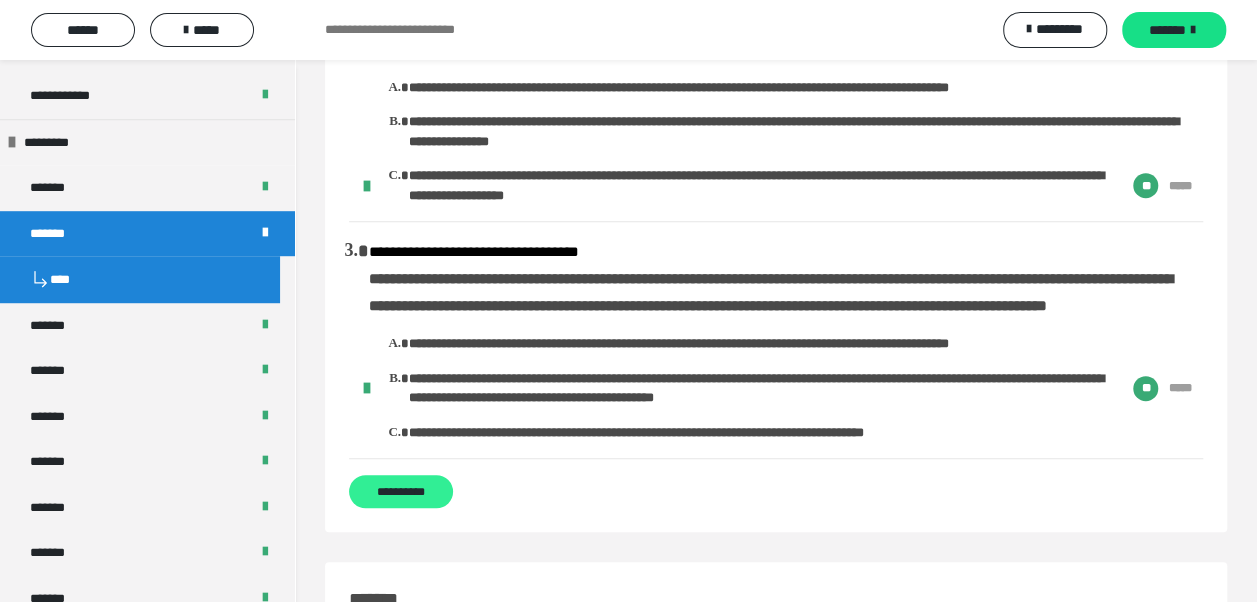 click on "**********" at bounding box center [401, 491] 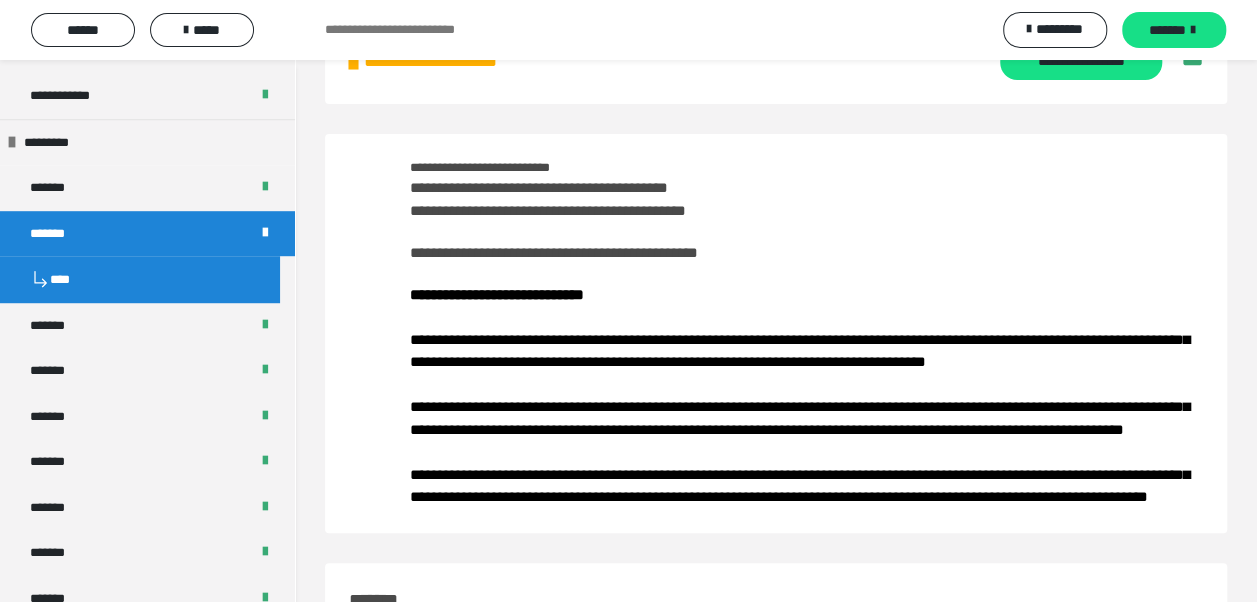 scroll, scrollTop: 0, scrollLeft: 0, axis: both 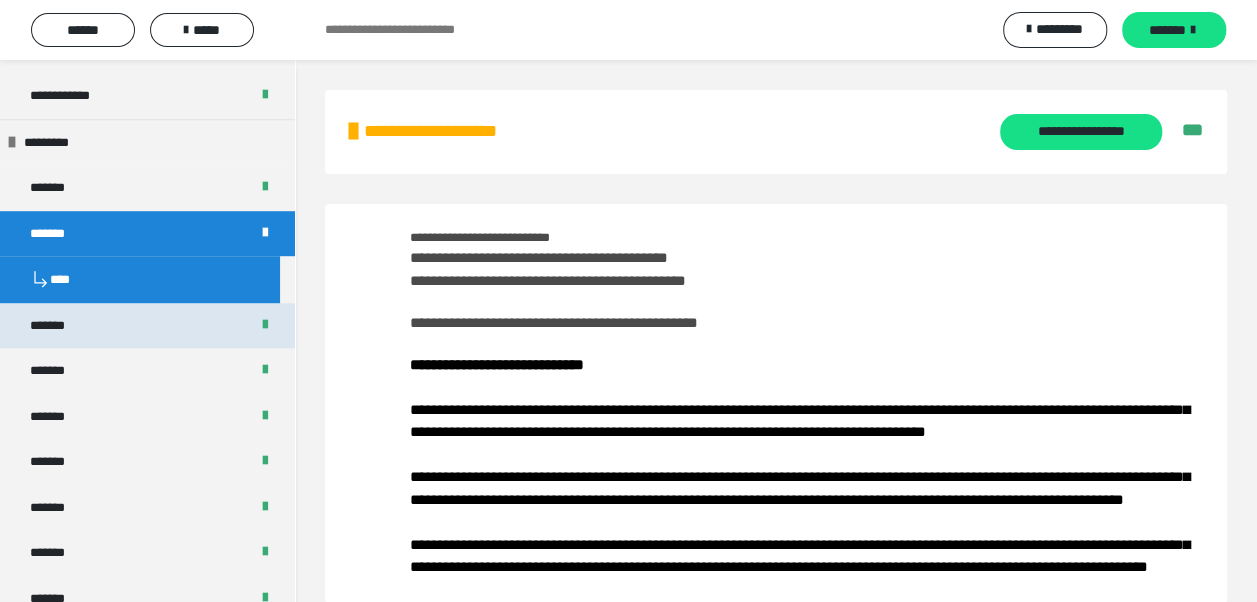 click on "*******" at bounding box center (147, 326) 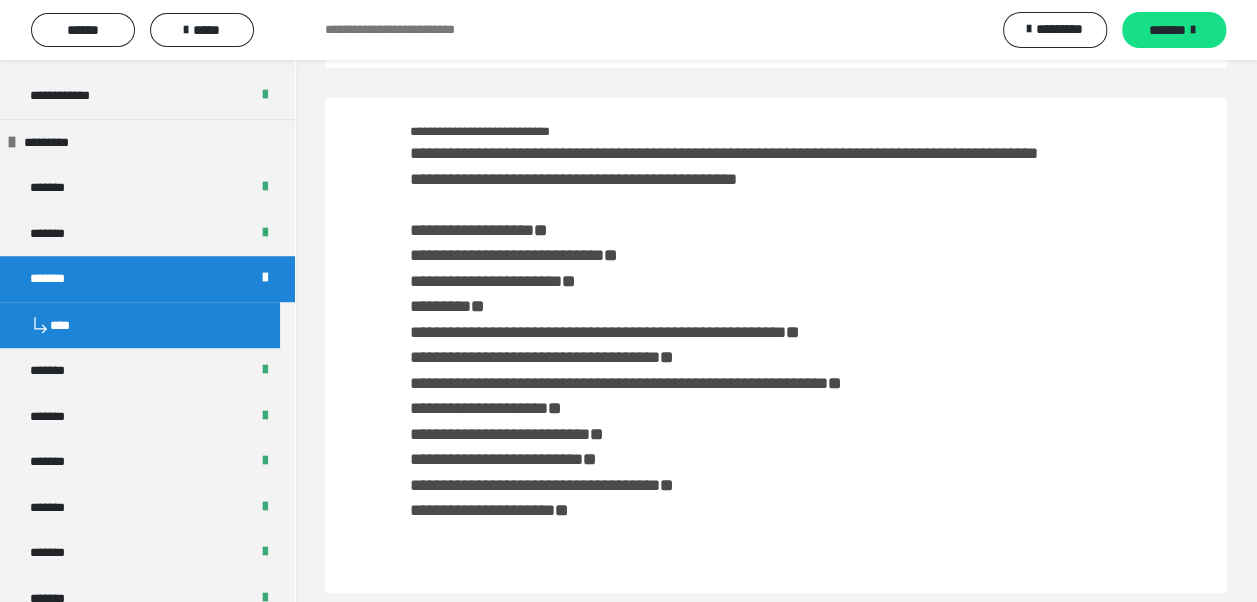 scroll, scrollTop: 0, scrollLeft: 0, axis: both 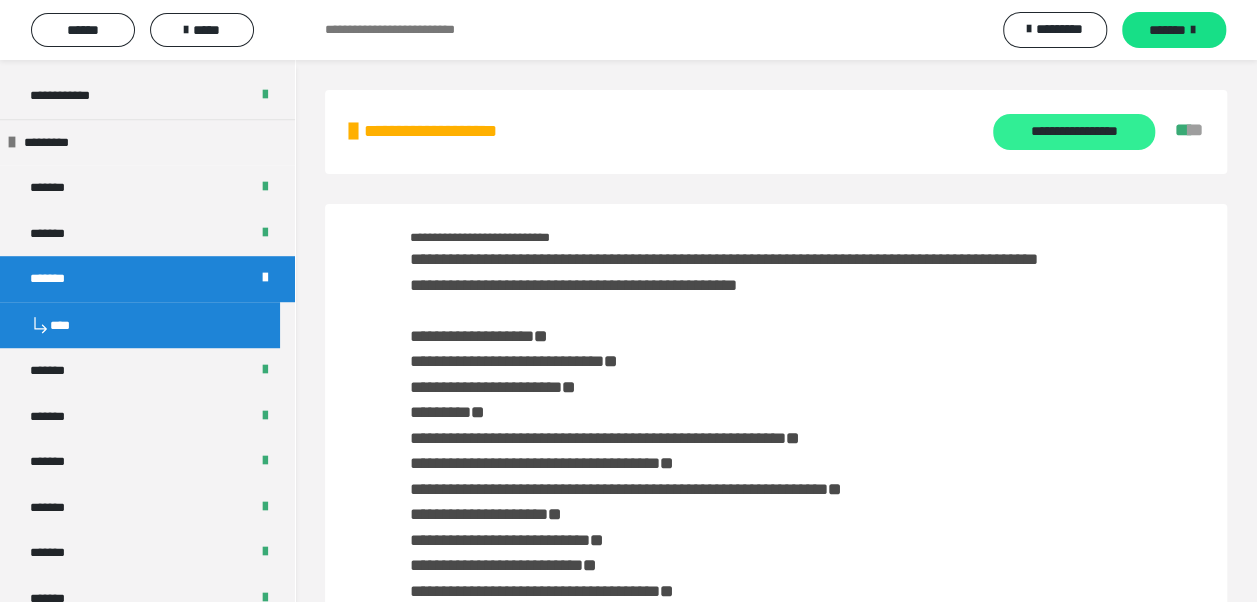 click on "**********" at bounding box center (1073, 132) 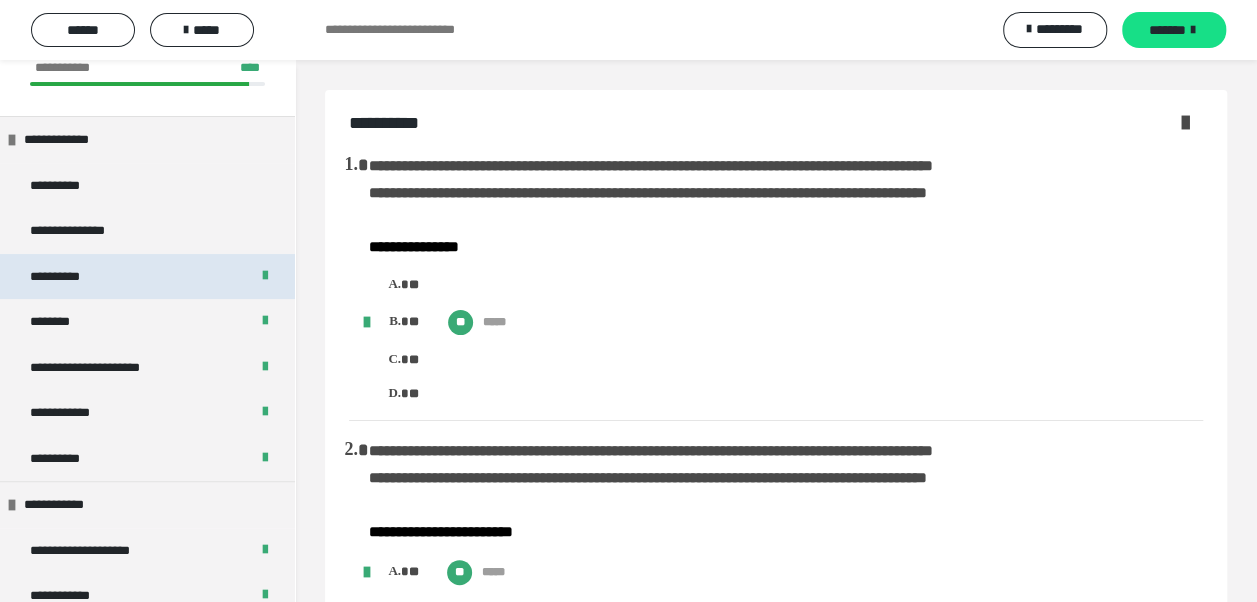 scroll, scrollTop: 0, scrollLeft: 0, axis: both 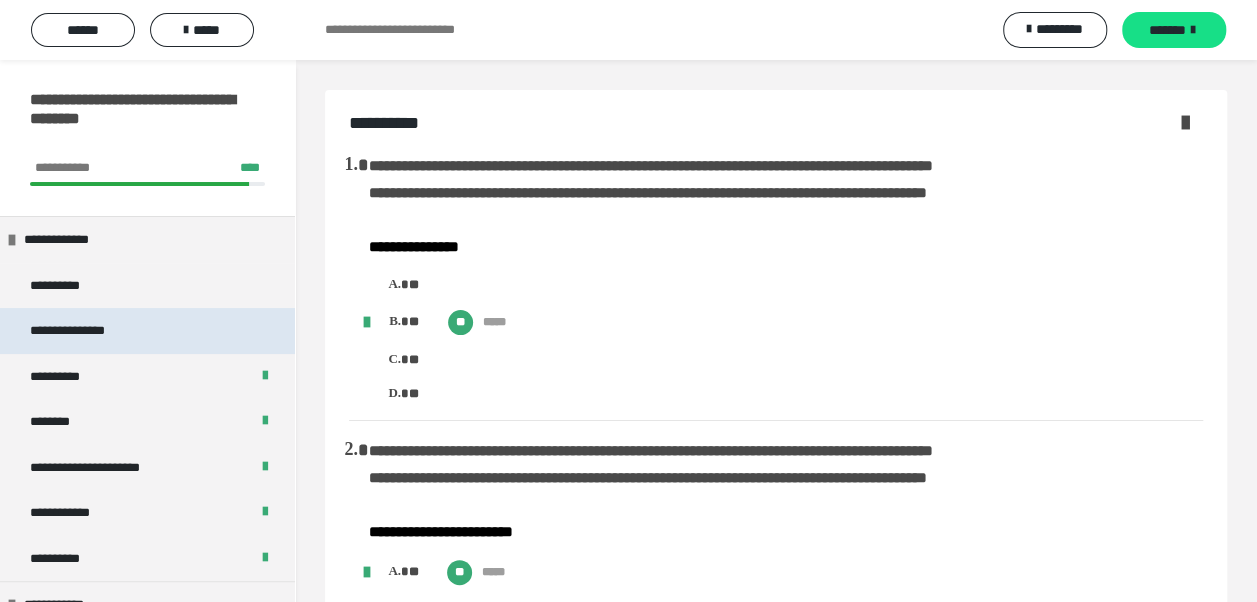 click on "**********" at bounding box center [88, 331] 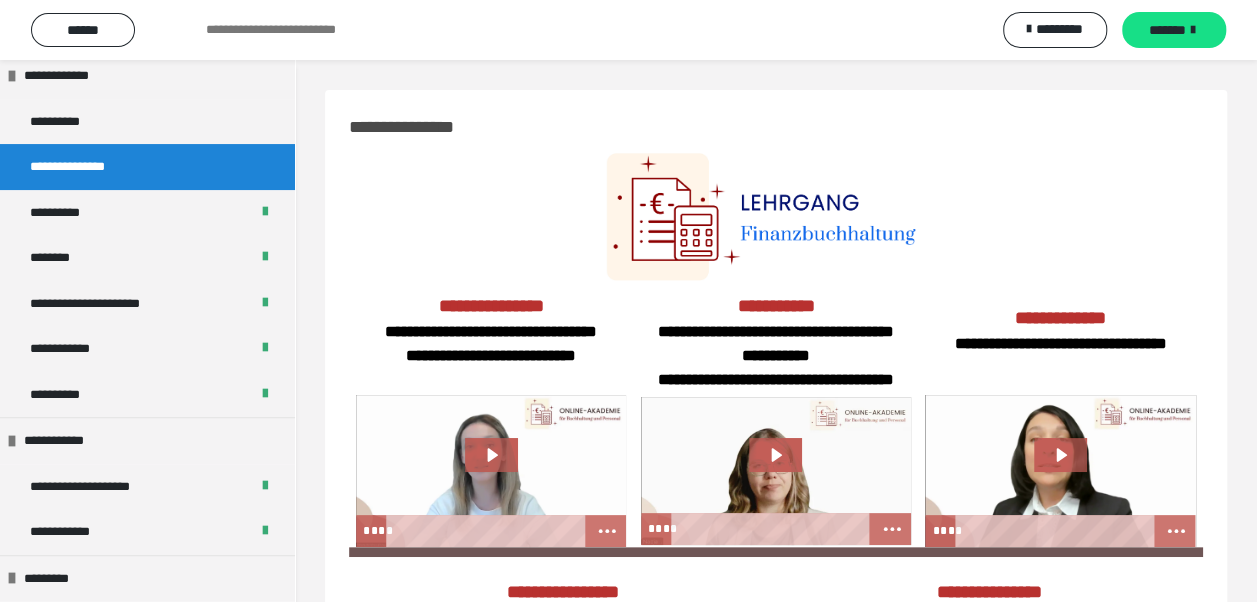 scroll, scrollTop: 0, scrollLeft: 0, axis: both 